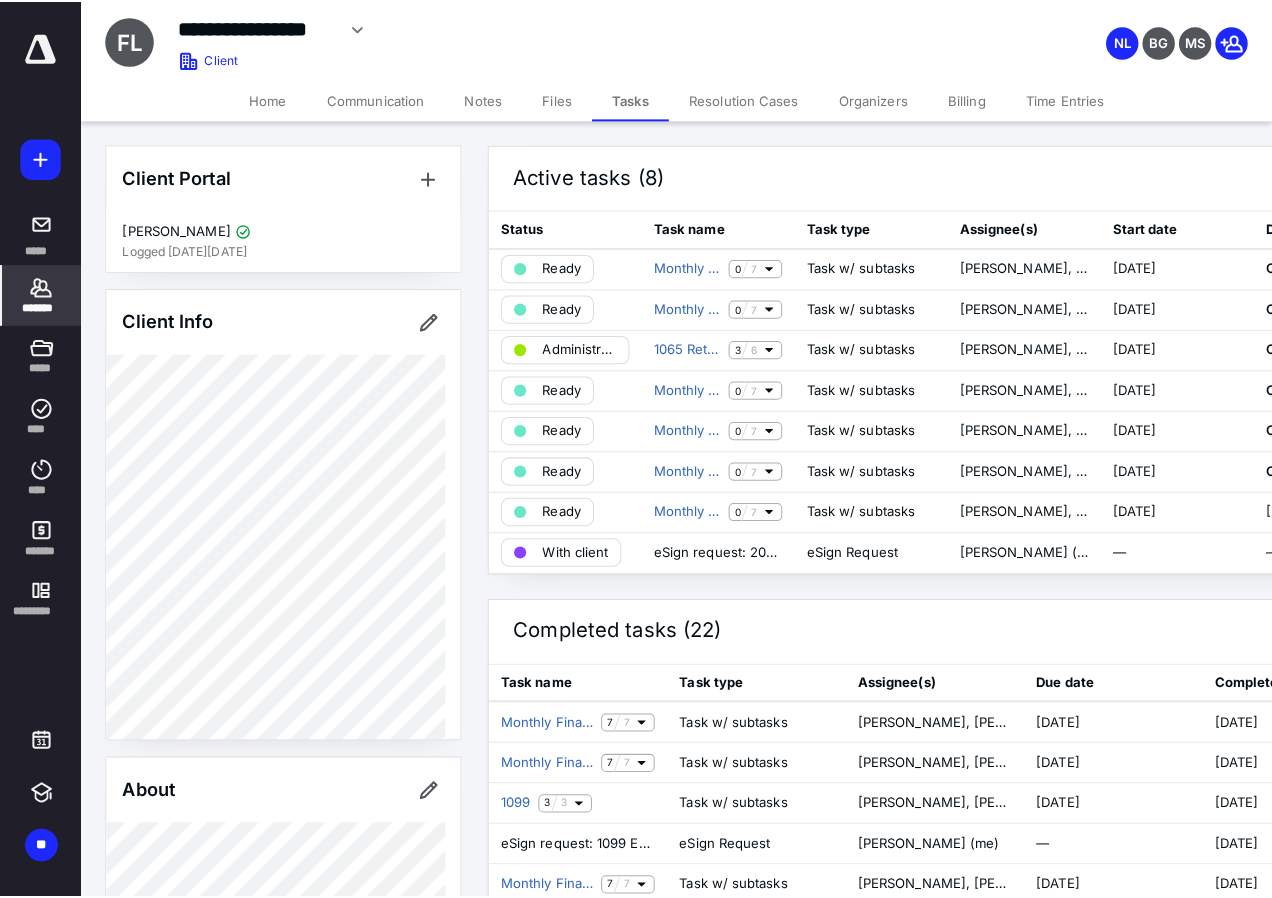 scroll, scrollTop: 0, scrollLeft: 0, axis: both 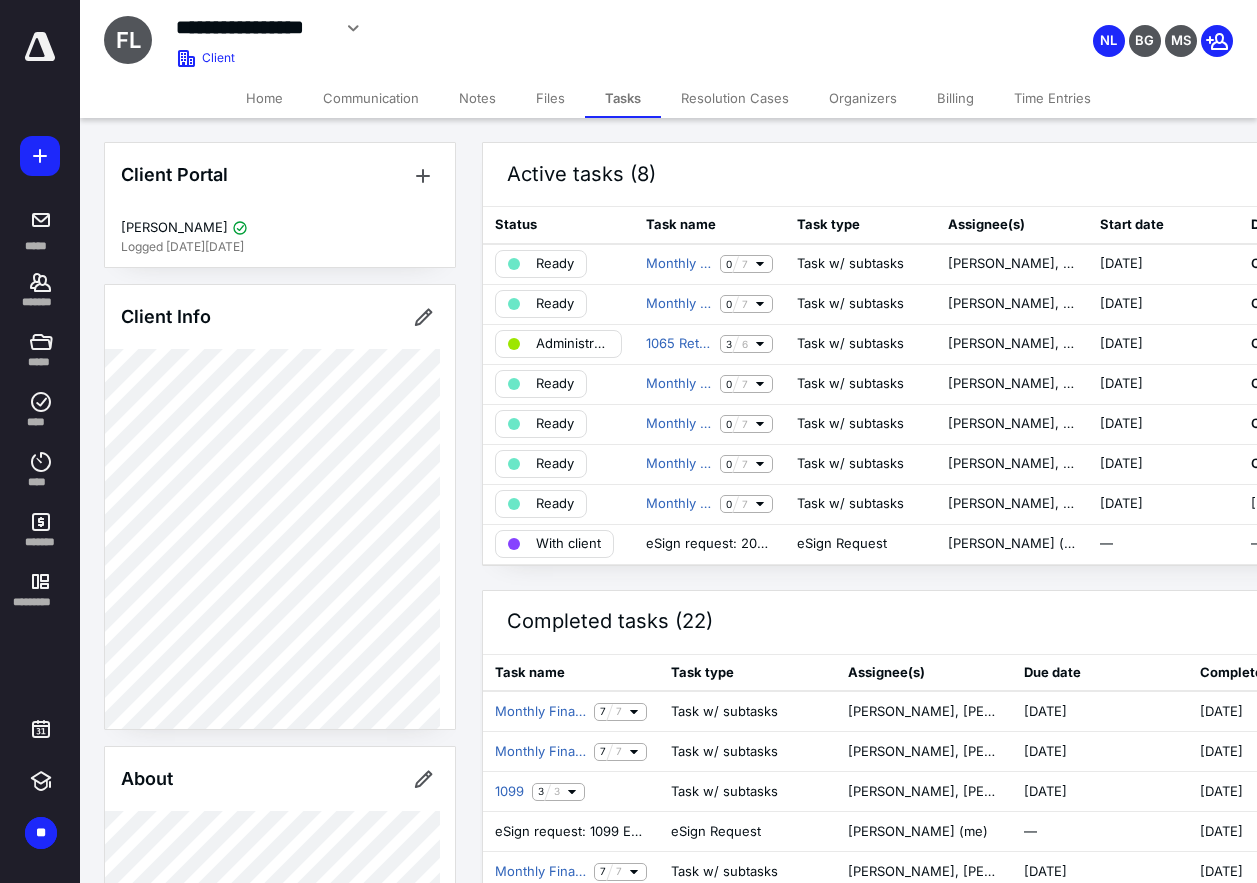 drag, startPoint x: 21, startPoint y: 292, endPoint x: 100, endPoint y: 233, distance: 98.600204 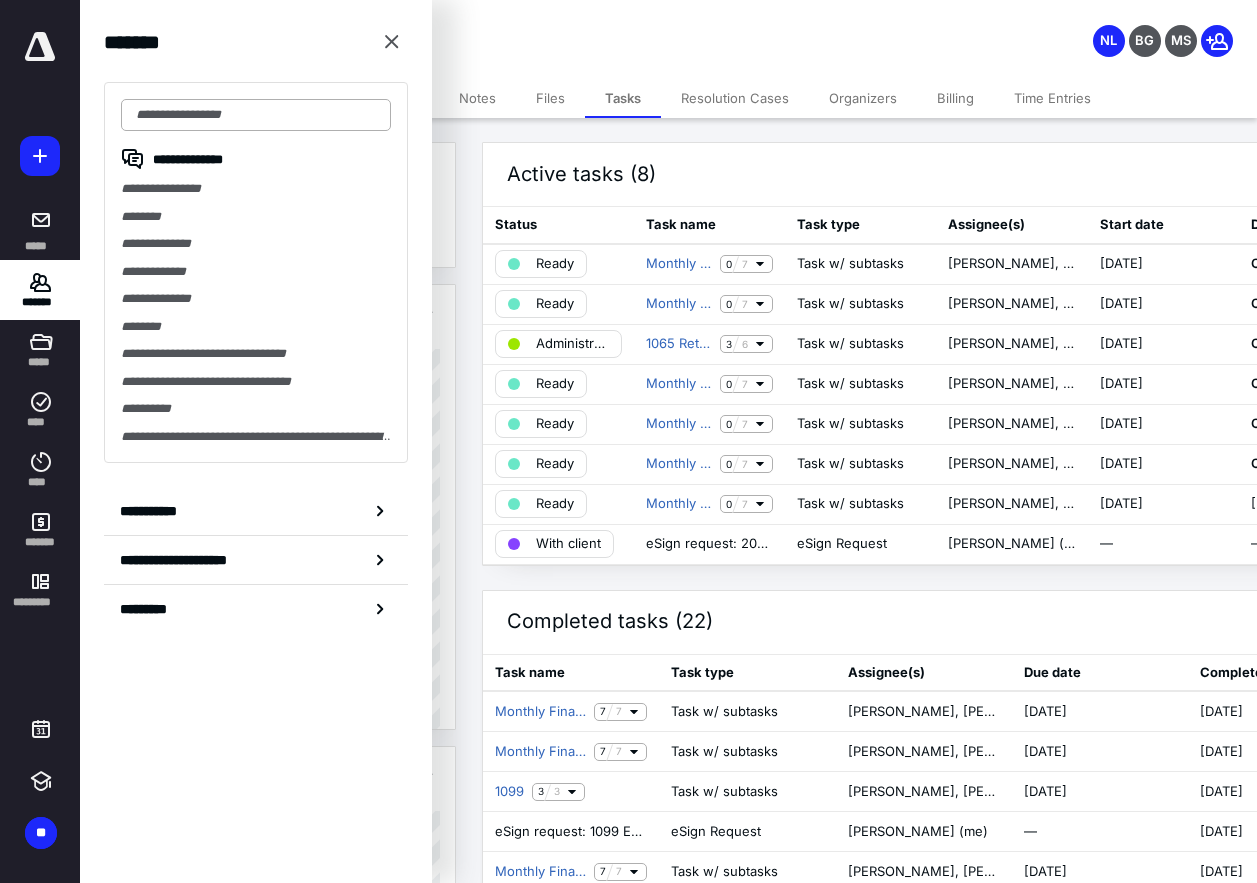 click at bounding box center [256, 115] 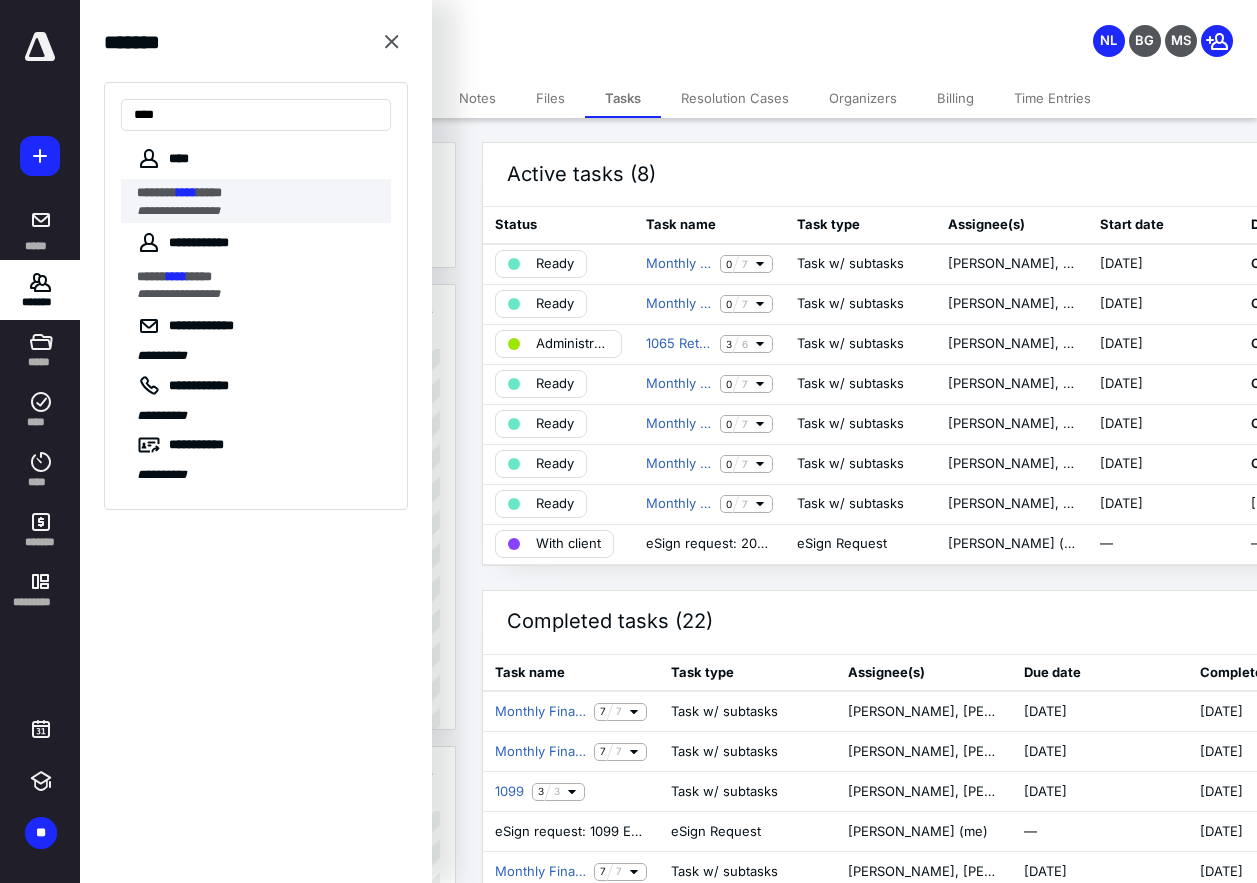 type on "****" 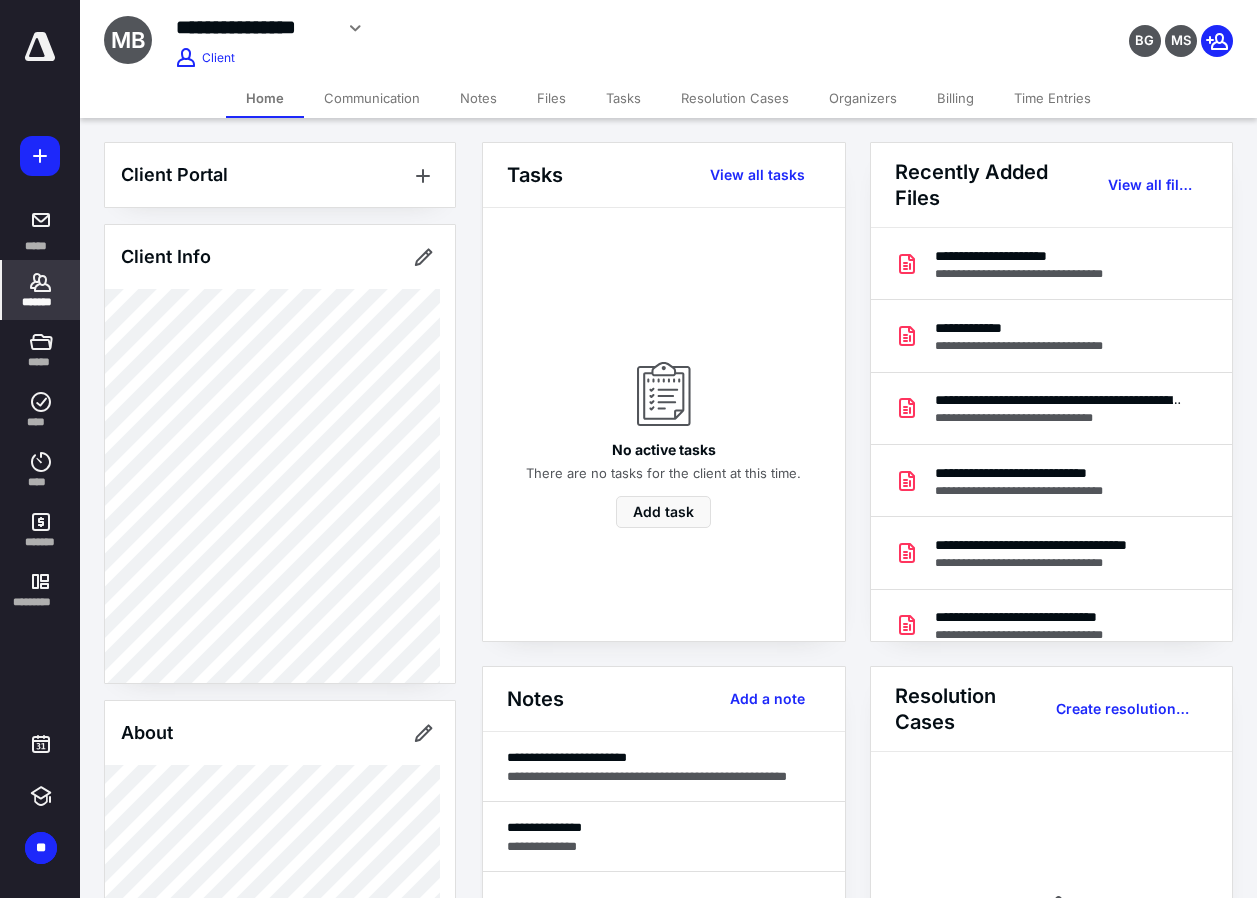 click on "*******" at bounding box center [41, 302] 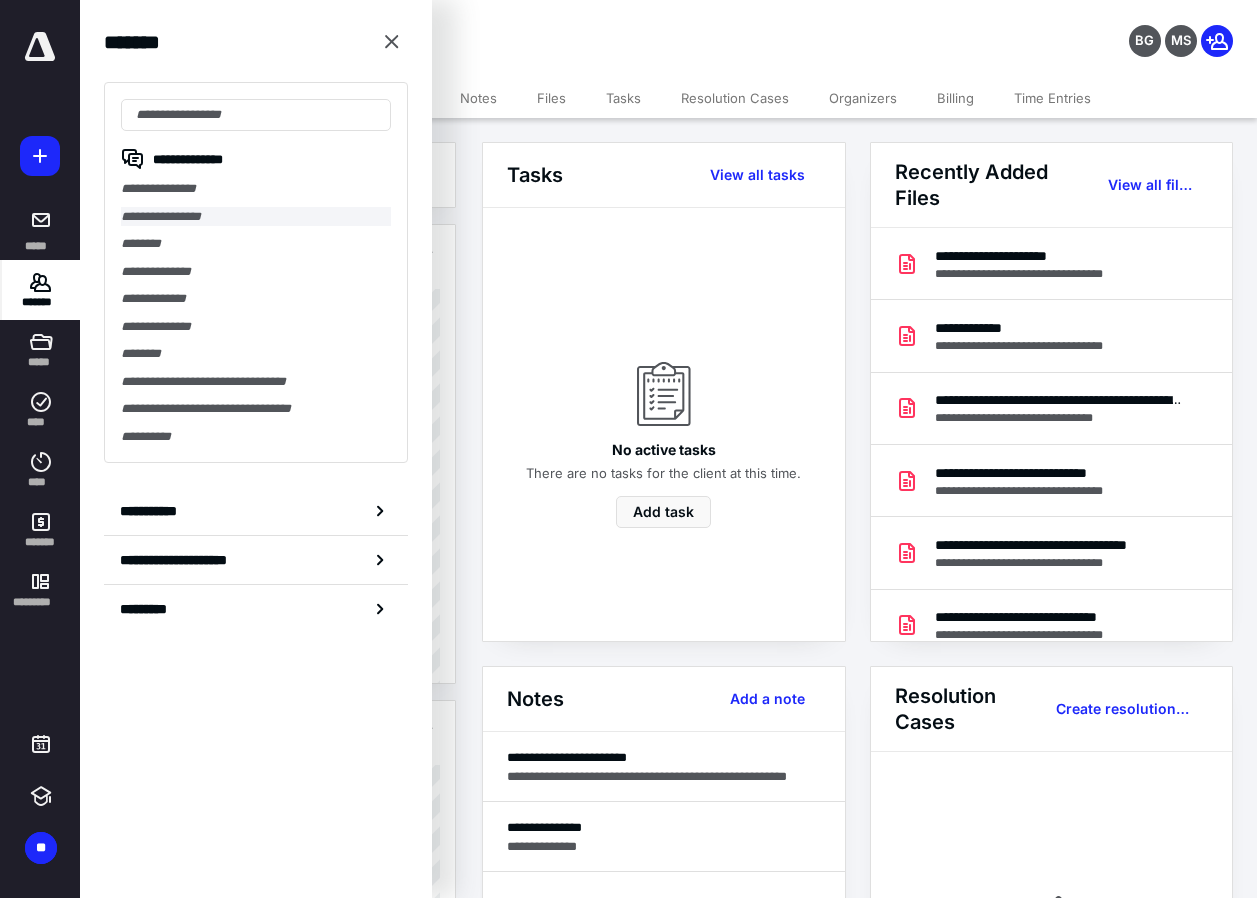 click on "**********" at bounding box center [256, 217] 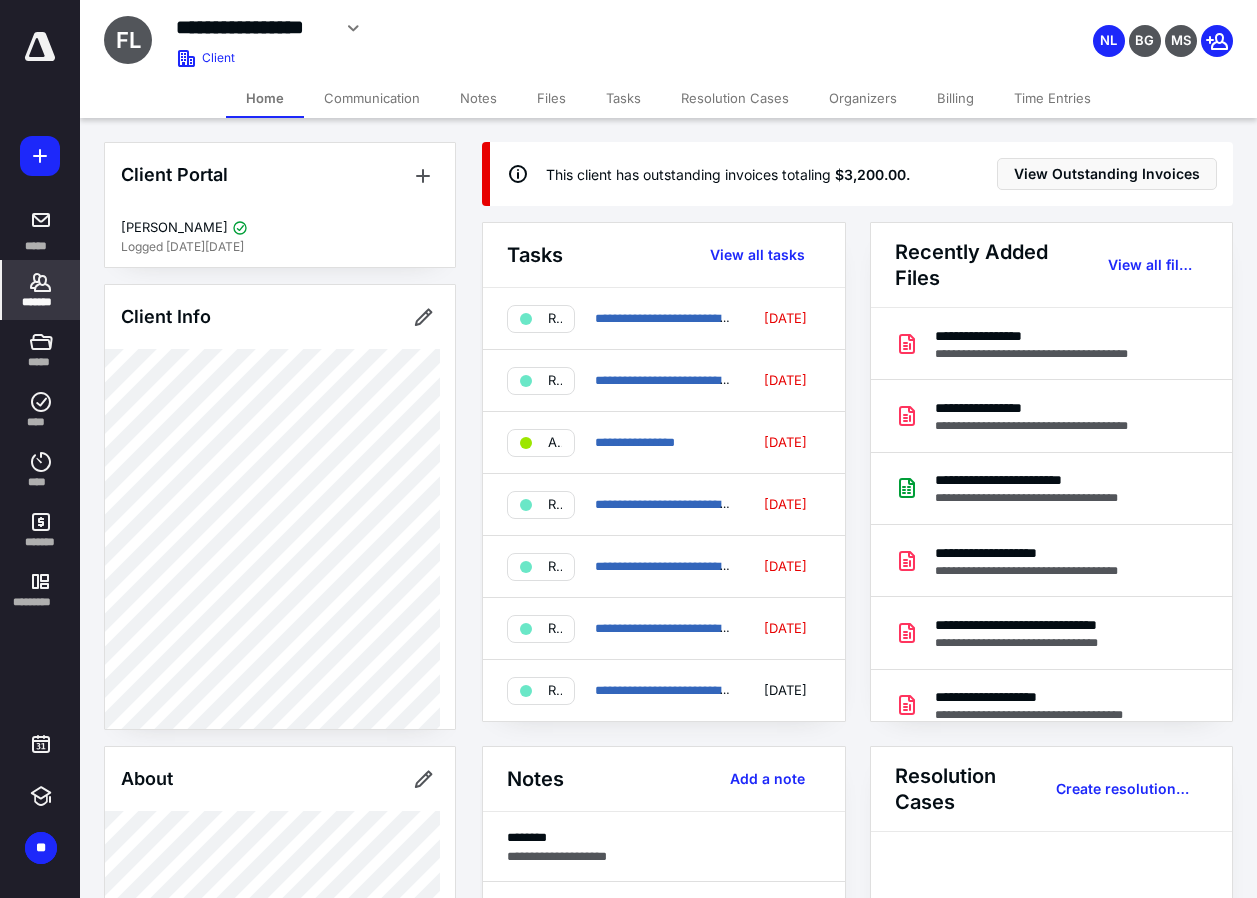 click on "**********" at bounding box center [513, 39] 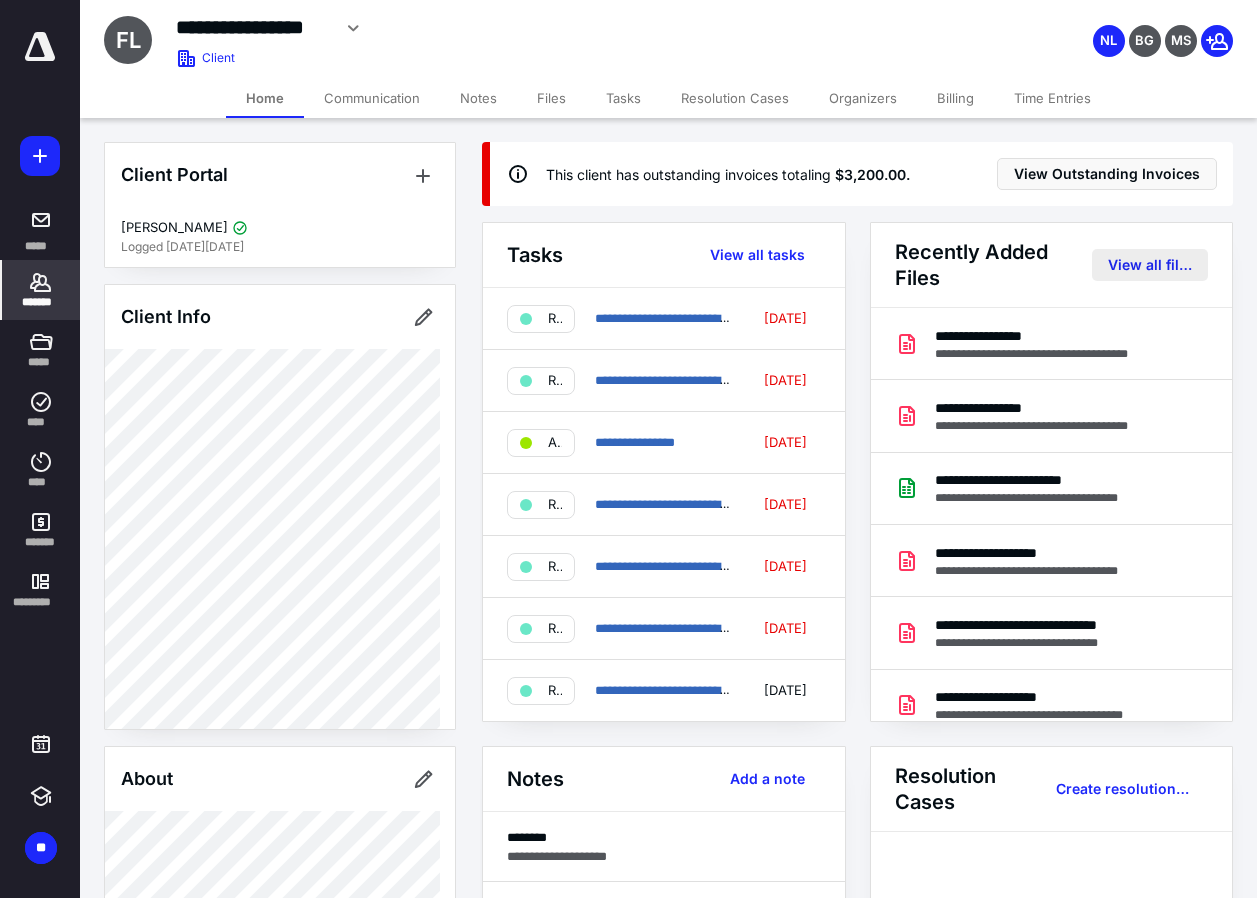click on "View all files" at bounding box center [1150, 265] 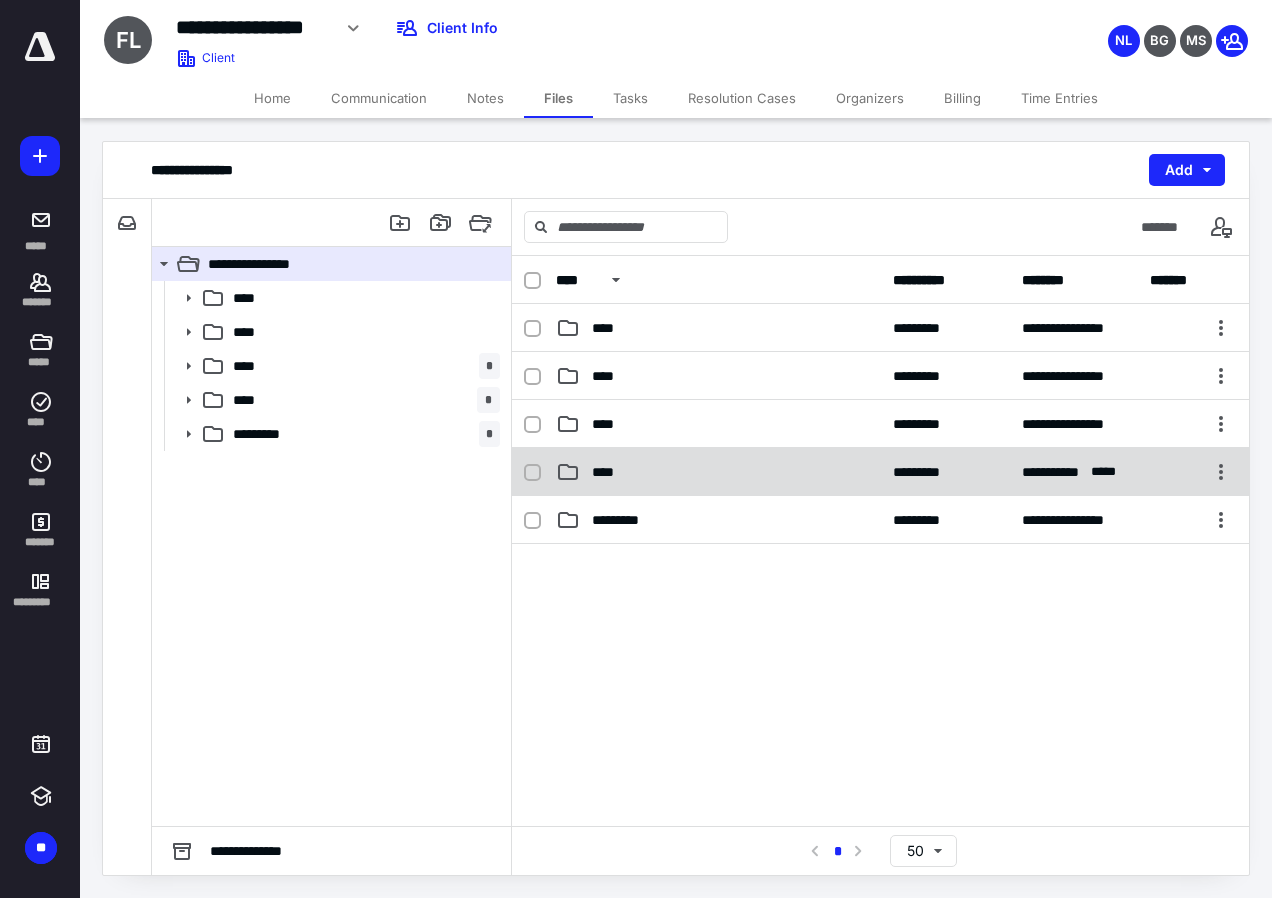 click on "****" at bounding box center [718, 472] 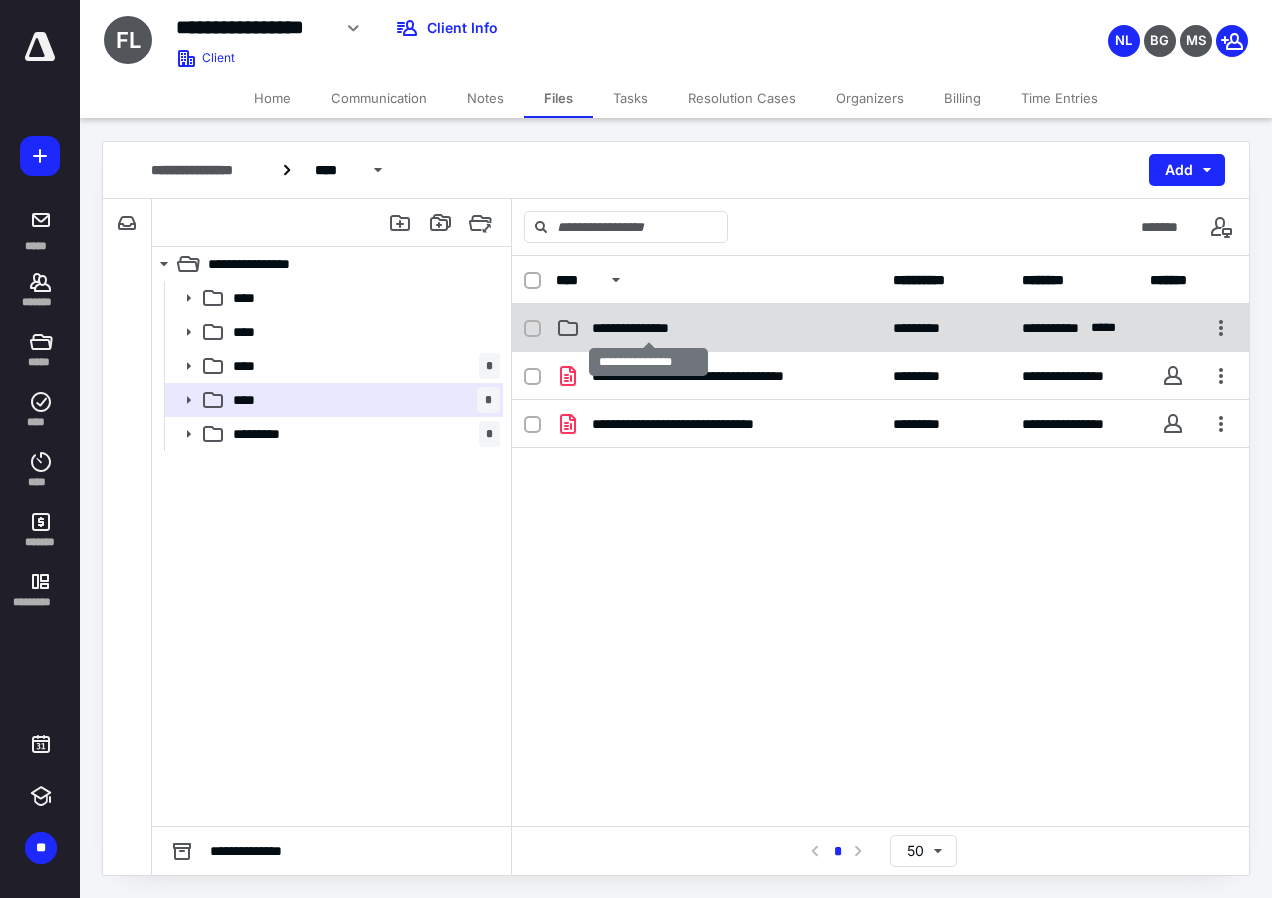 click on "**********" at bounding box center [649, 328] 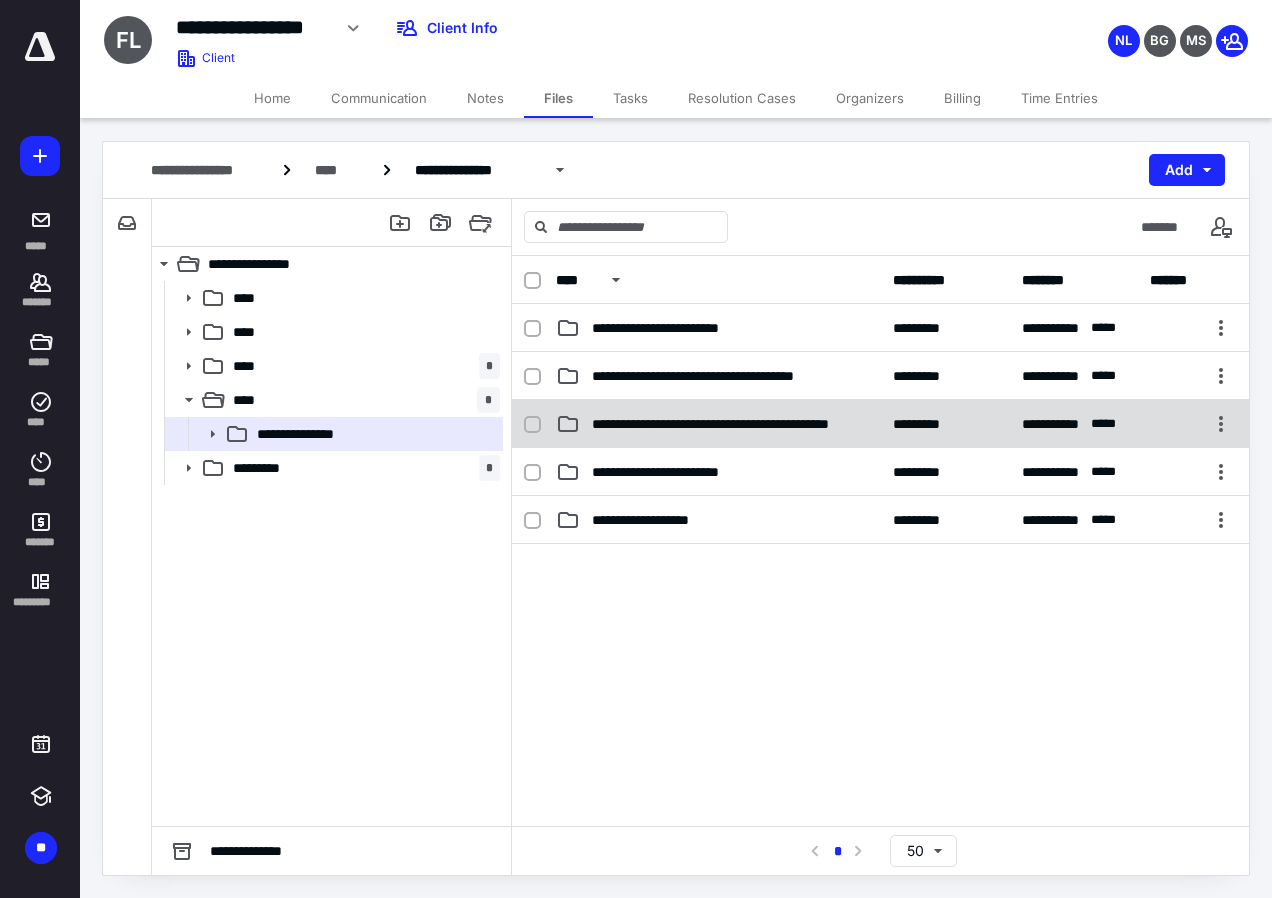 click on "**********" at bounding box center (726, 424) 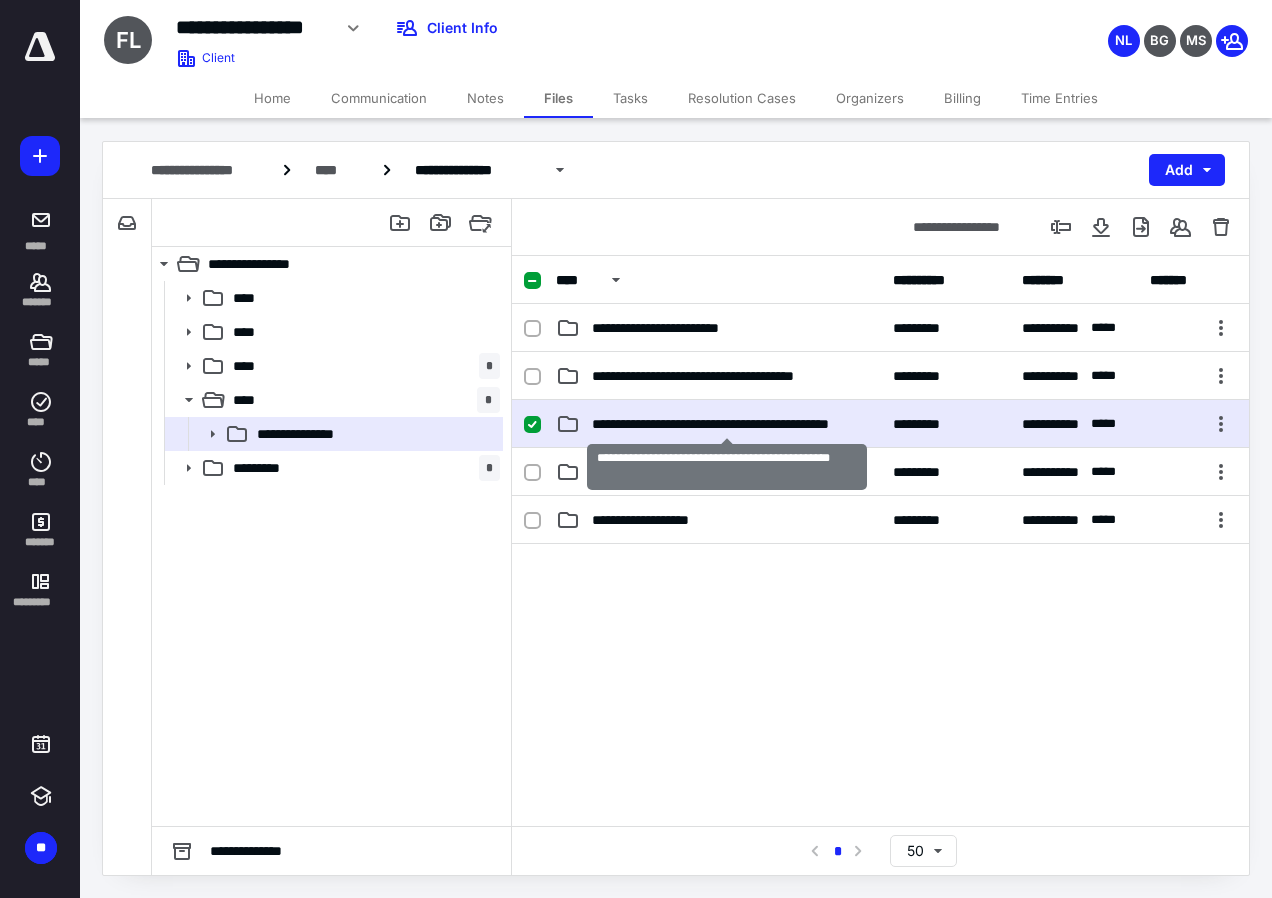 click on "**********" at bounding box center (726, 424) 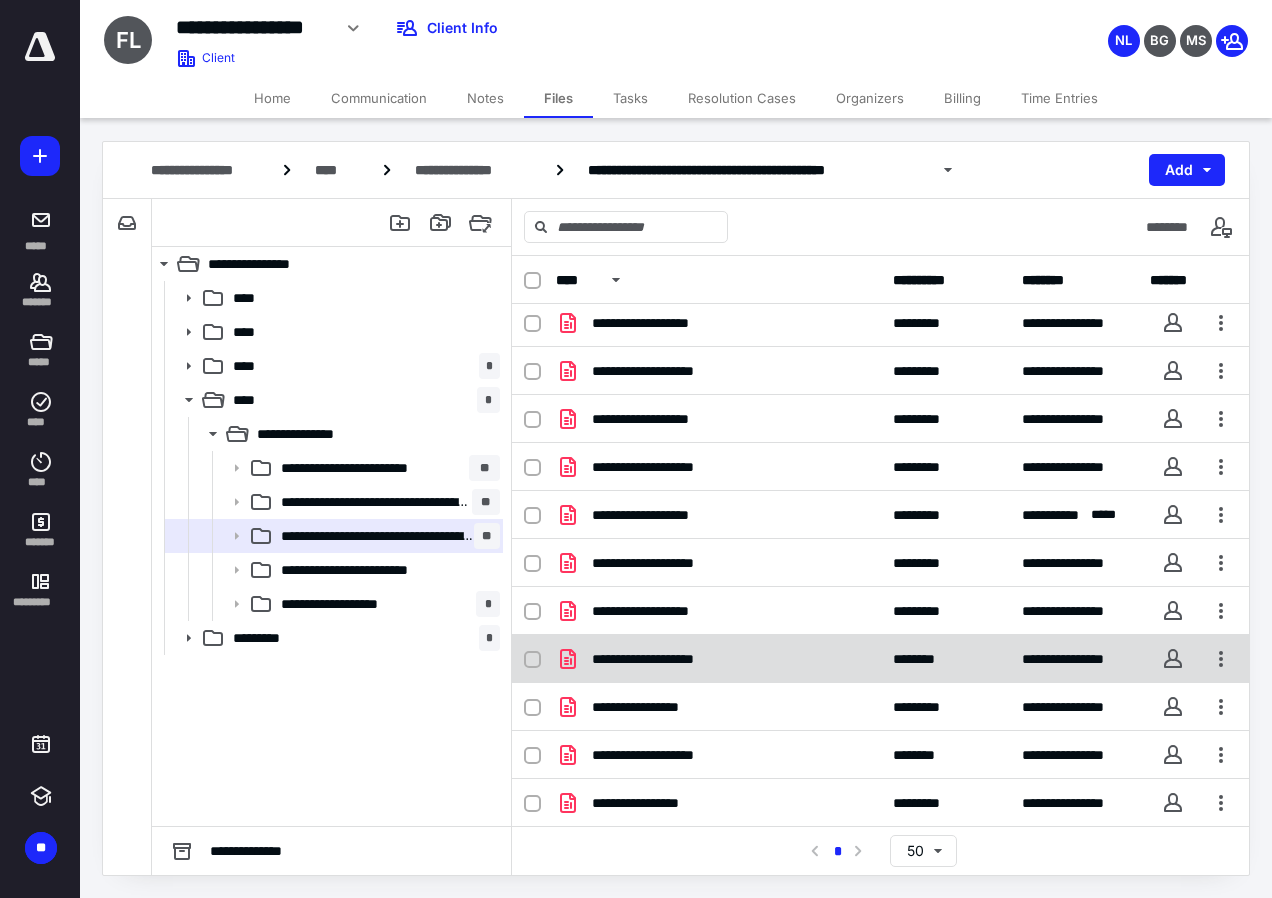 scroll, scrollTop: 6, scrollLeft: 0, axis: vertical 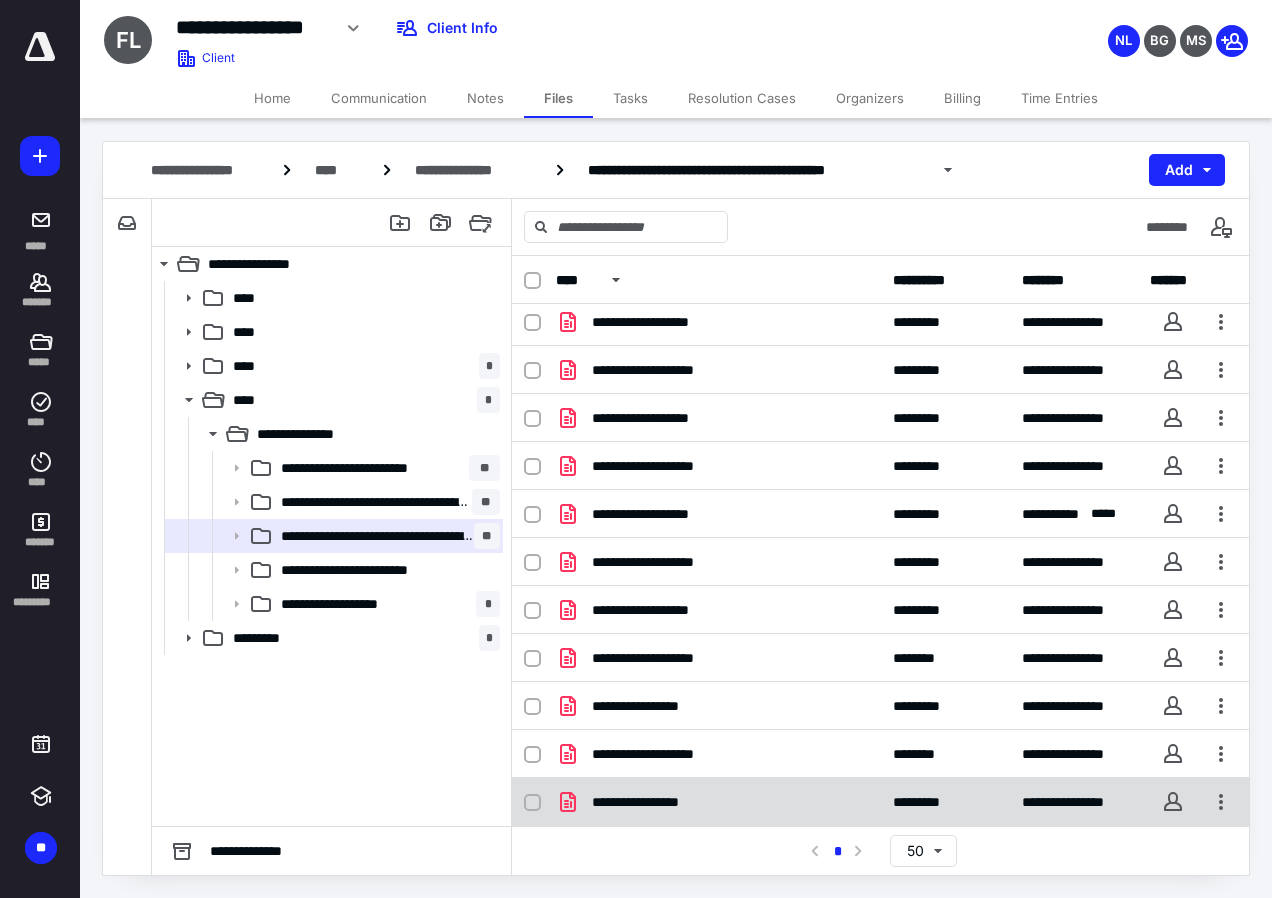 click on "**********" at bounding box center (652, 802) 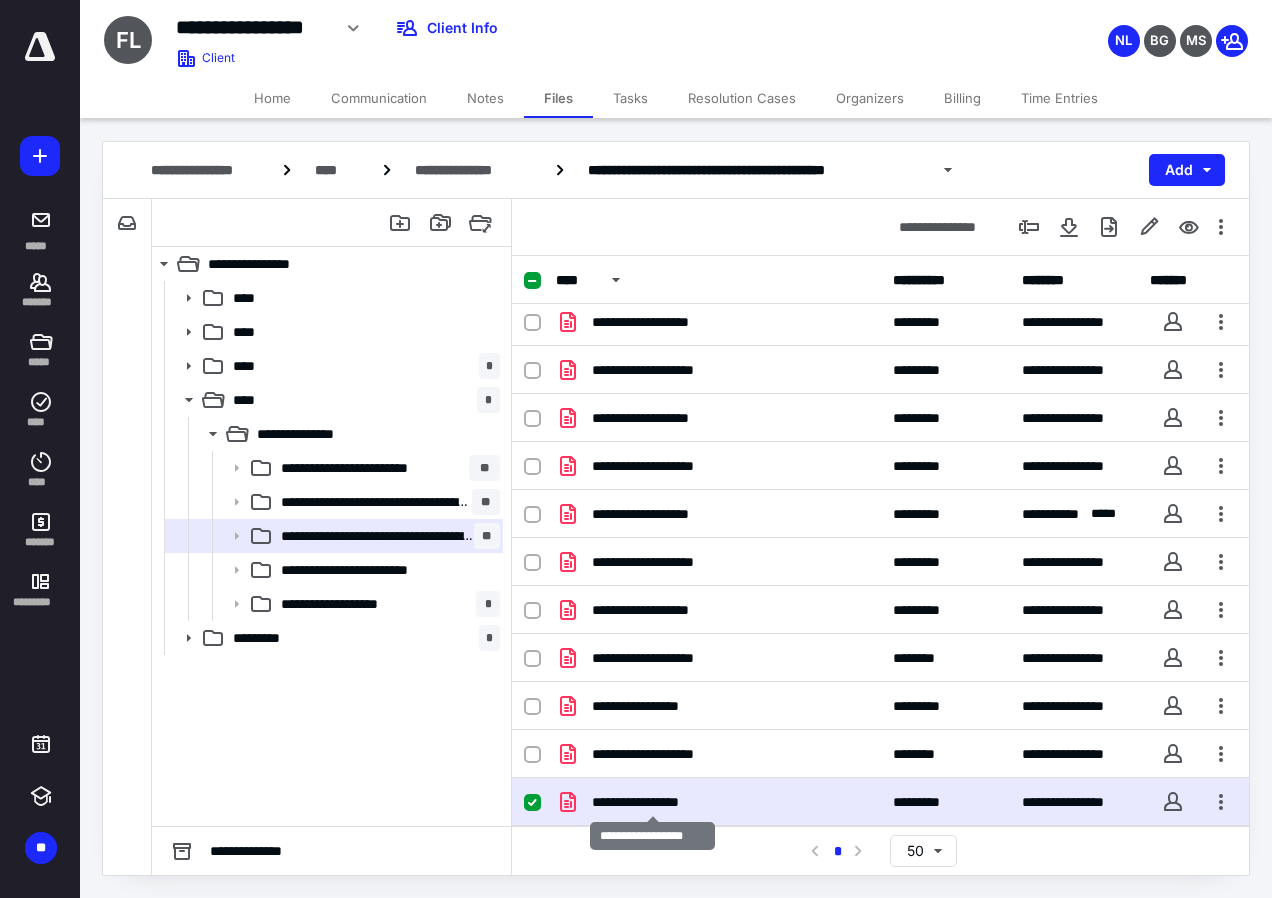 click on "**********" at bounding box center [652, 802] 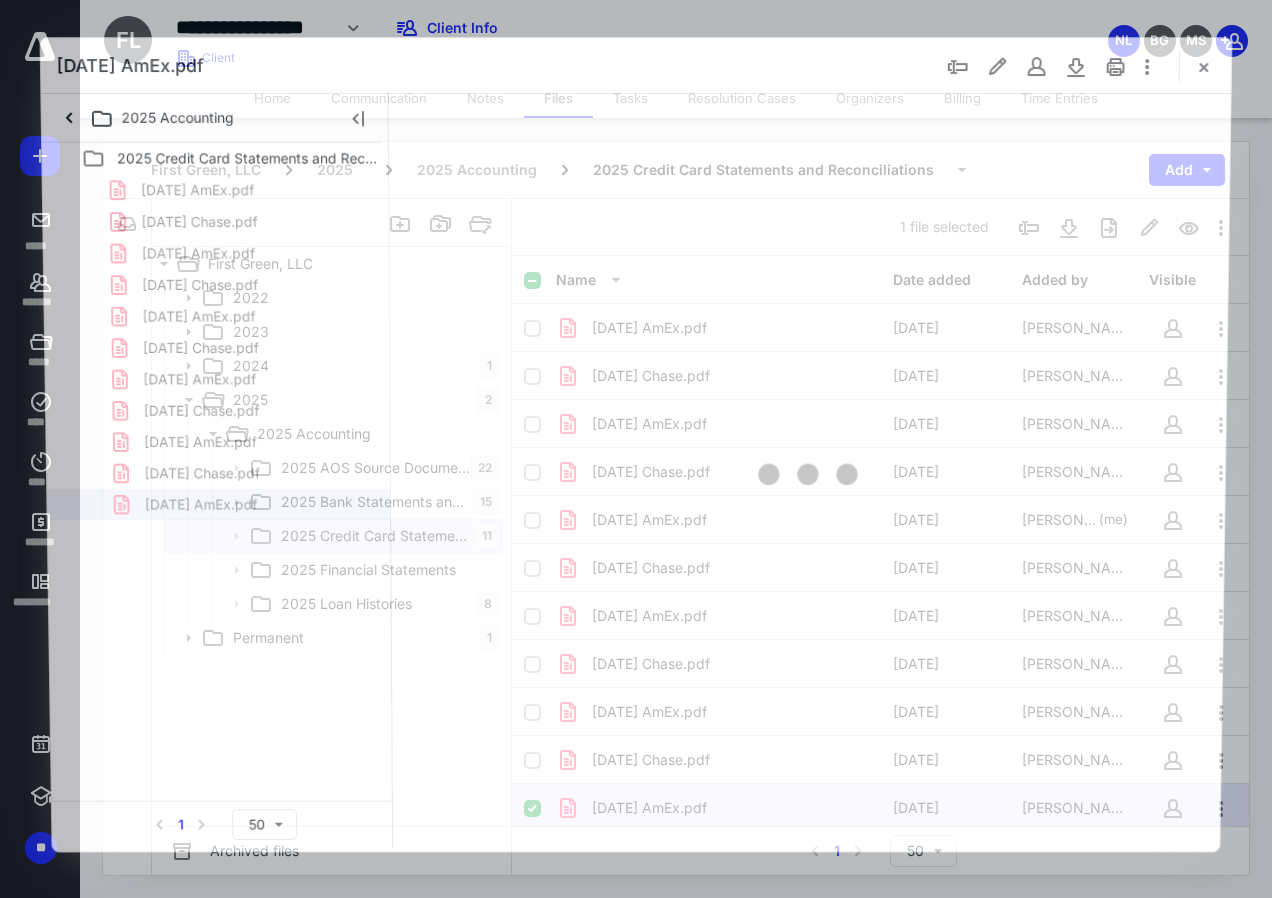 scroll, scrollTop: 6, scrollLeft: 0, axis: vertical 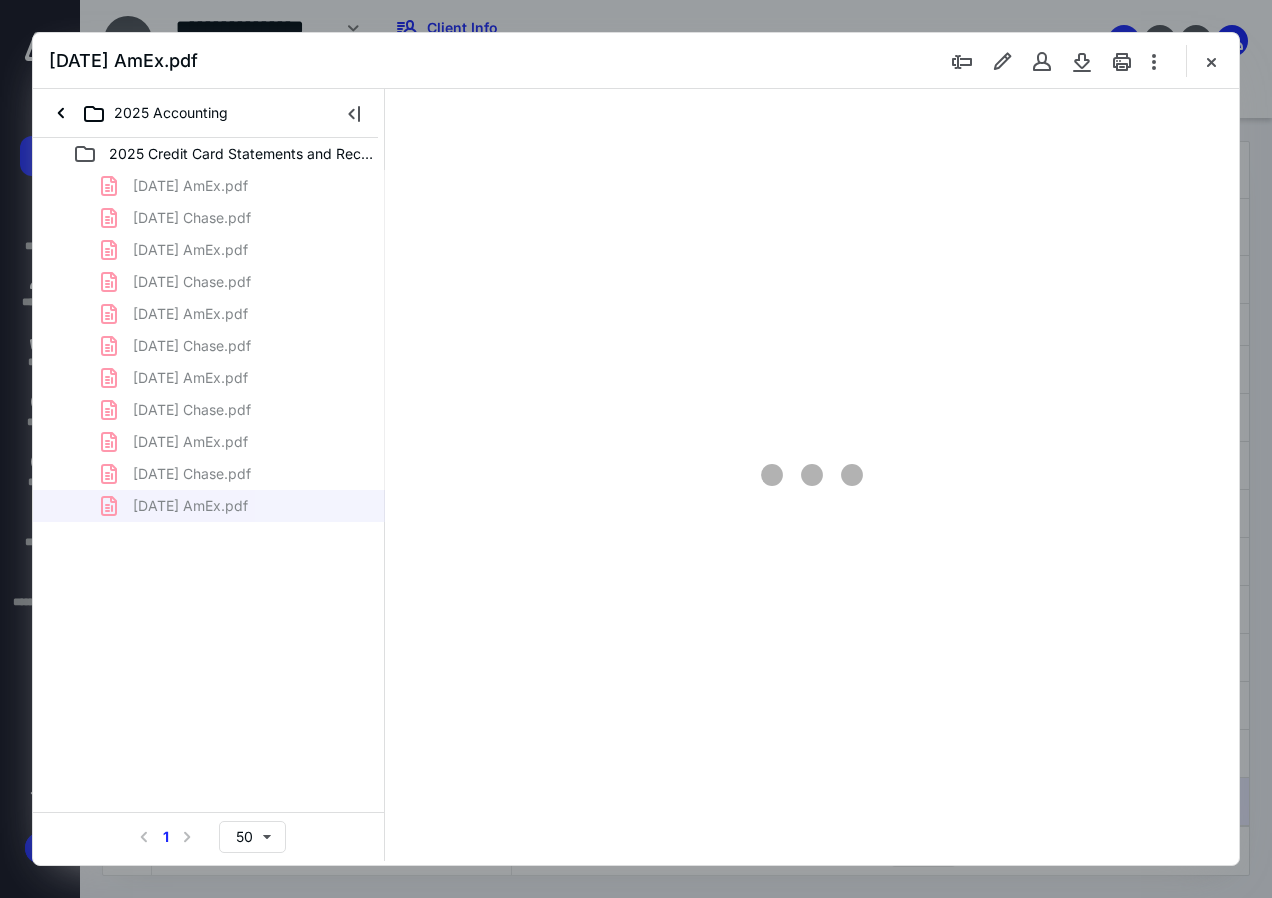 type on "136" 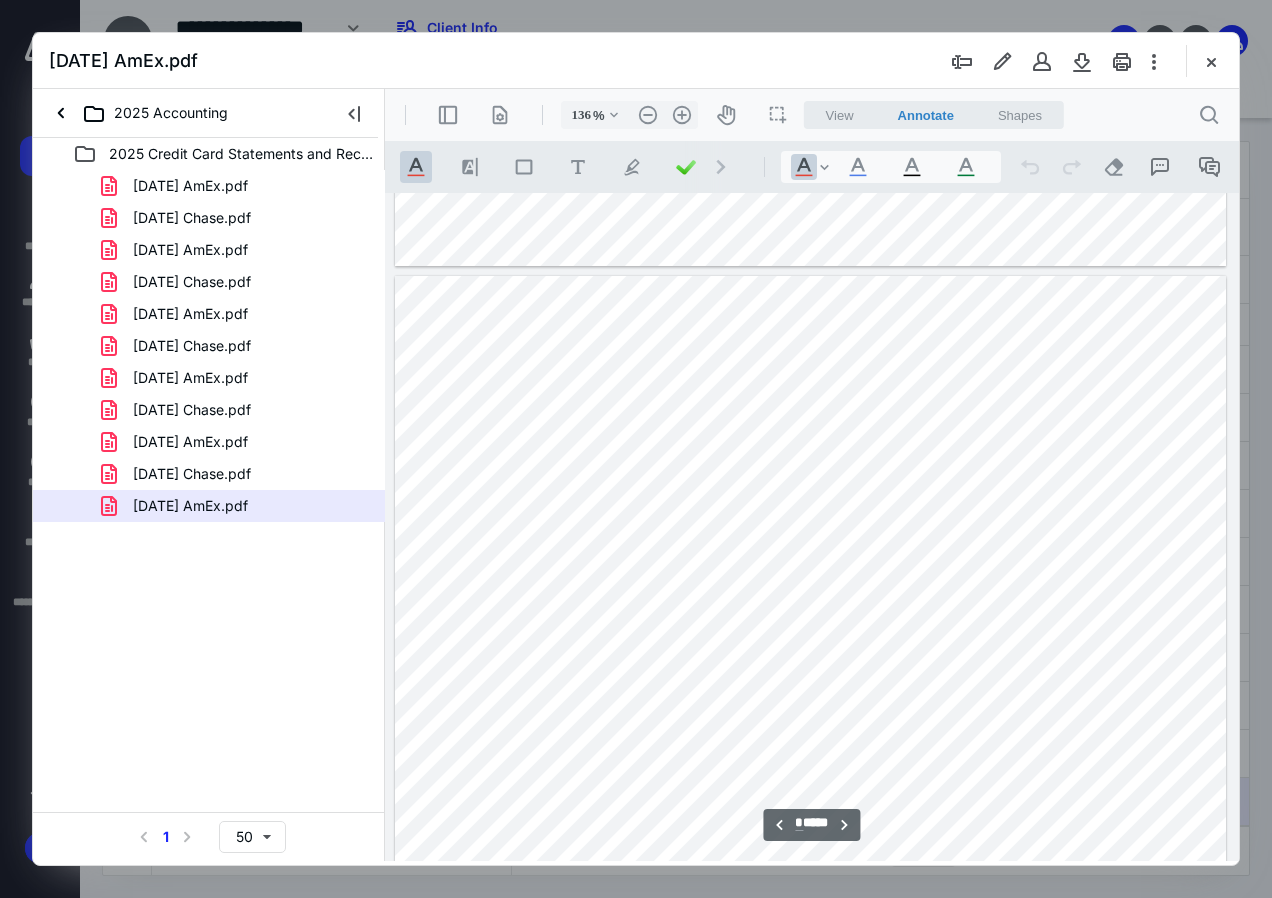 scroll, scrollTop: 1900, scrollLeft: 0, axis: vertical 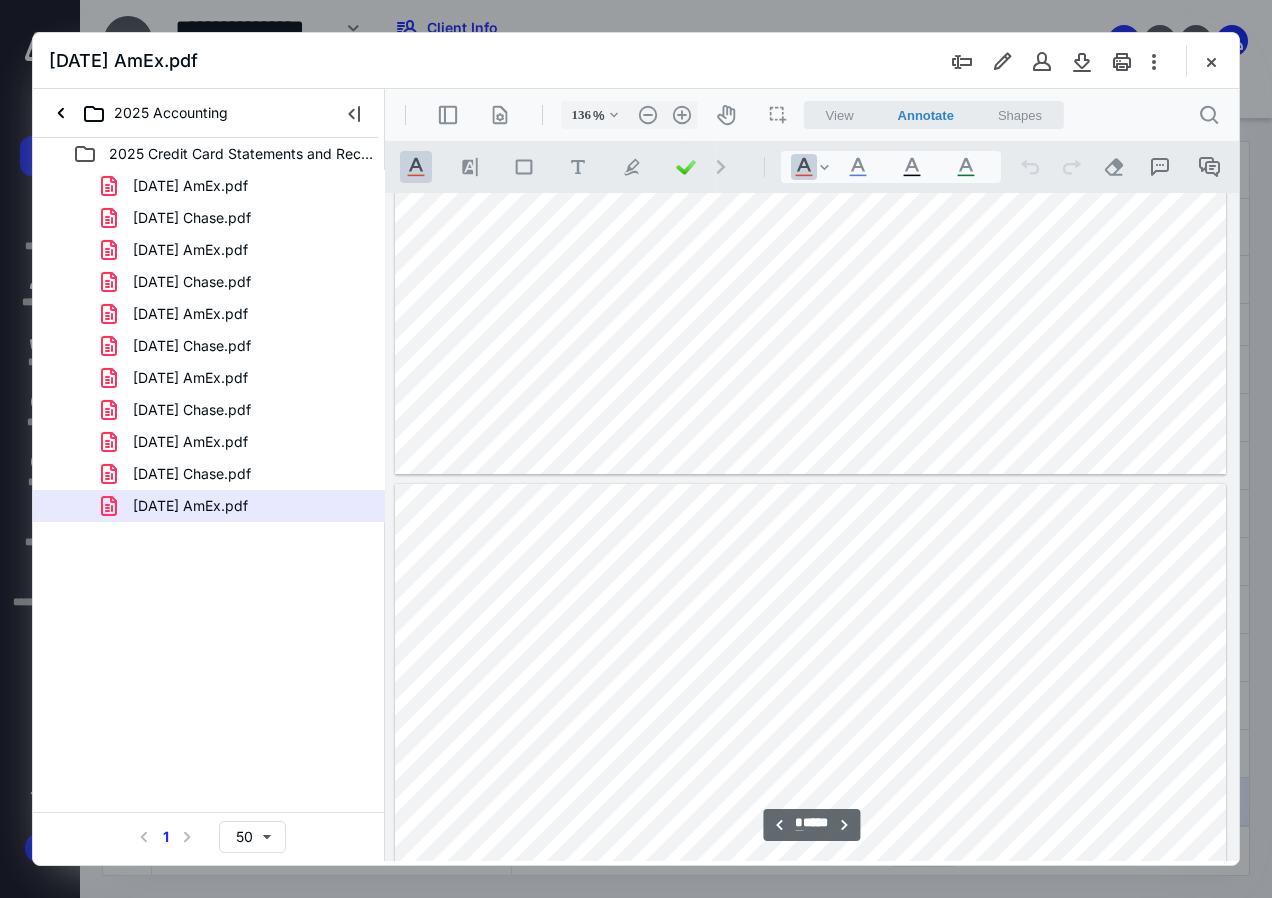 type on "*" 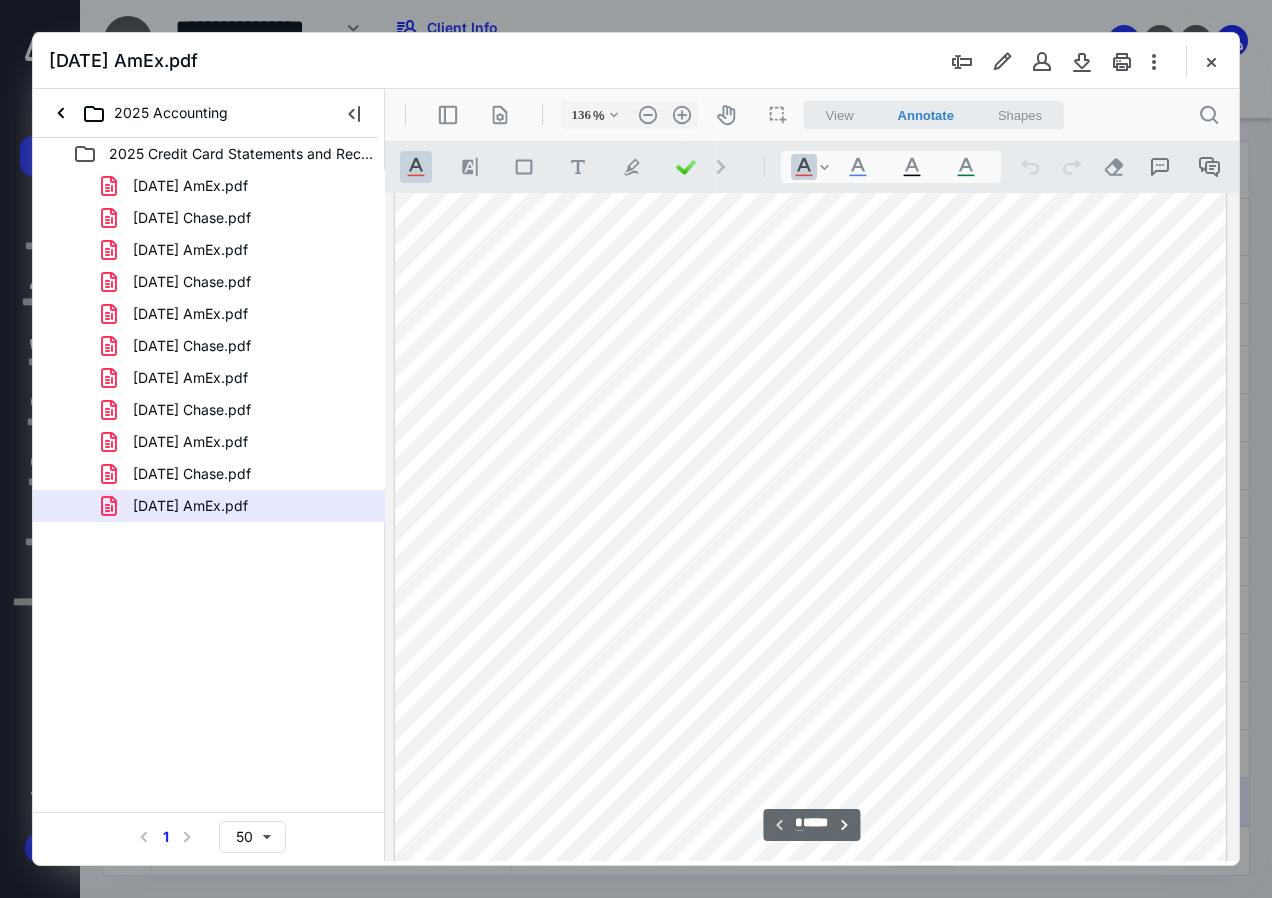 scroll, scrollTop: 0, scrollLeft: 0, axis: both 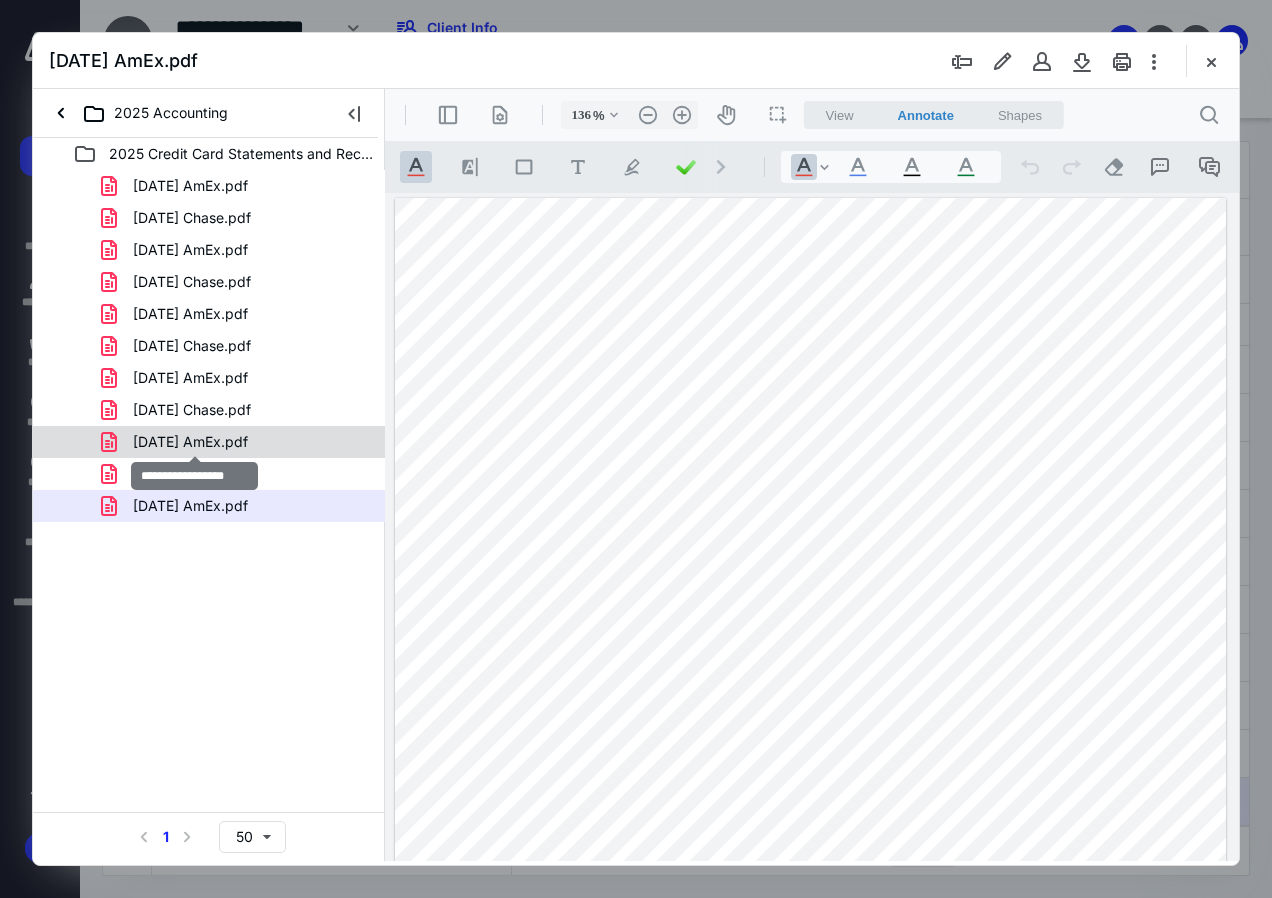 click on "[DATE] AmEx.pdf" at bounding box center (190, 442) 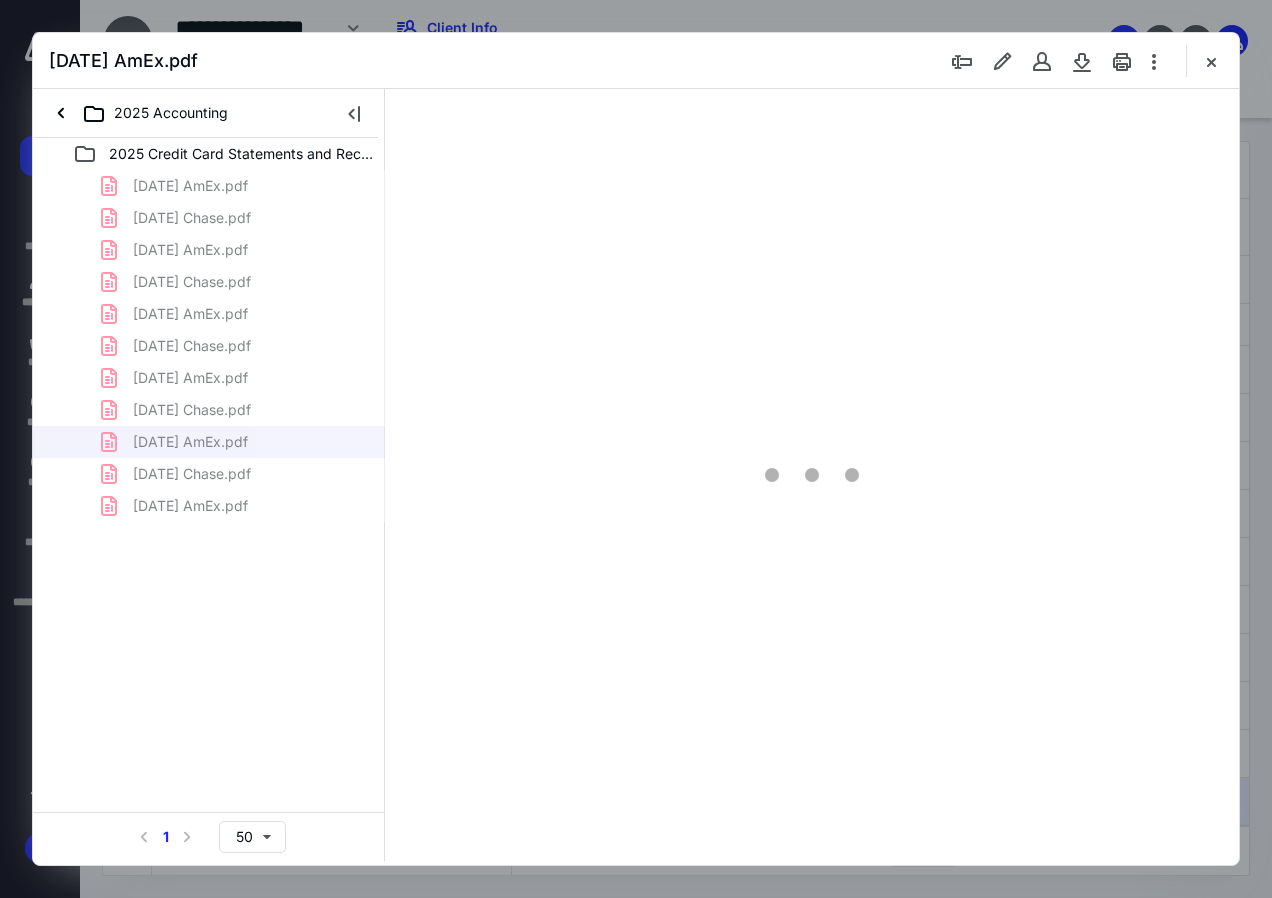 type on "136" 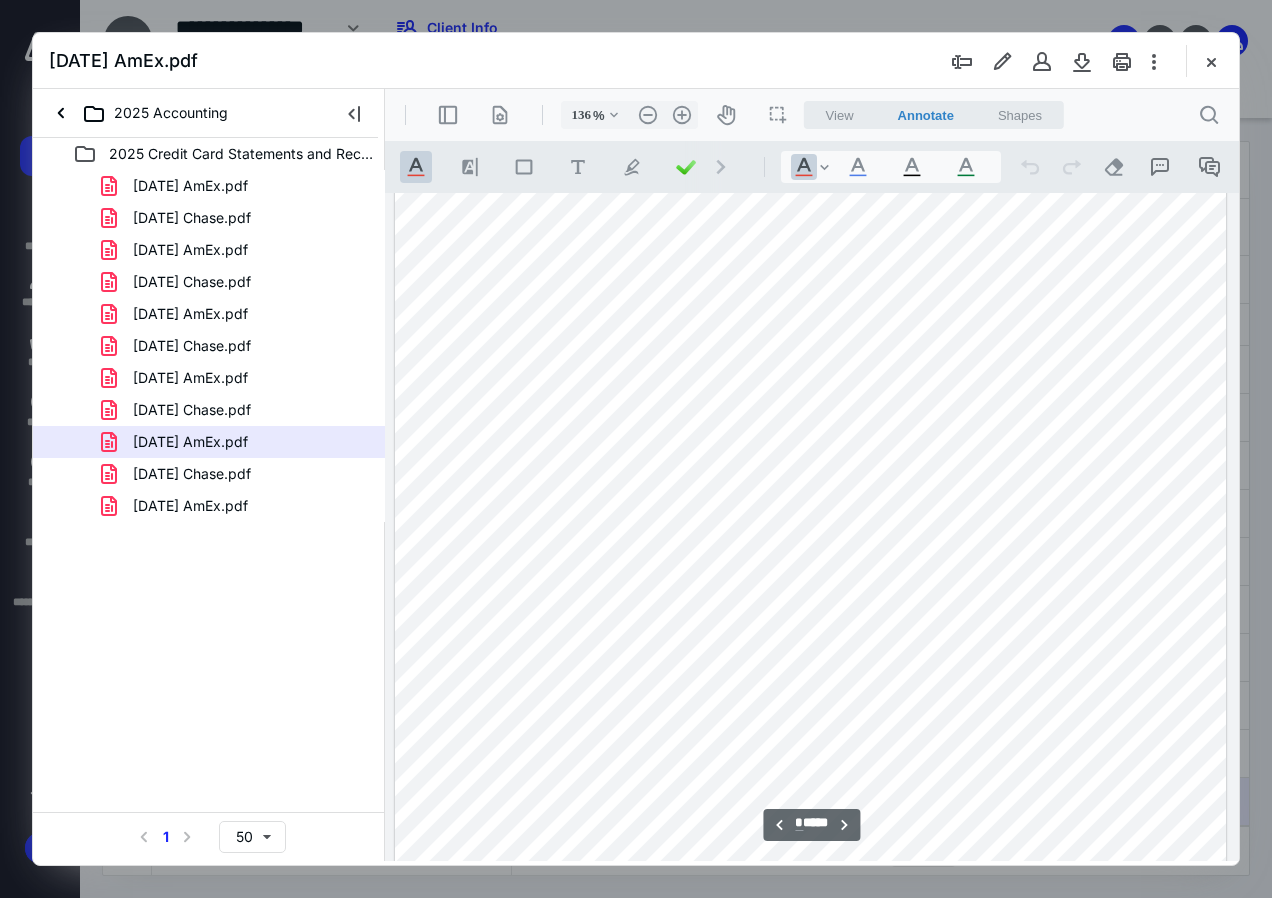 scroll, scrollTop: 2600, scrollLeft: 0, axis: vertical 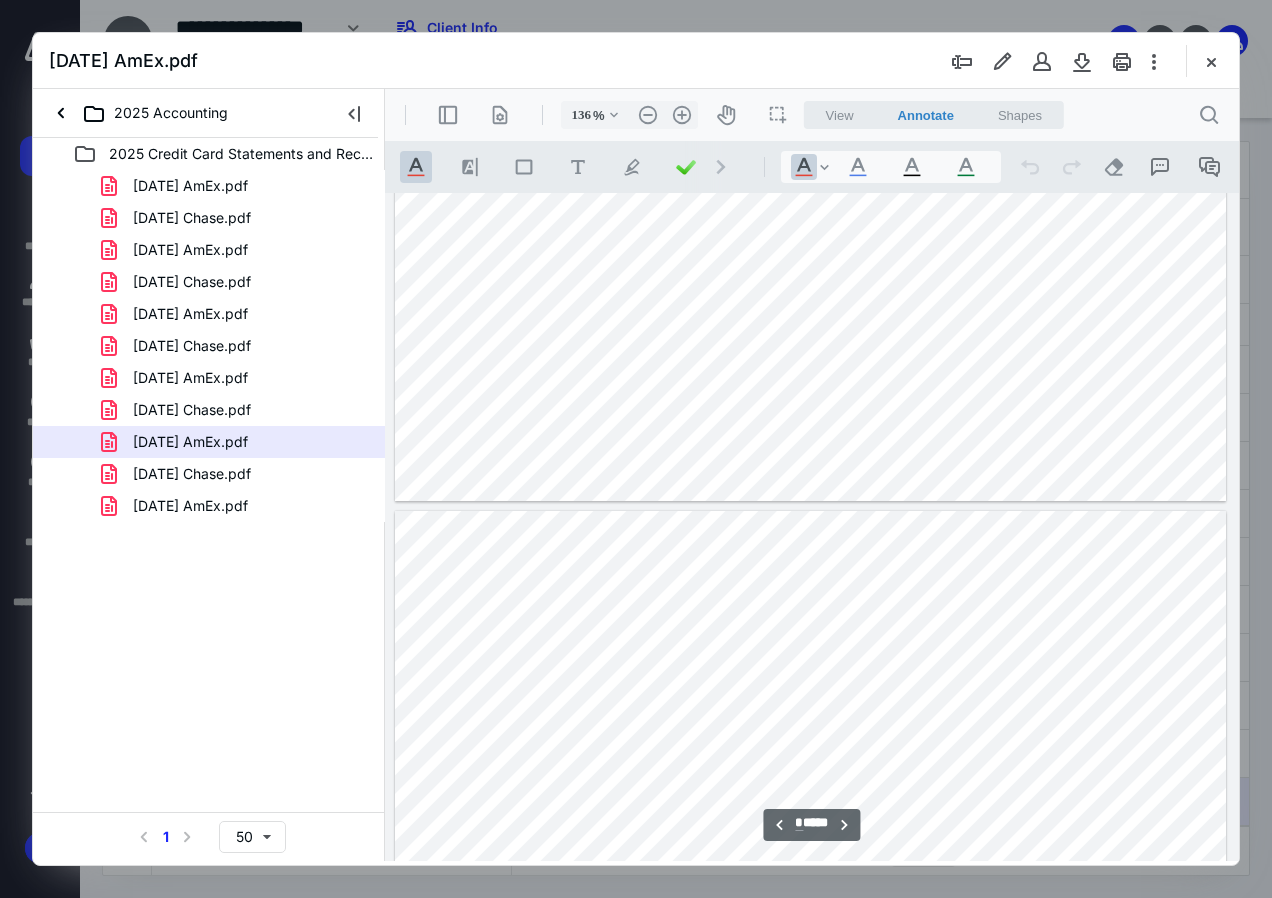 type on "*" 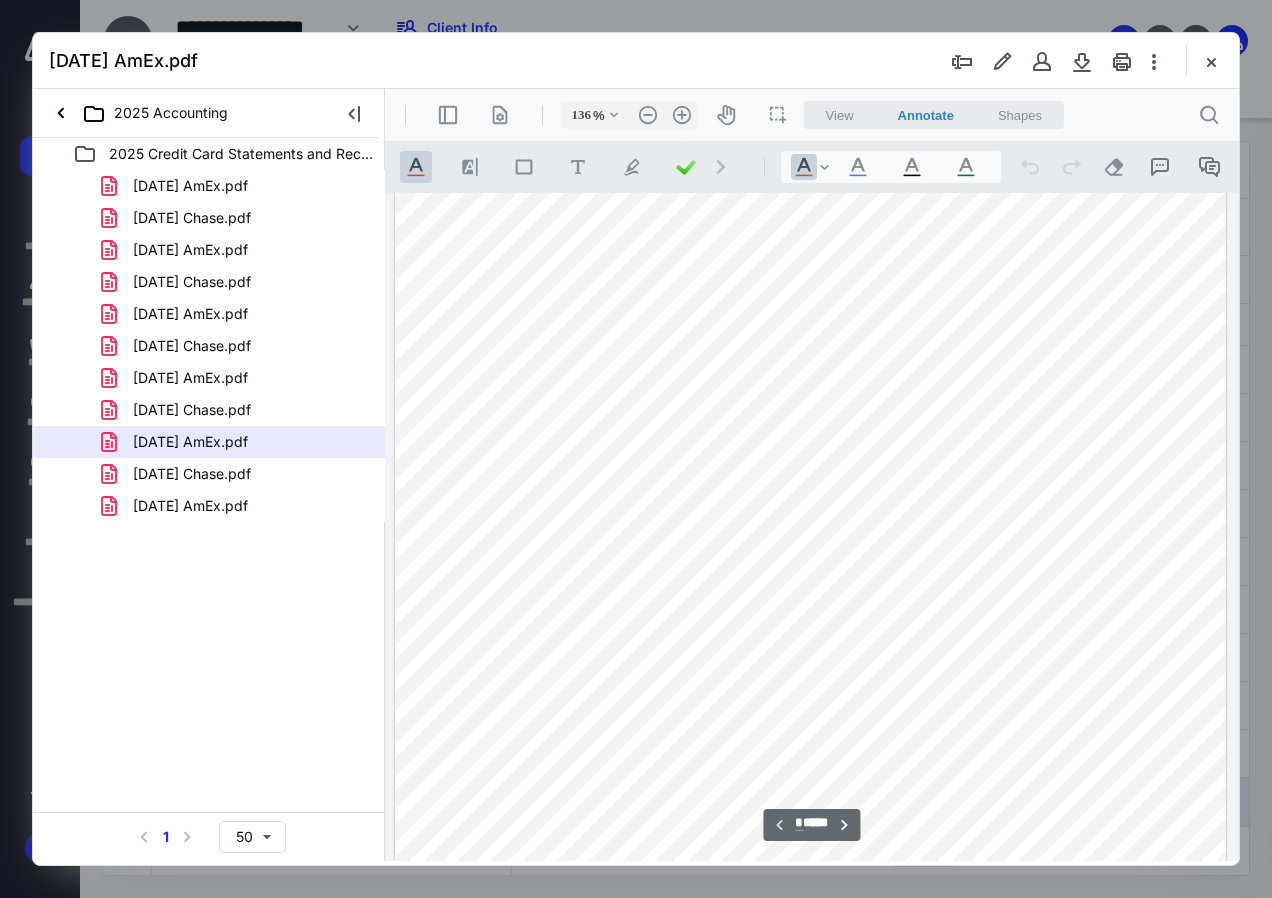scroll, scrollTop: 0, scrollLeft: 0, axis: both 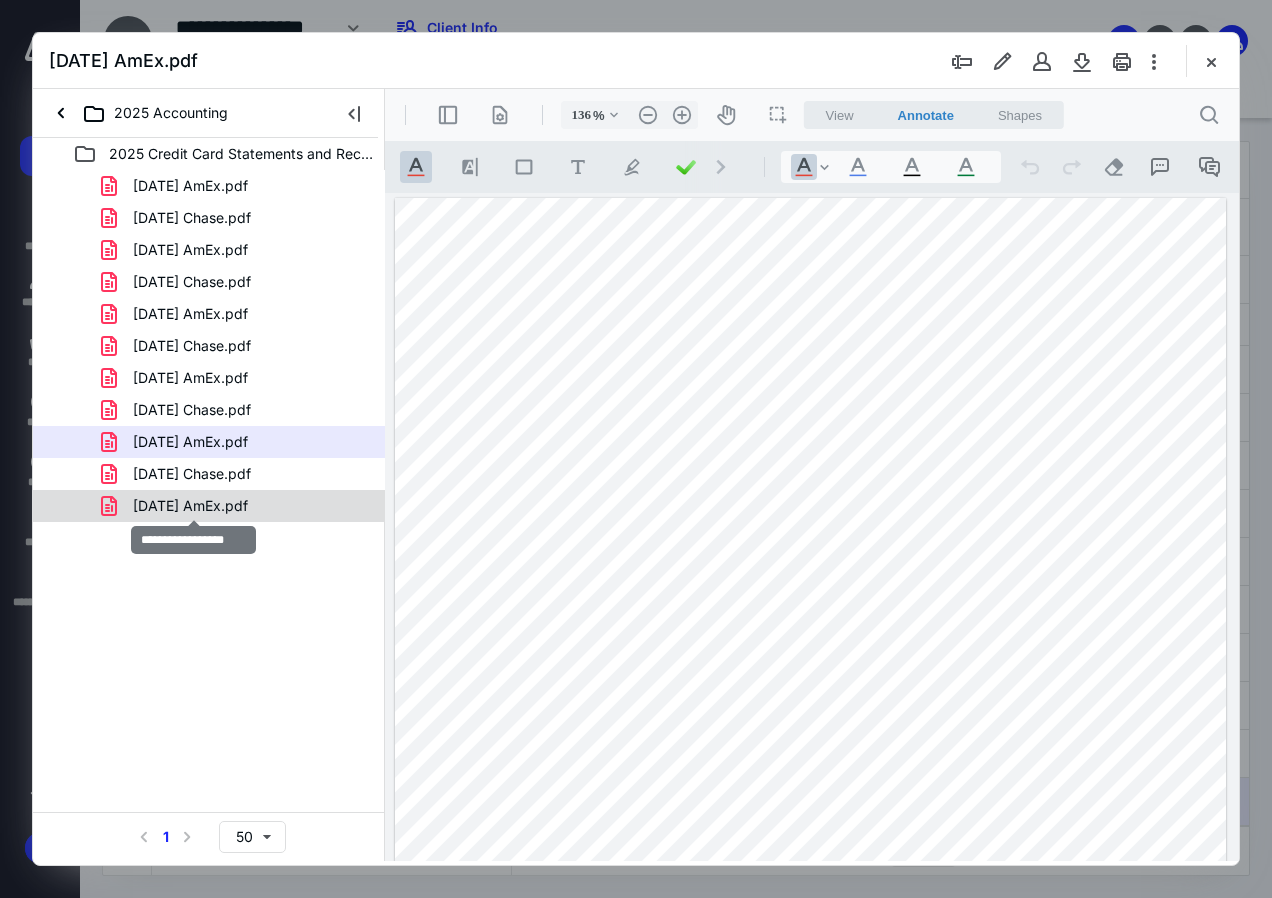 click on "[DATE] AmEx.pdf" at bounding box center (190, 506) 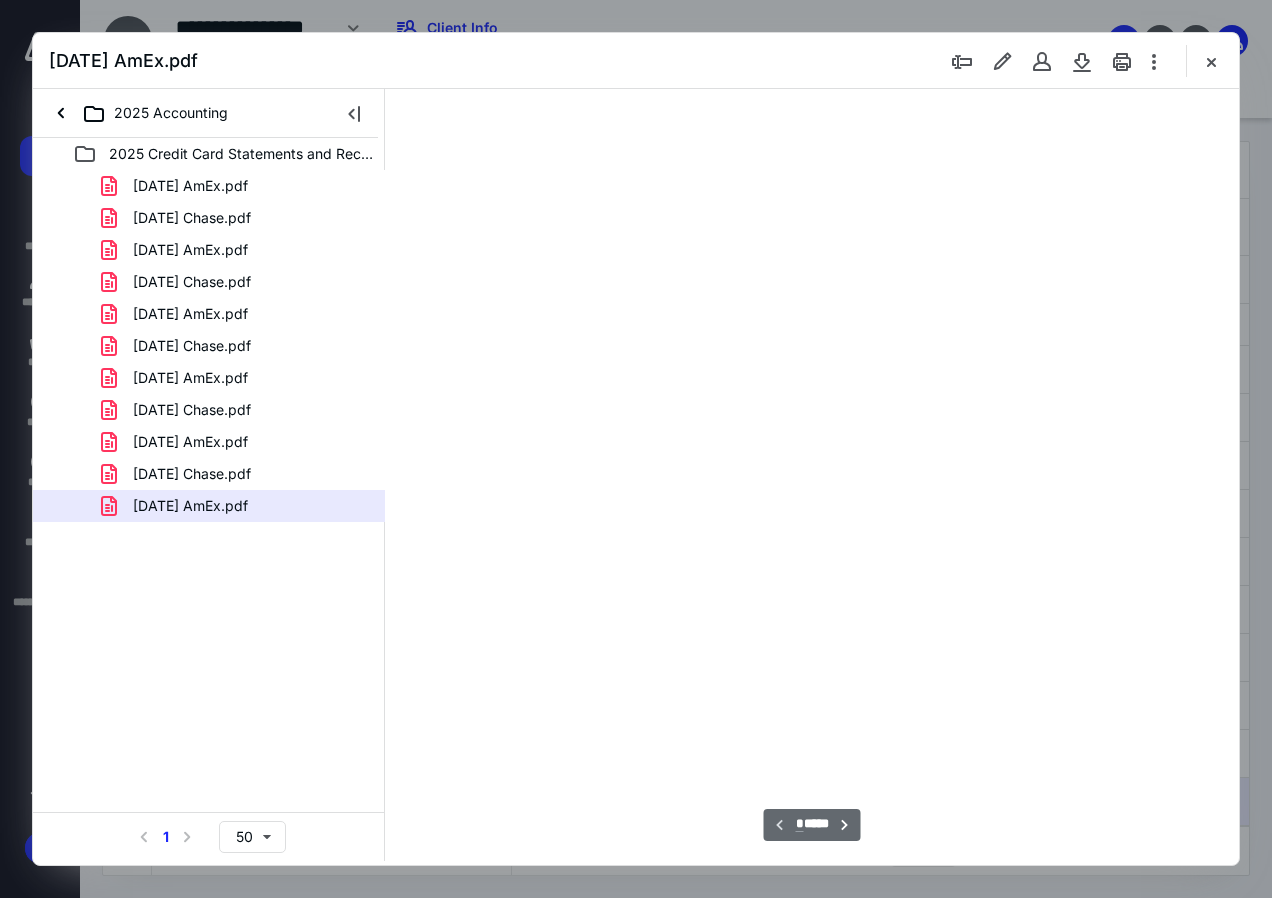 scroll, scrollTop: 109, scrollLeft: 0, axis: vertical 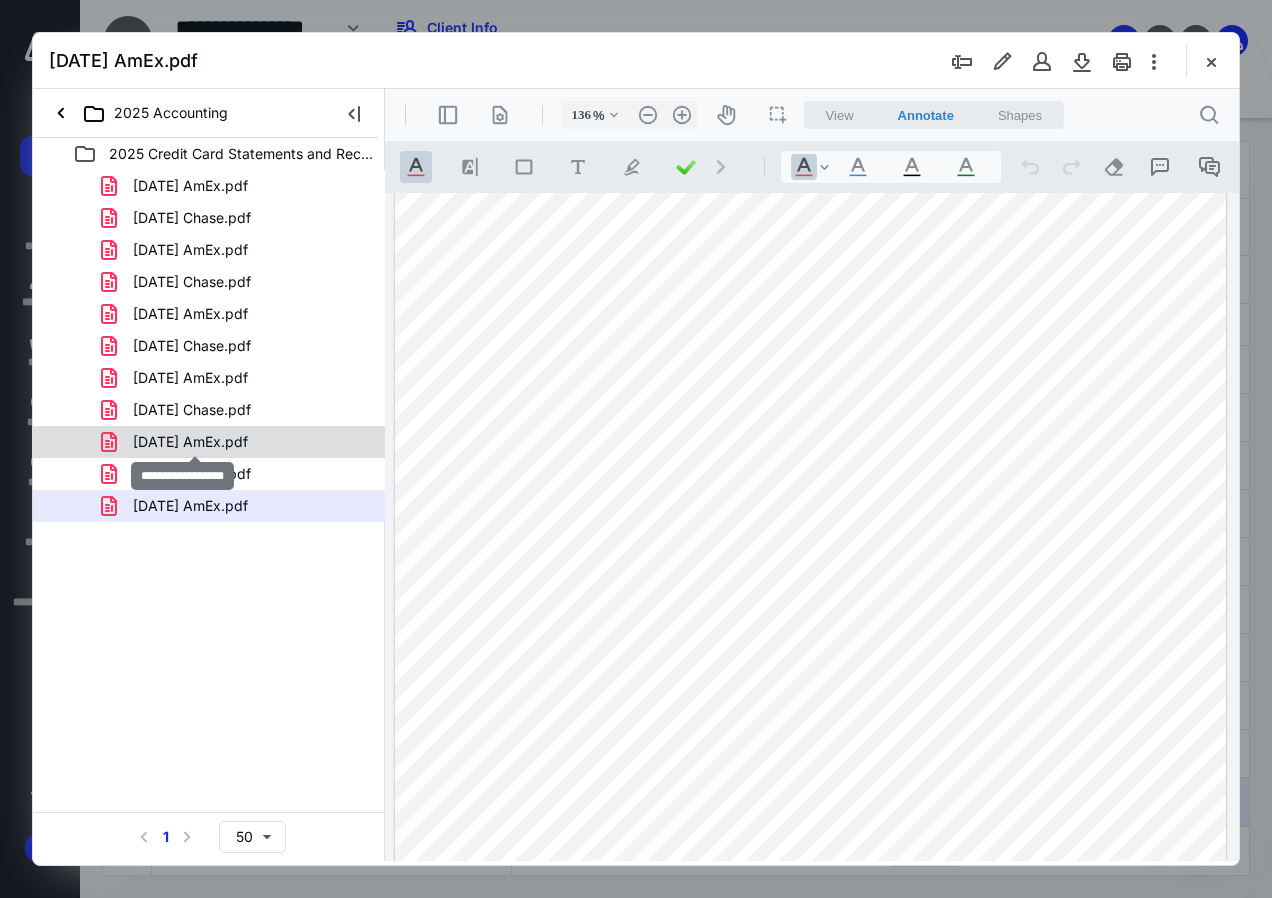 click on "[DATE] AmEx.pdf" at bounding box center (190, 442) 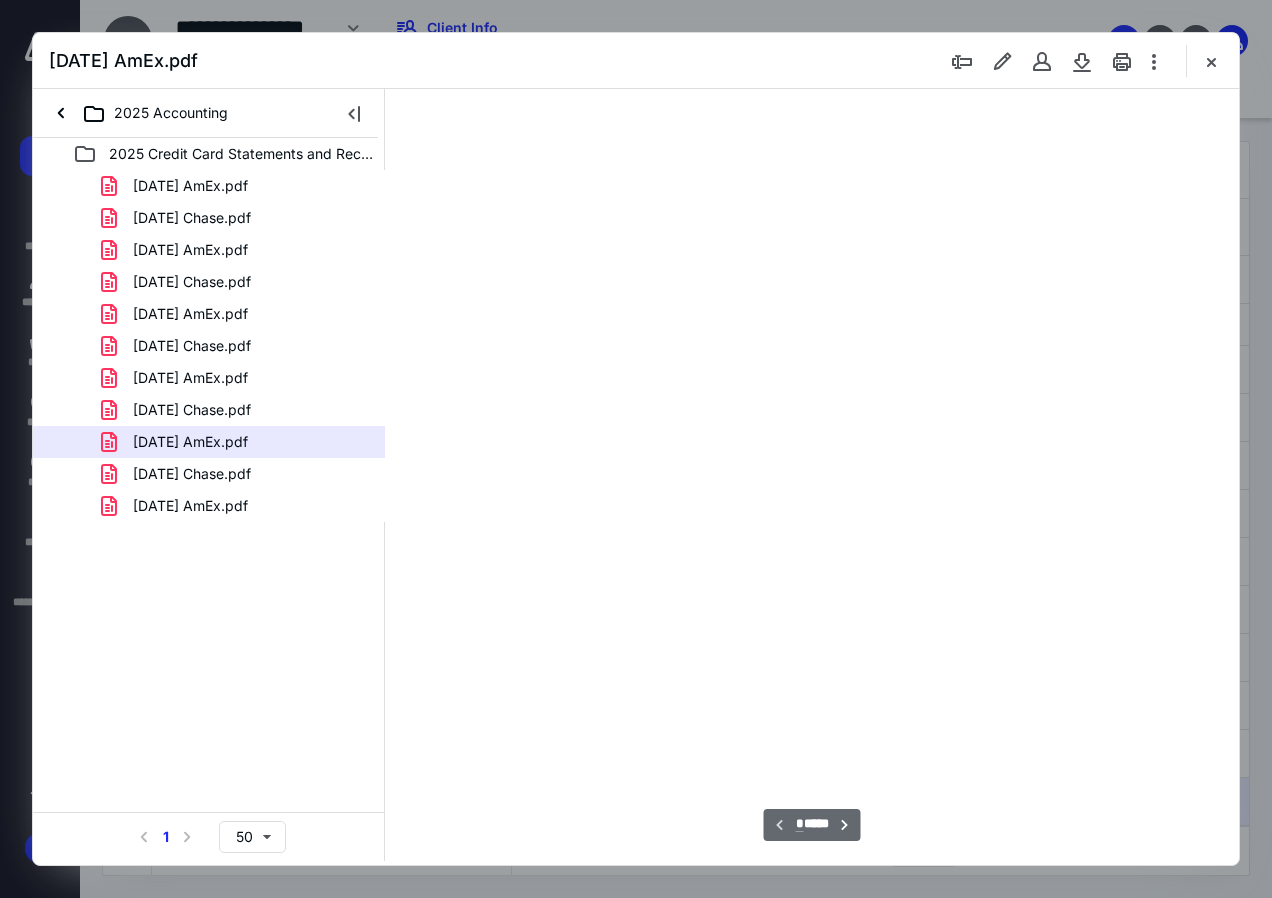 type on "136" 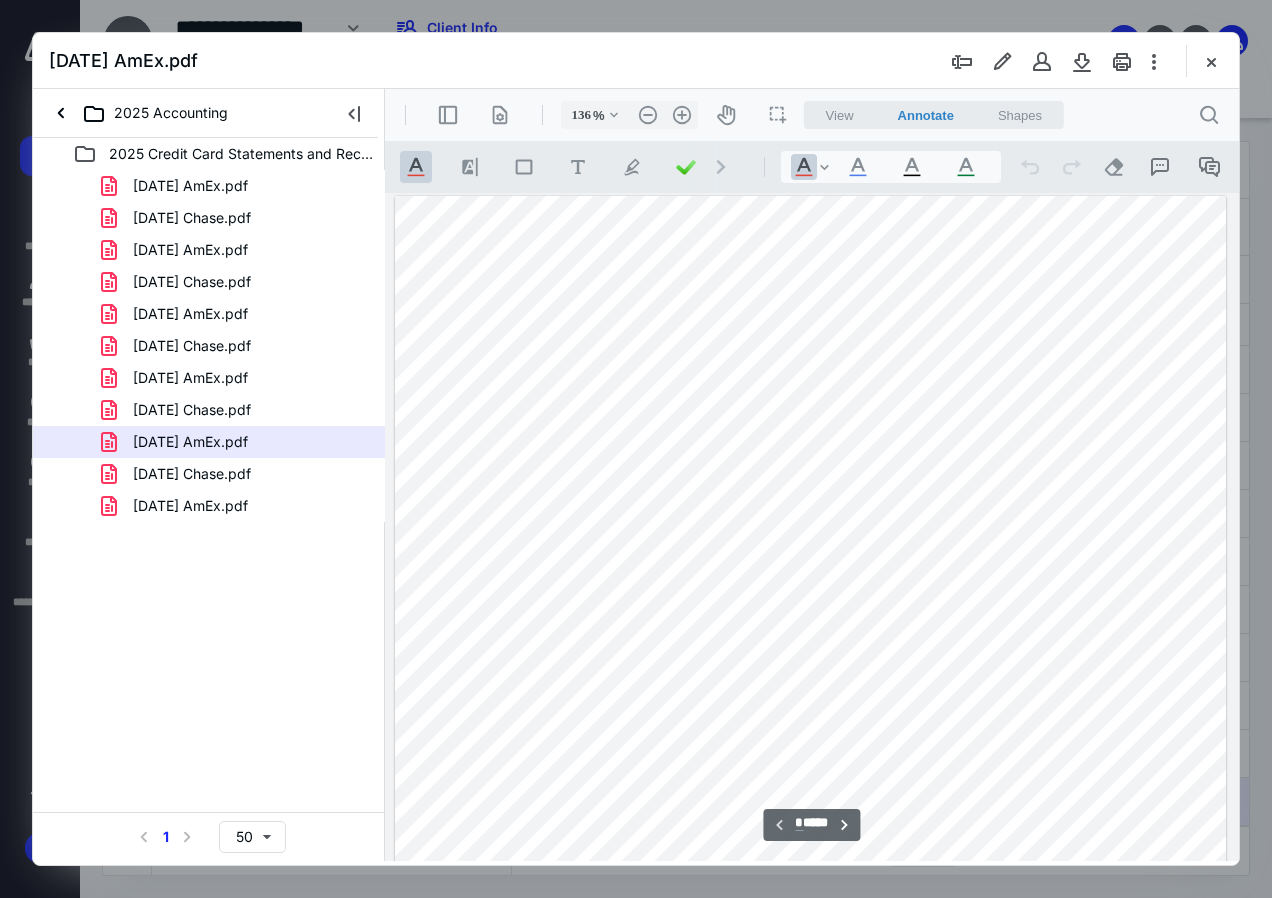 scroll, scrollTop: 0, scrollLeft: 0, axis: both 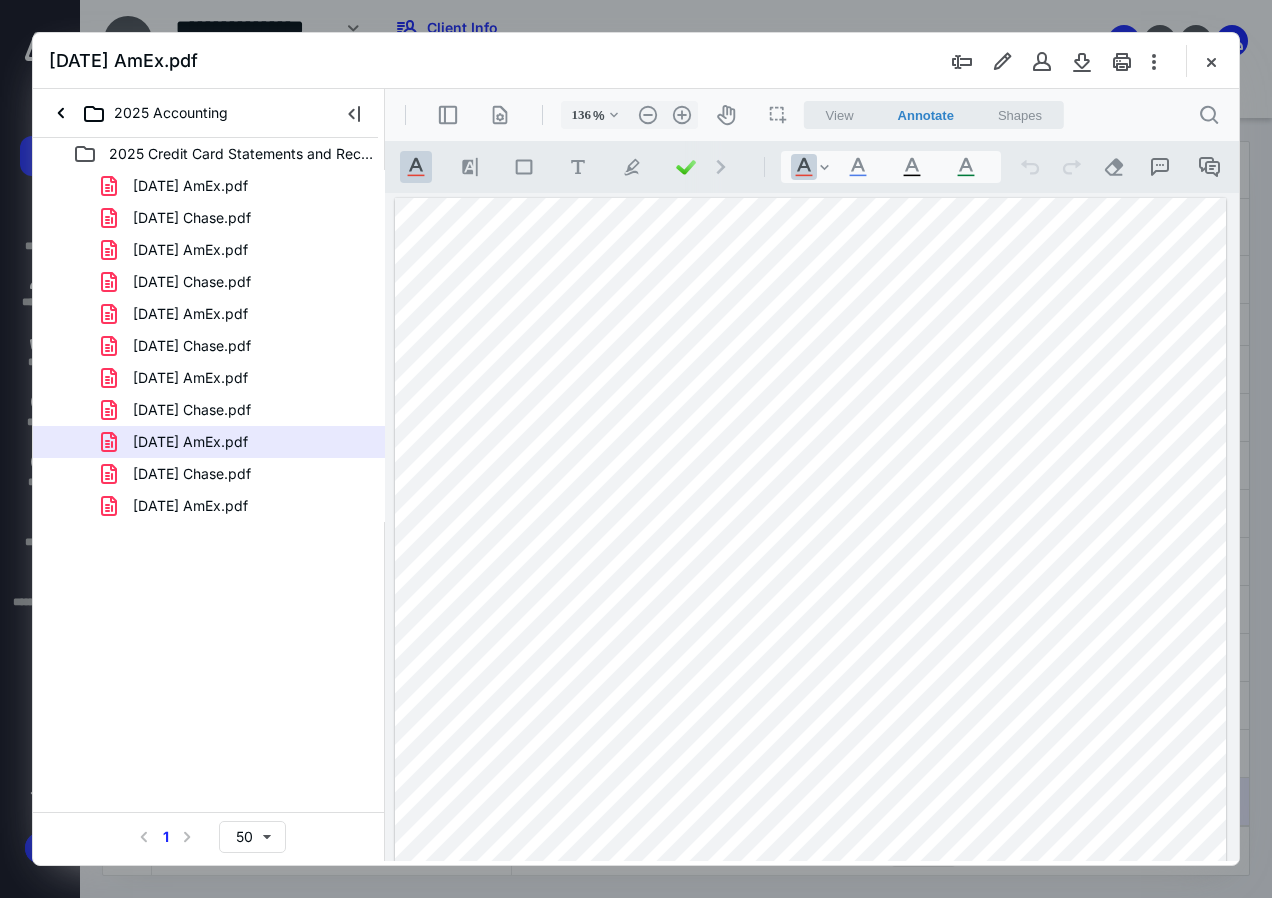 drag, startPoint x: 1236, startPoint y: 213, endPoint x: 1228, endPoint y: 270, distance: 57.558666 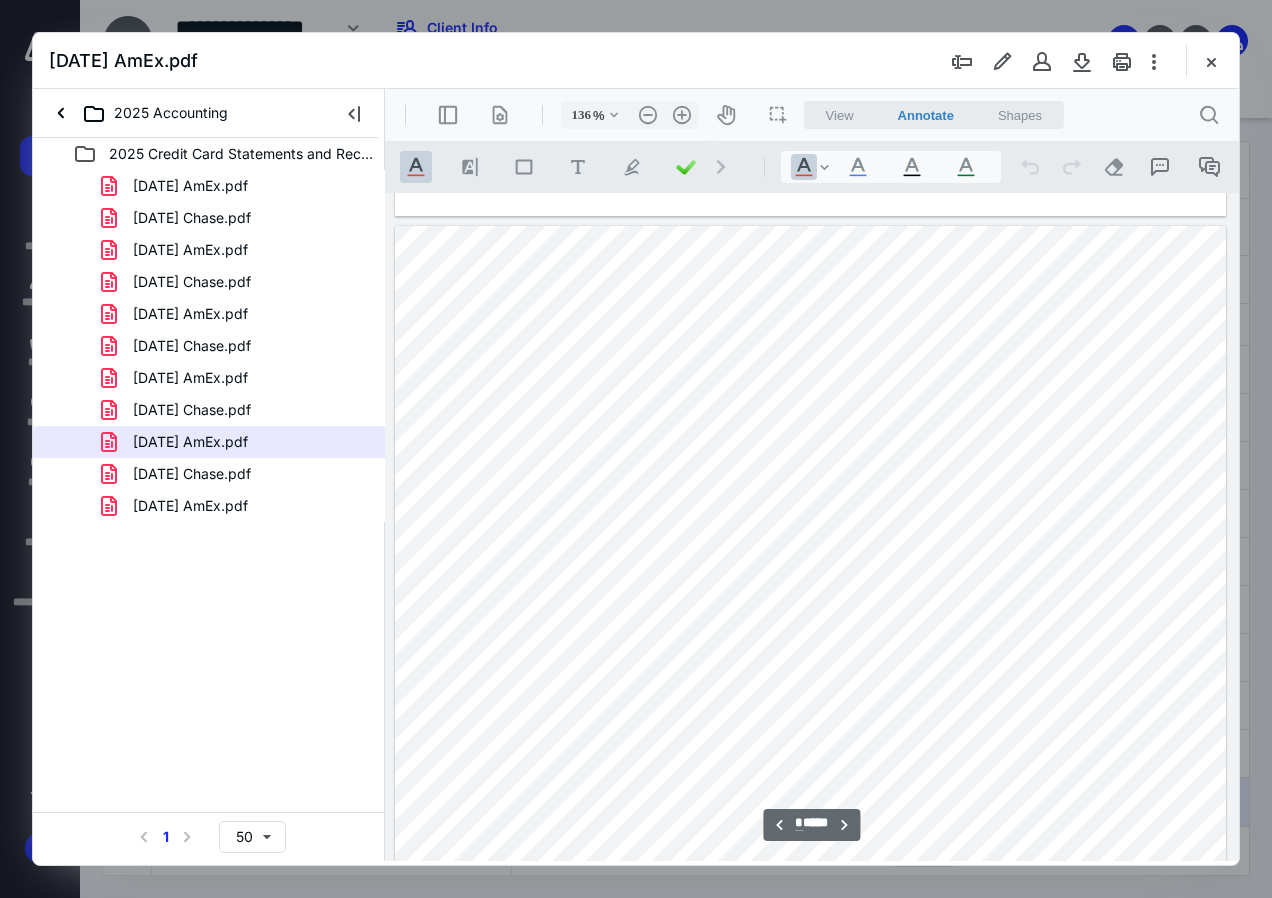 scroll, scrollTop: 1365, scrollLeft: 0, axis: vertical 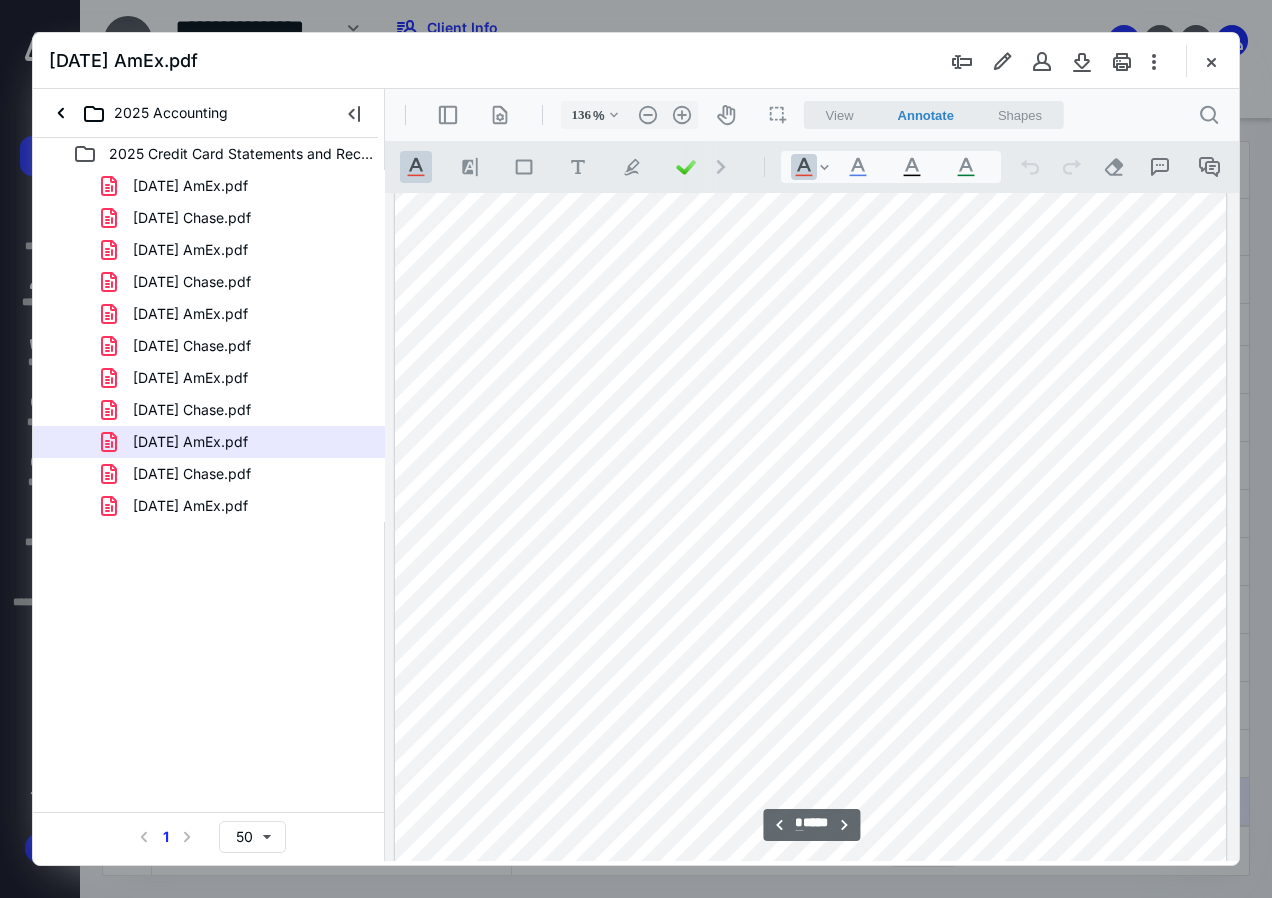 type on "*" 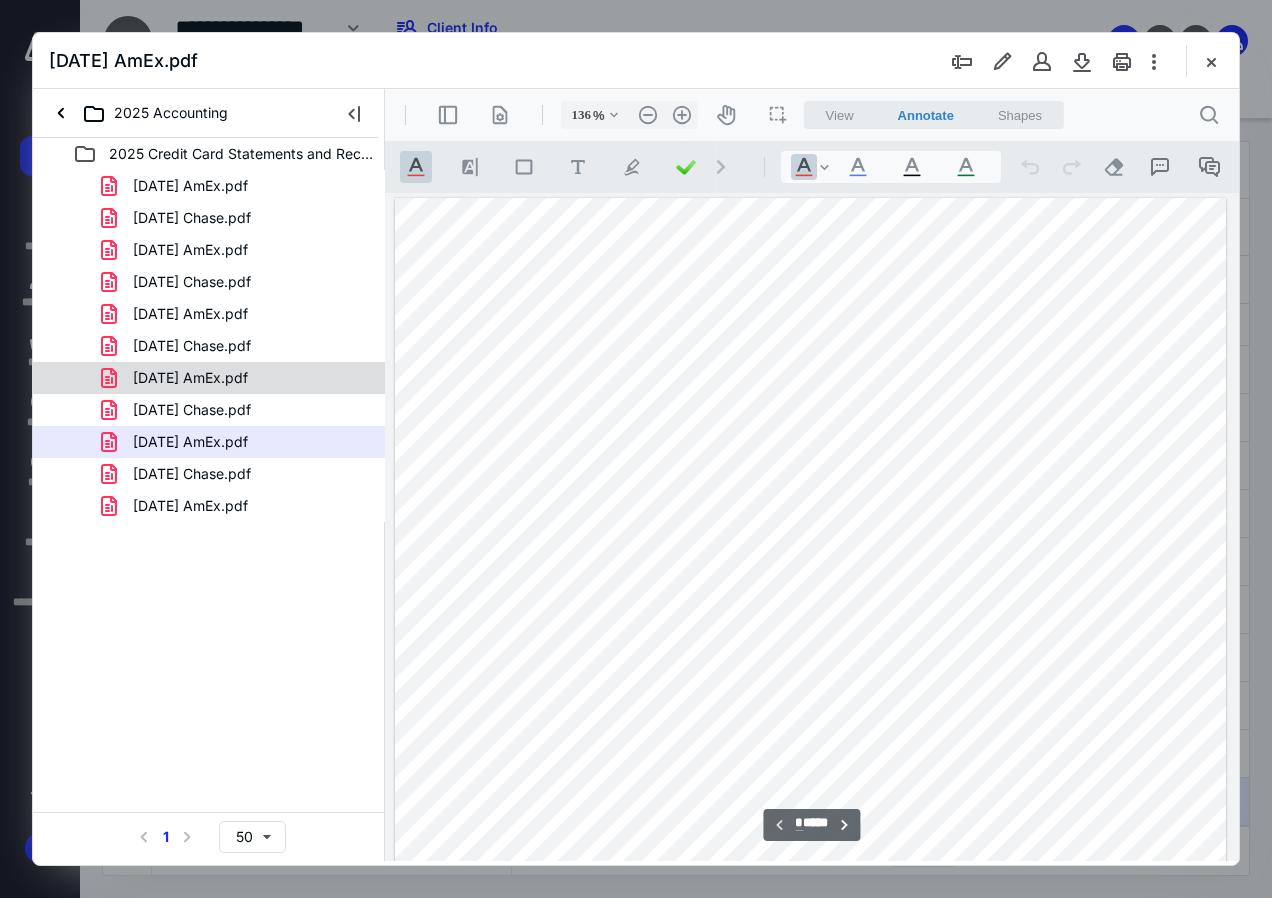 click on "[DATE] AmEx.pdf" at bounding box center [190, 378] 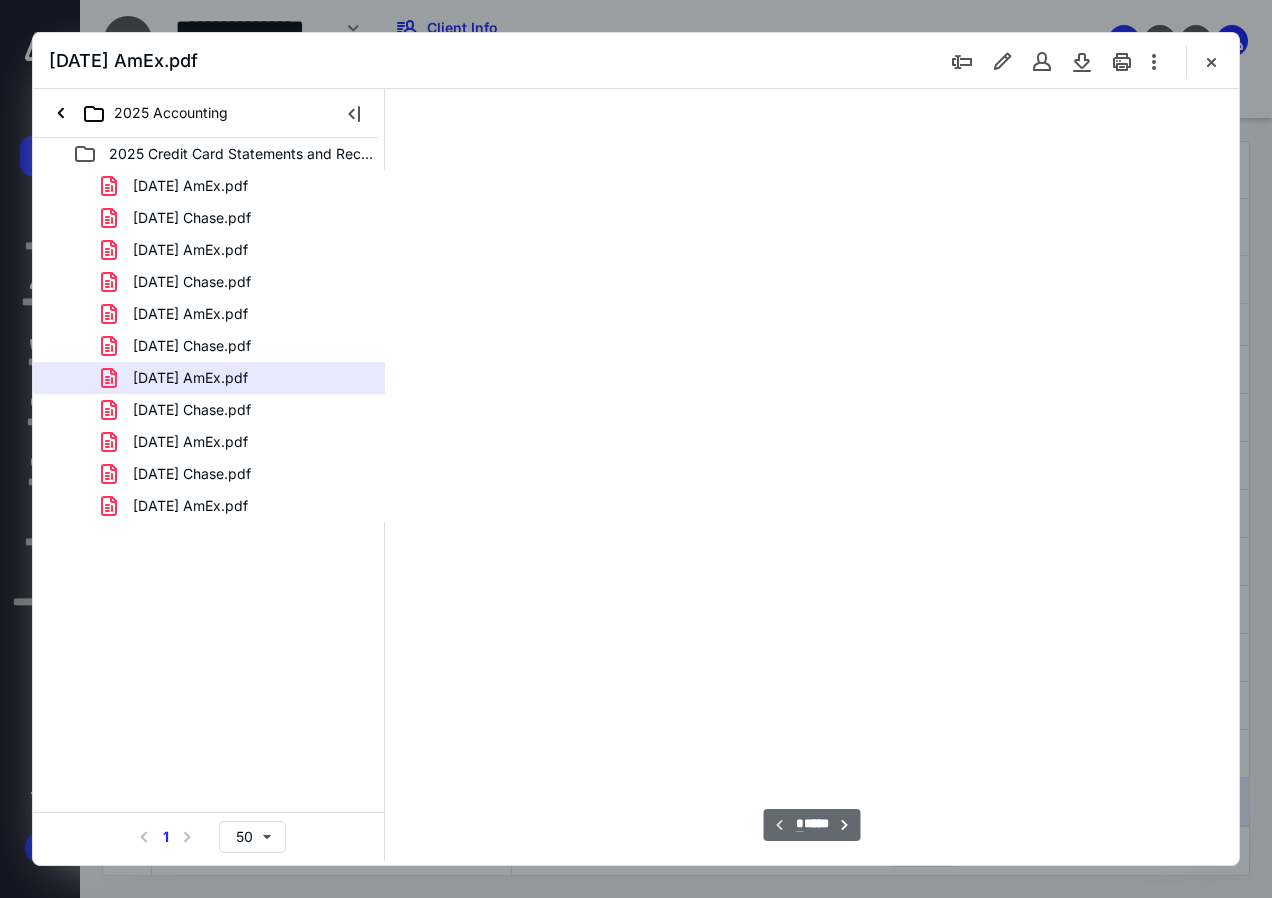 scroll, scrollTop: 109, scrollLeft: 0, axis: vertical 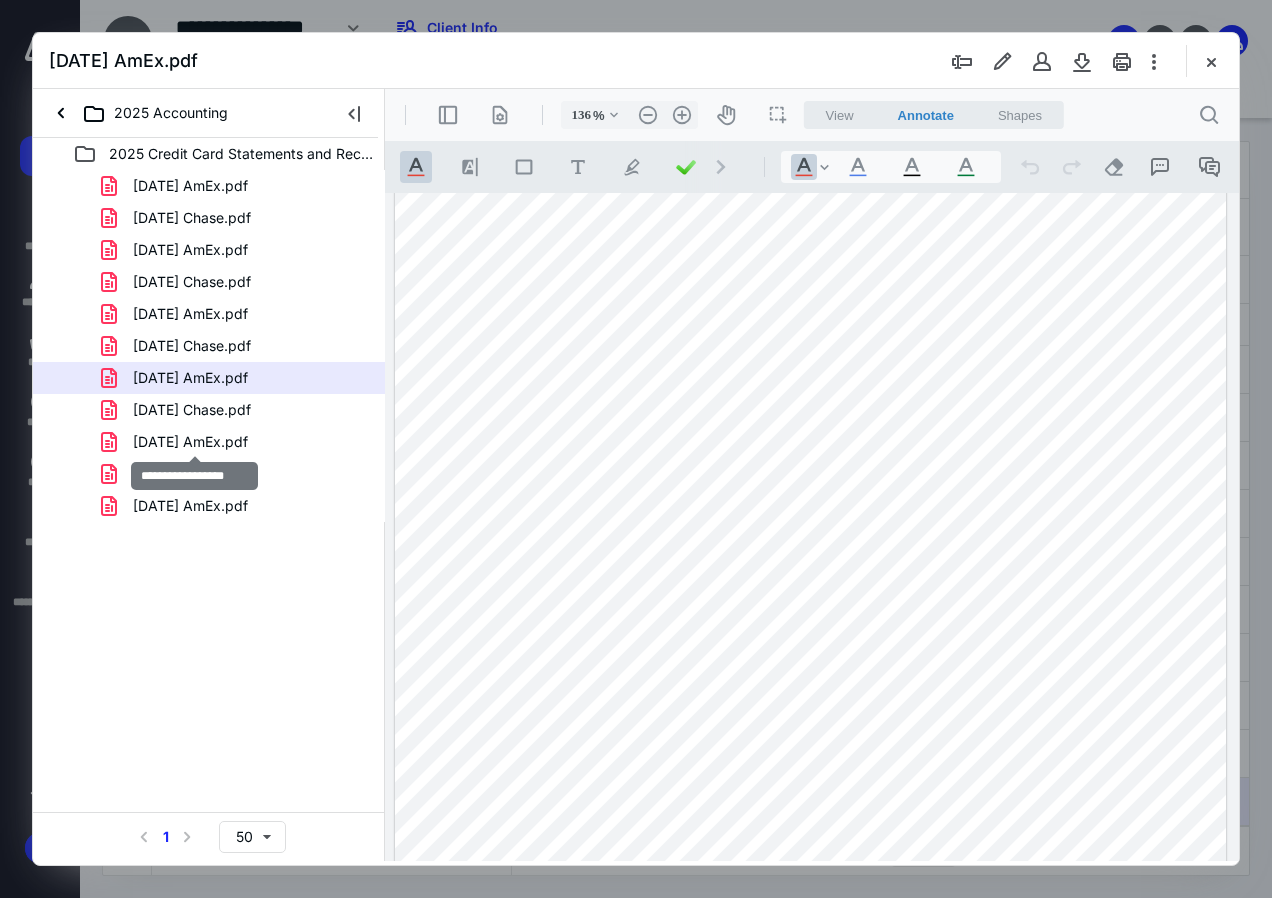 click on "[DATE] AmEx.pdf" at bounding box center [190, 442] 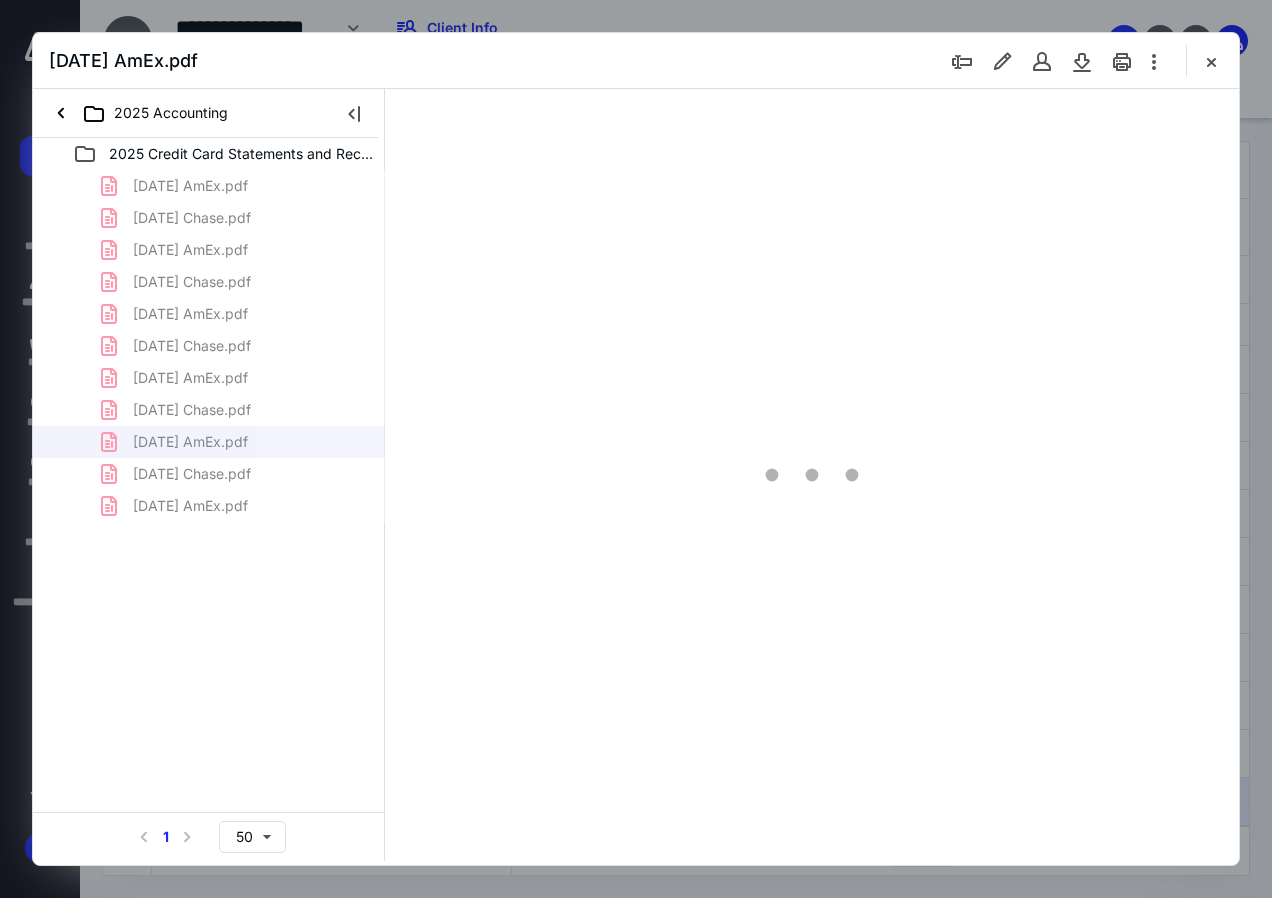 type on "136" 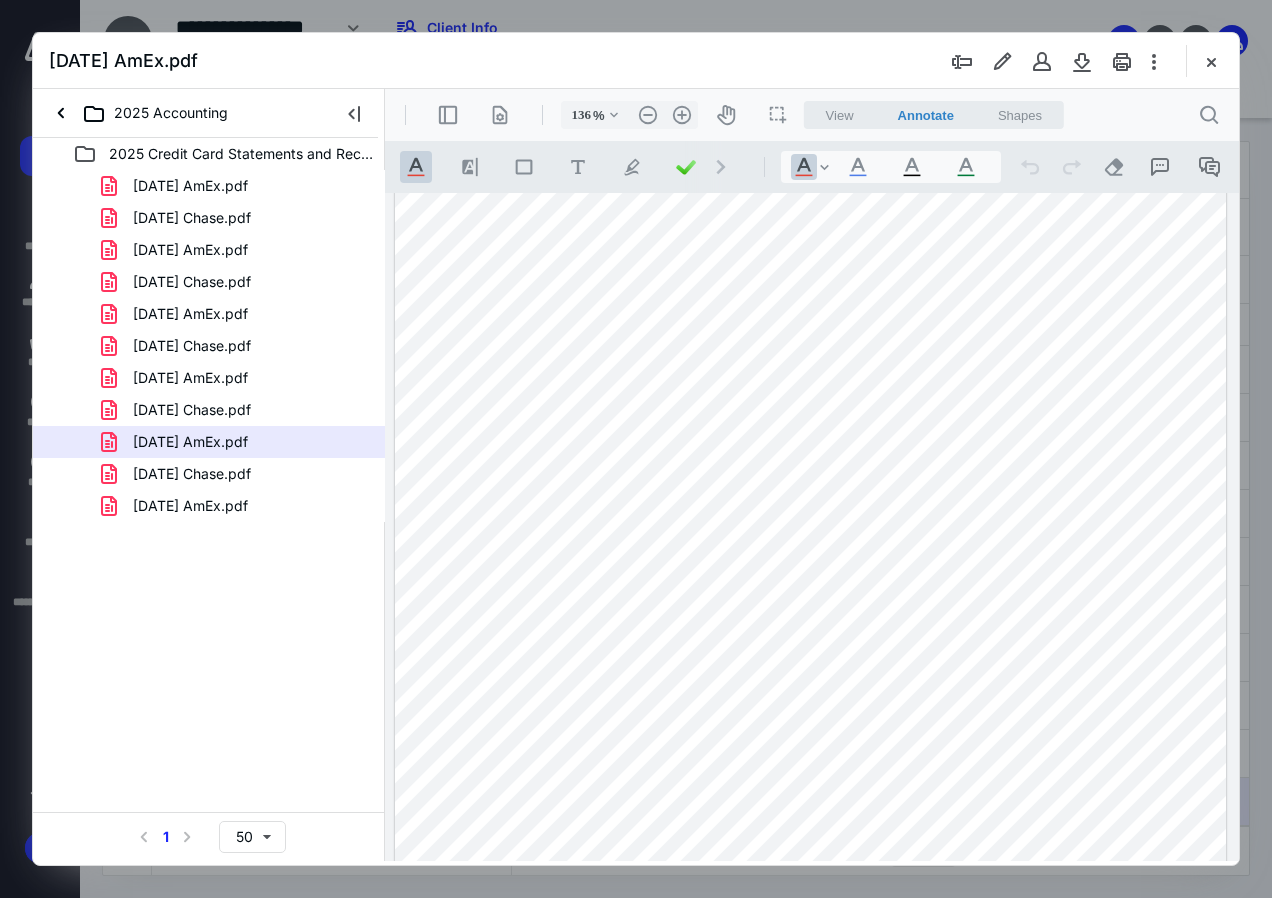 scroll, scrollTop: 0, scrollLeft: 0, axis: both 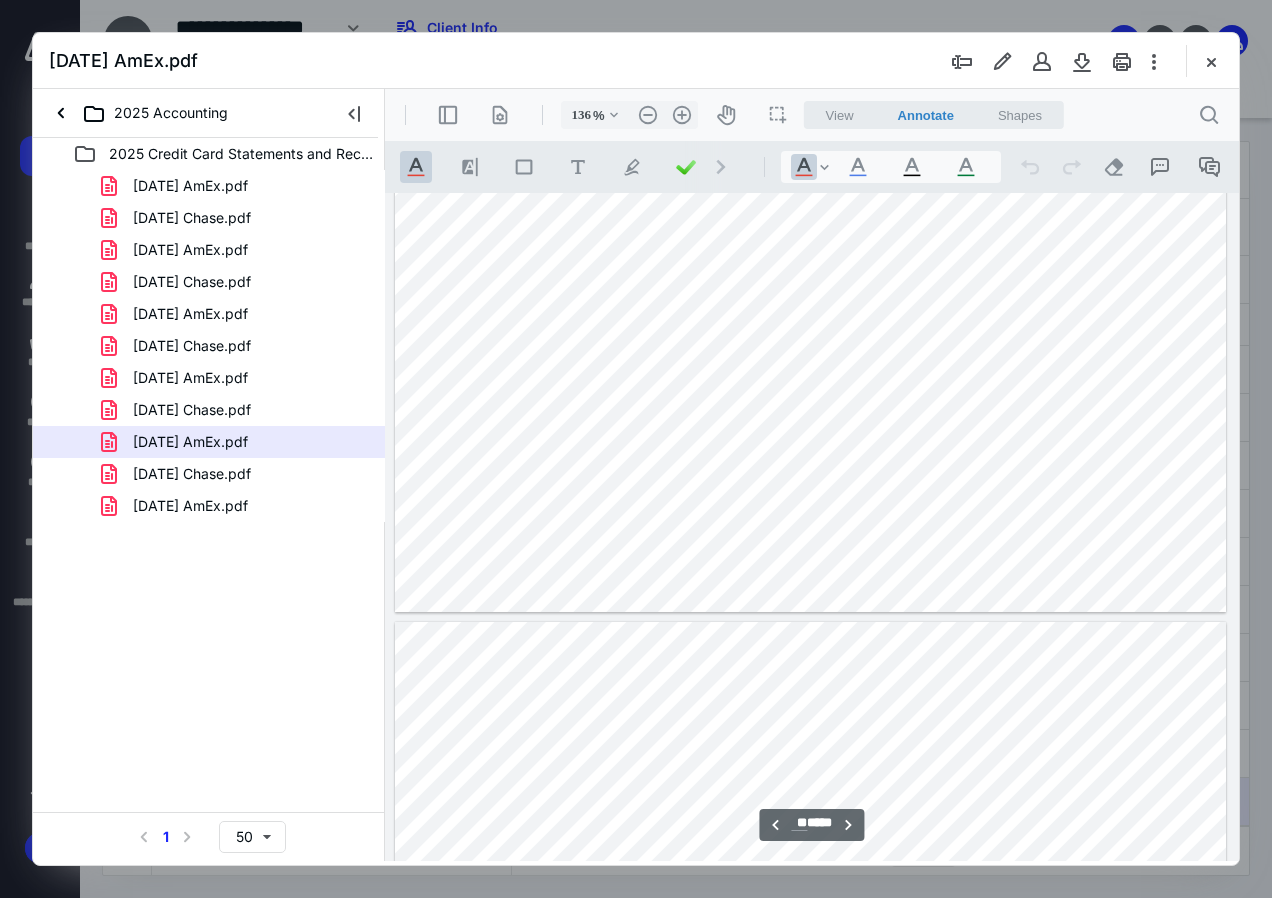 type on "**" 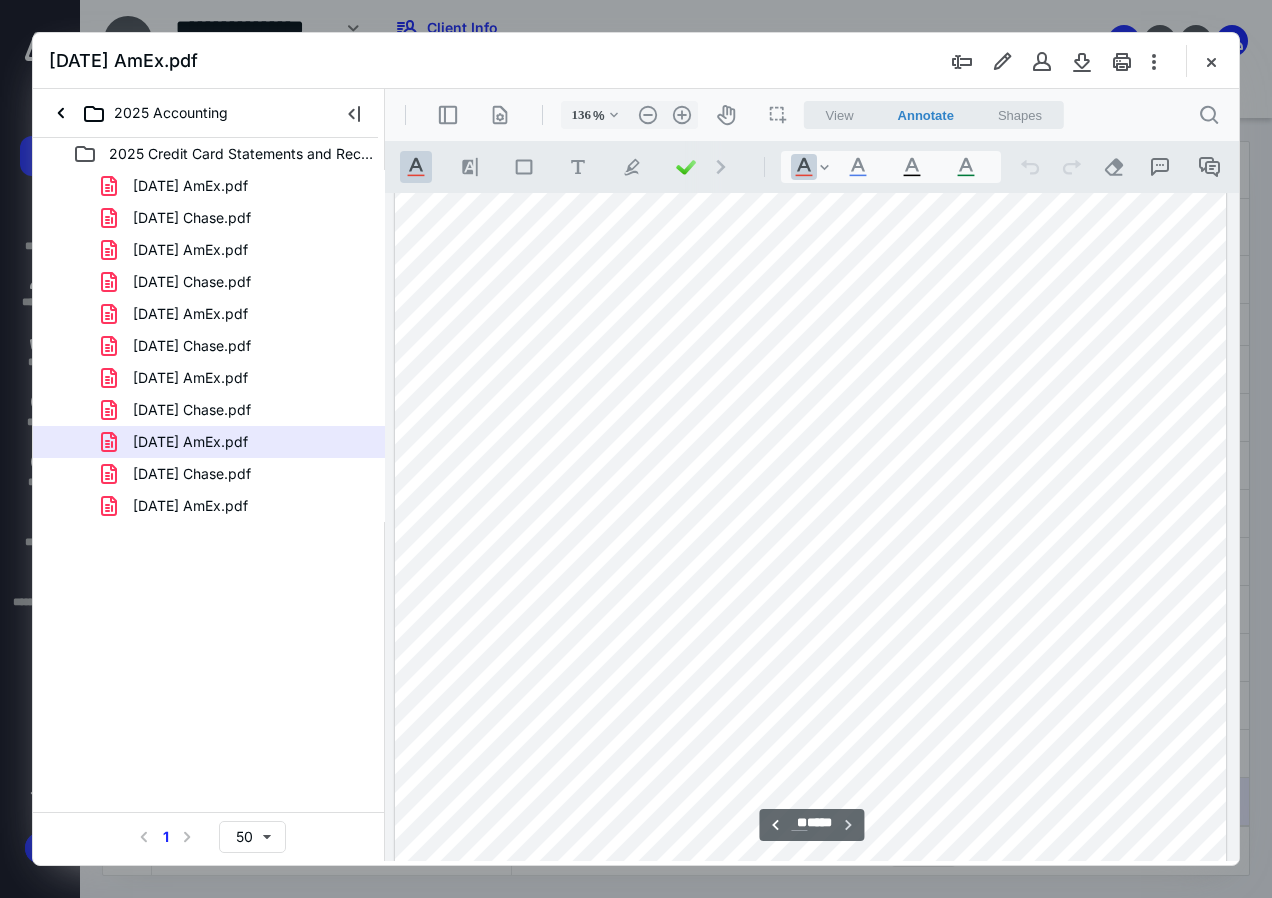 scroll, scrollTop: 14536, scrollLeft: 0, axis: vertical 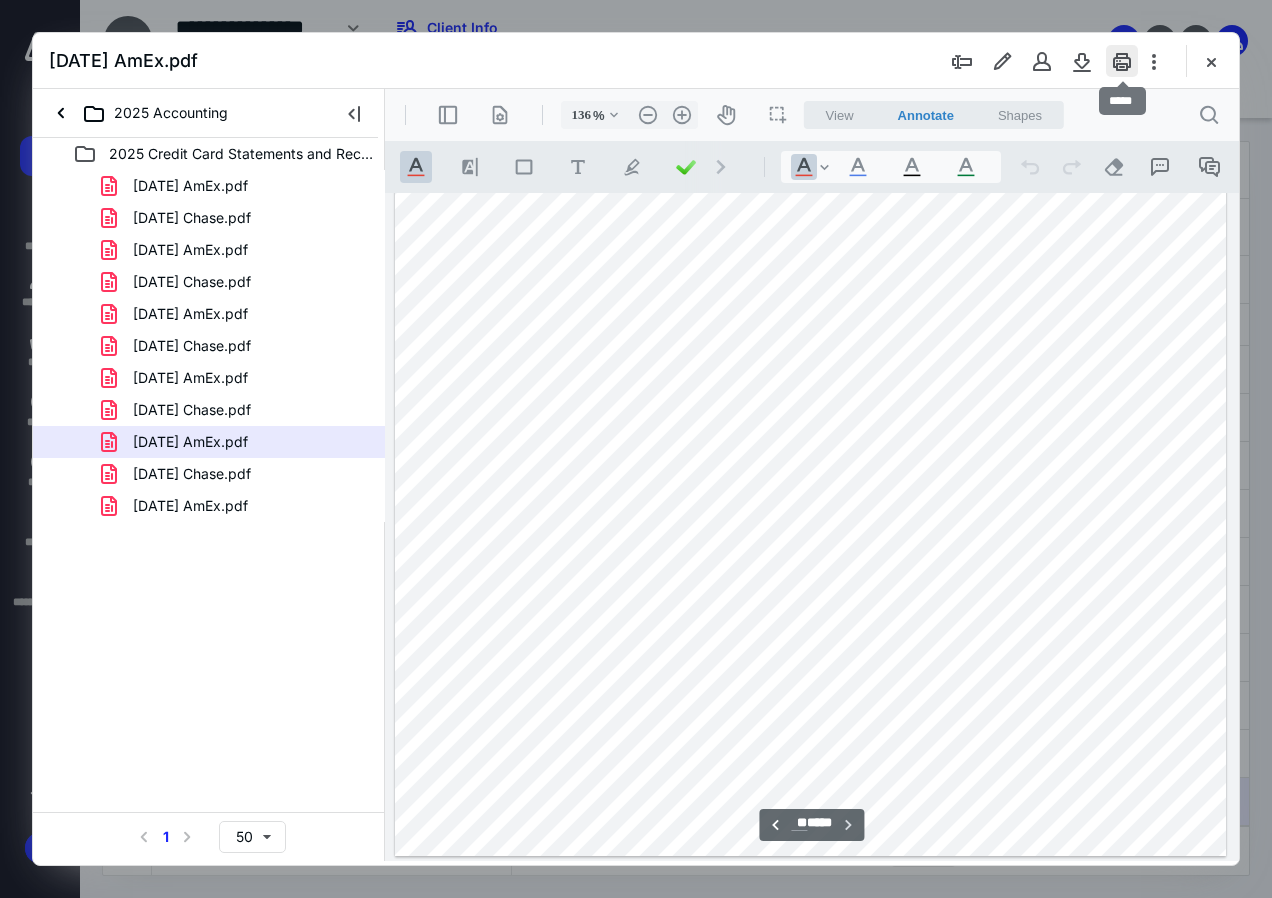 click at bounding box center [1122, 61] 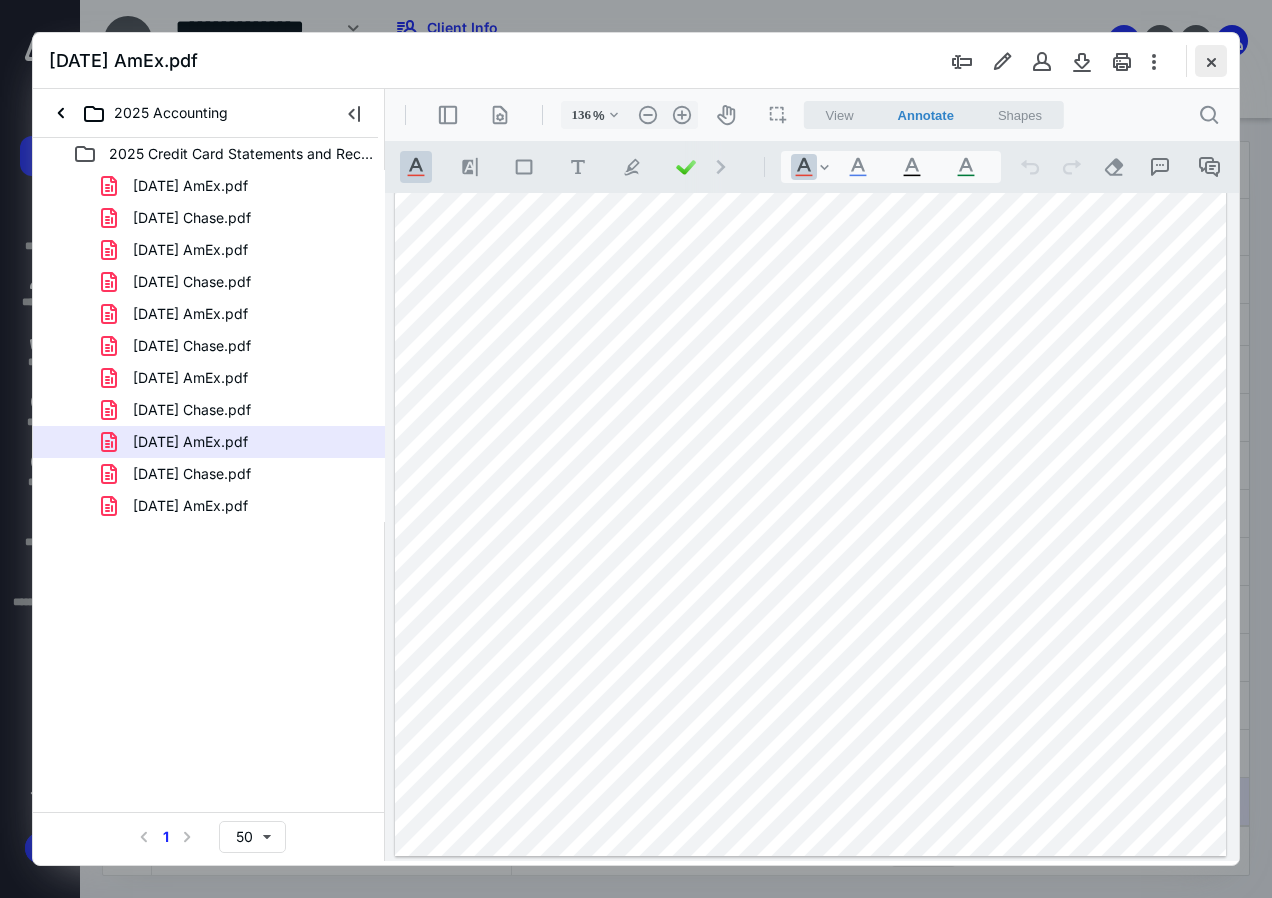 click at bounding box center (1211, 61) 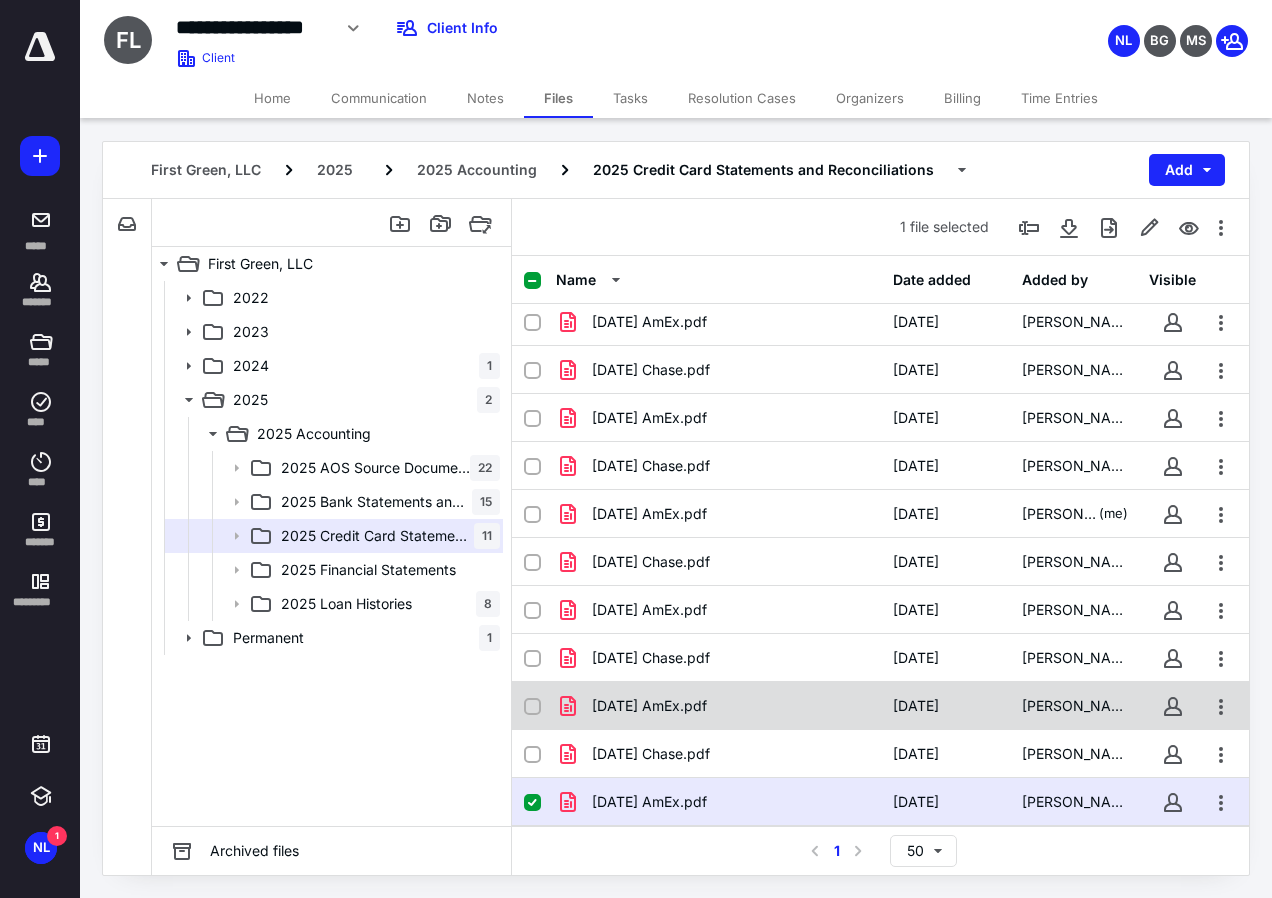 click on "[DATE] AmEx.pdf" at bounding box center (718, 706) 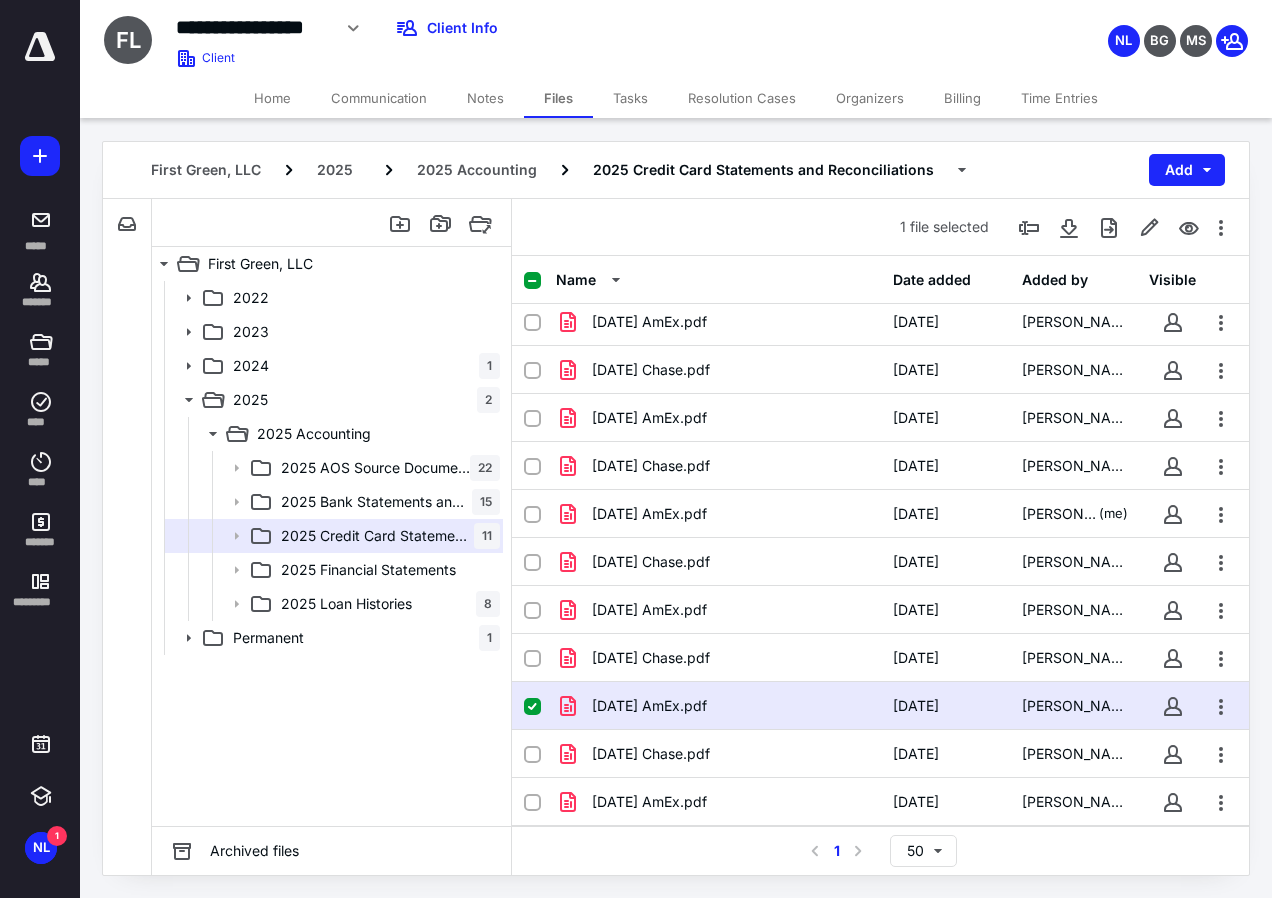 click on "[DATE] AmEx.pdf" at bounding box center (718, 706) 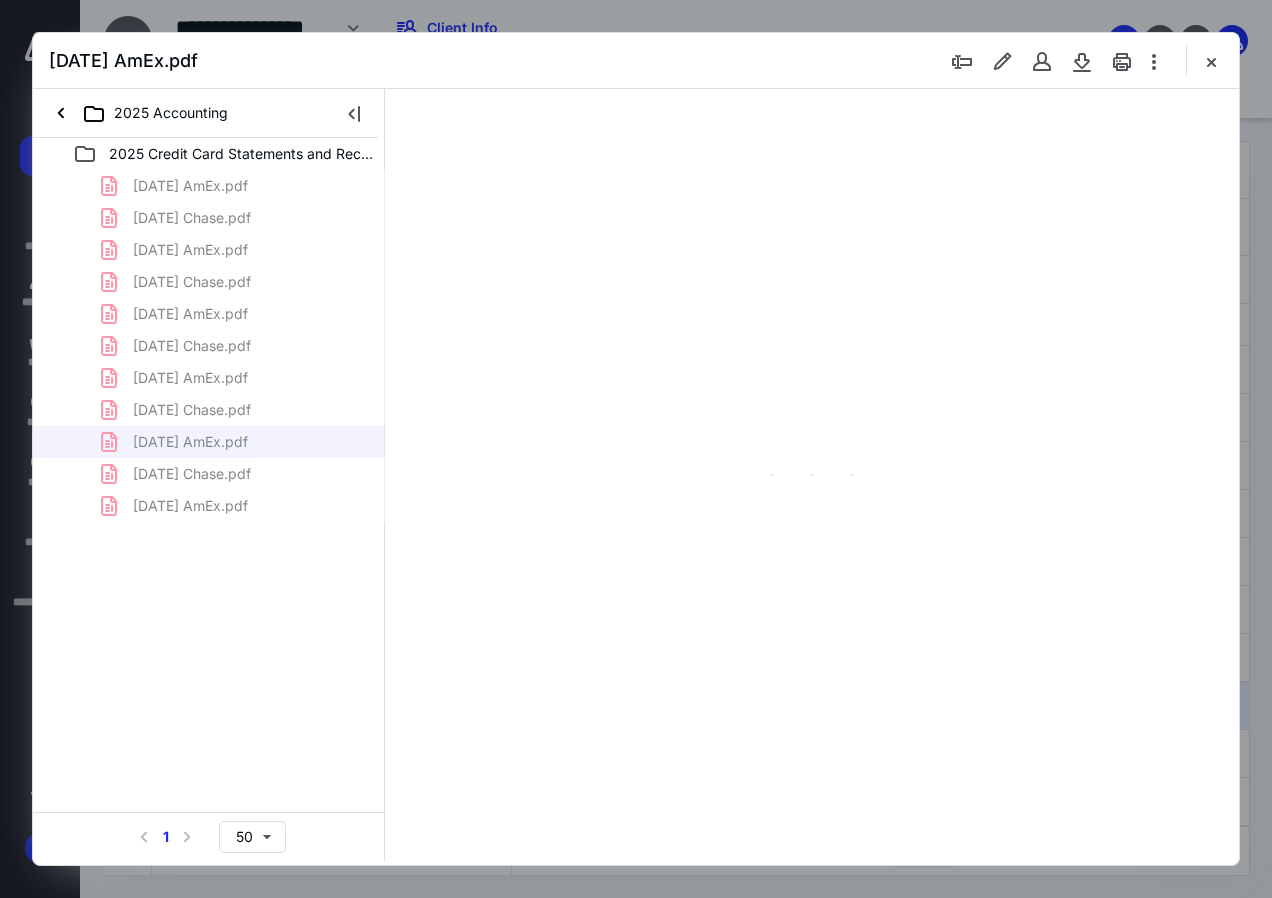 scroll, scrollTop: 0, scrollLeft: 0, axis: both 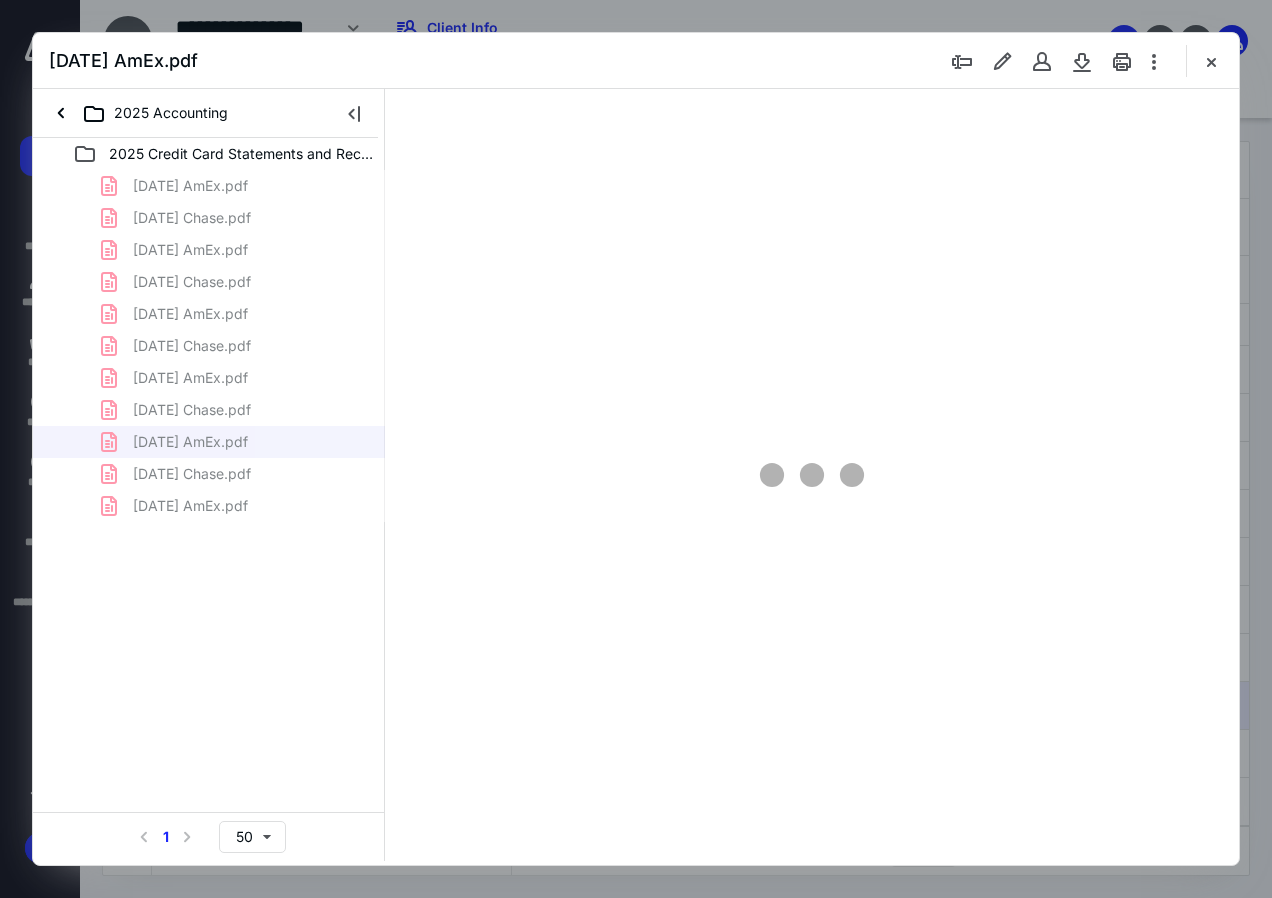 type on "136" 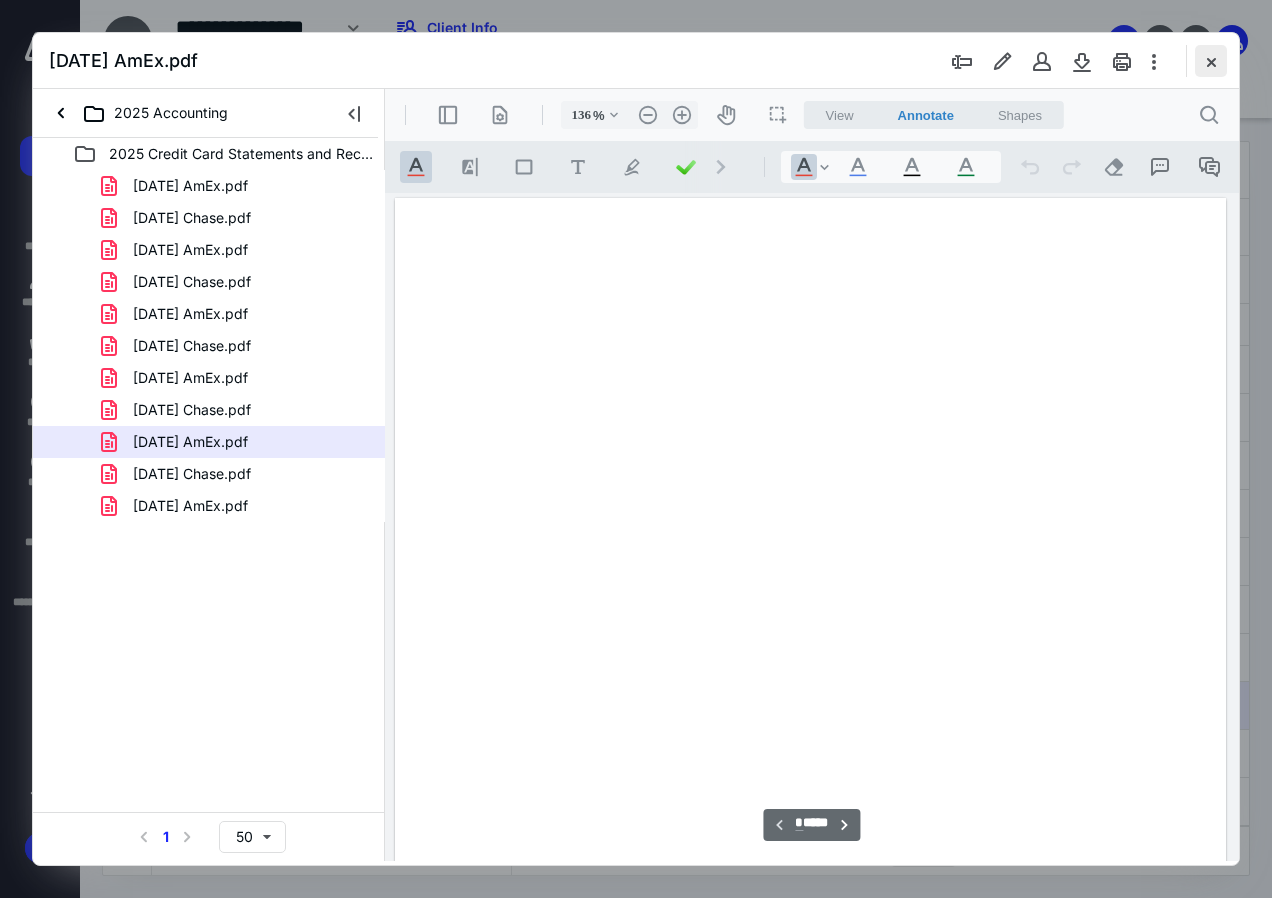 scroll, scrollTop: 109, scrollLeft: 0, axis: vertical 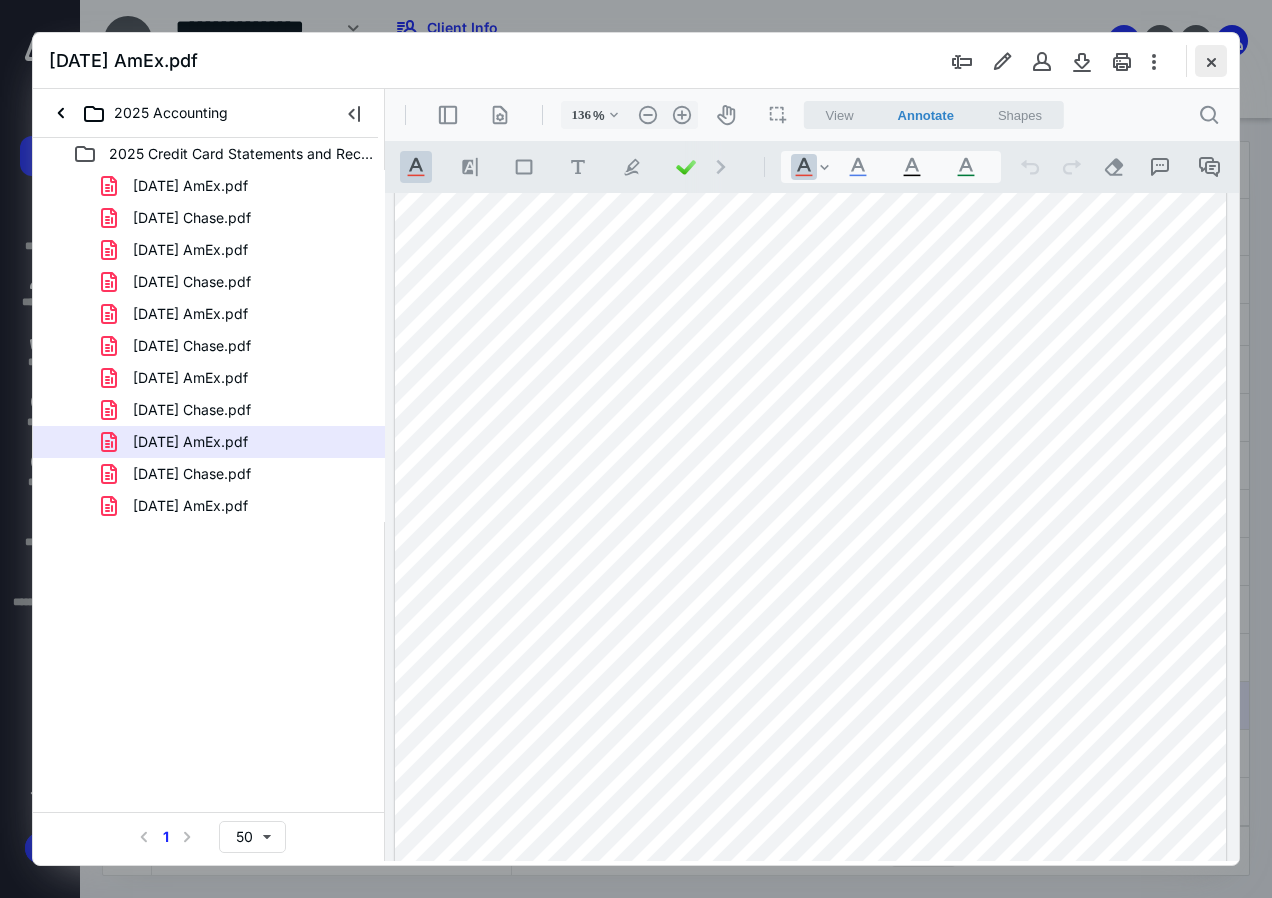 click at bounding box center (1211, 61) 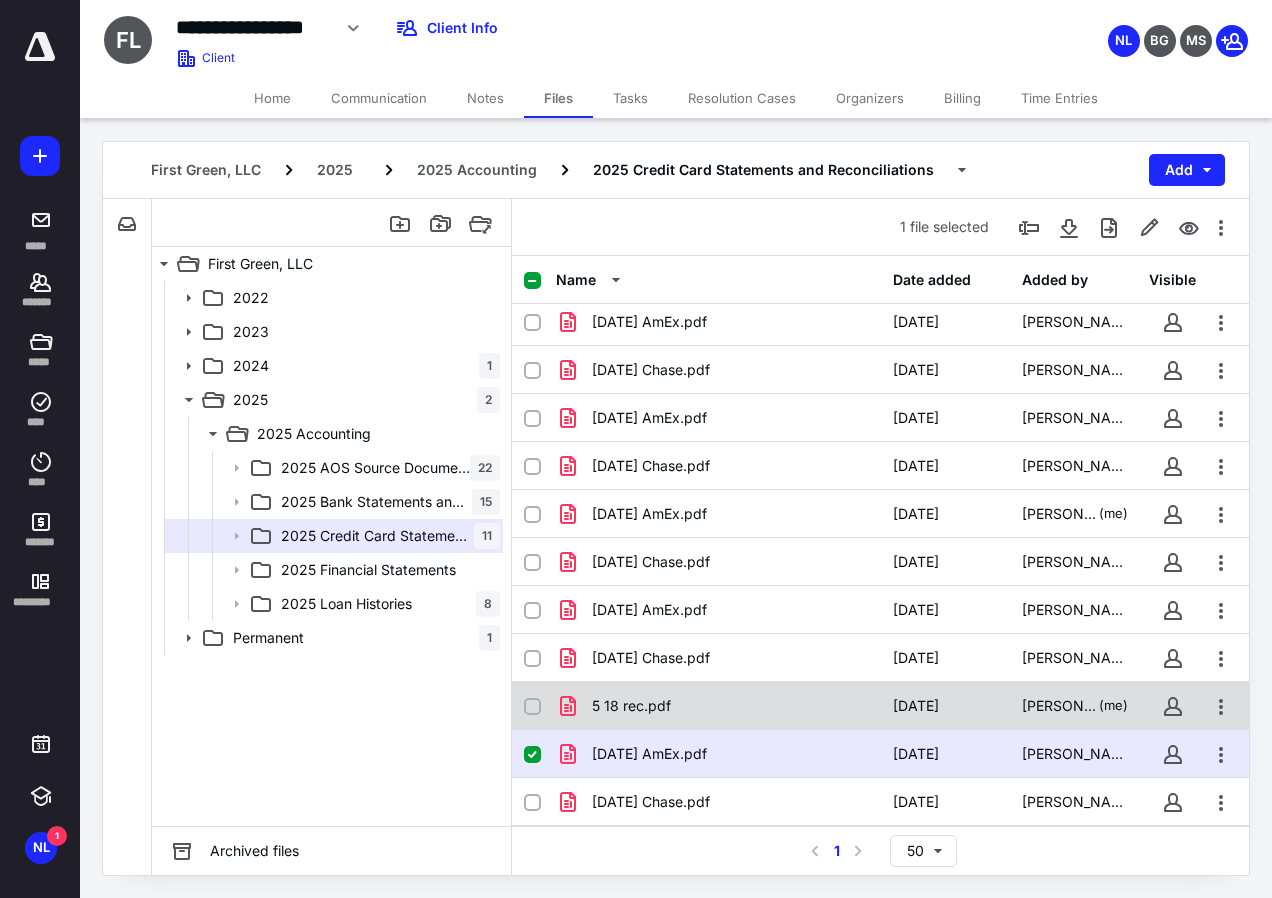 scroll, scrollTop: 54, scrollLeft: 0, axis: vertical 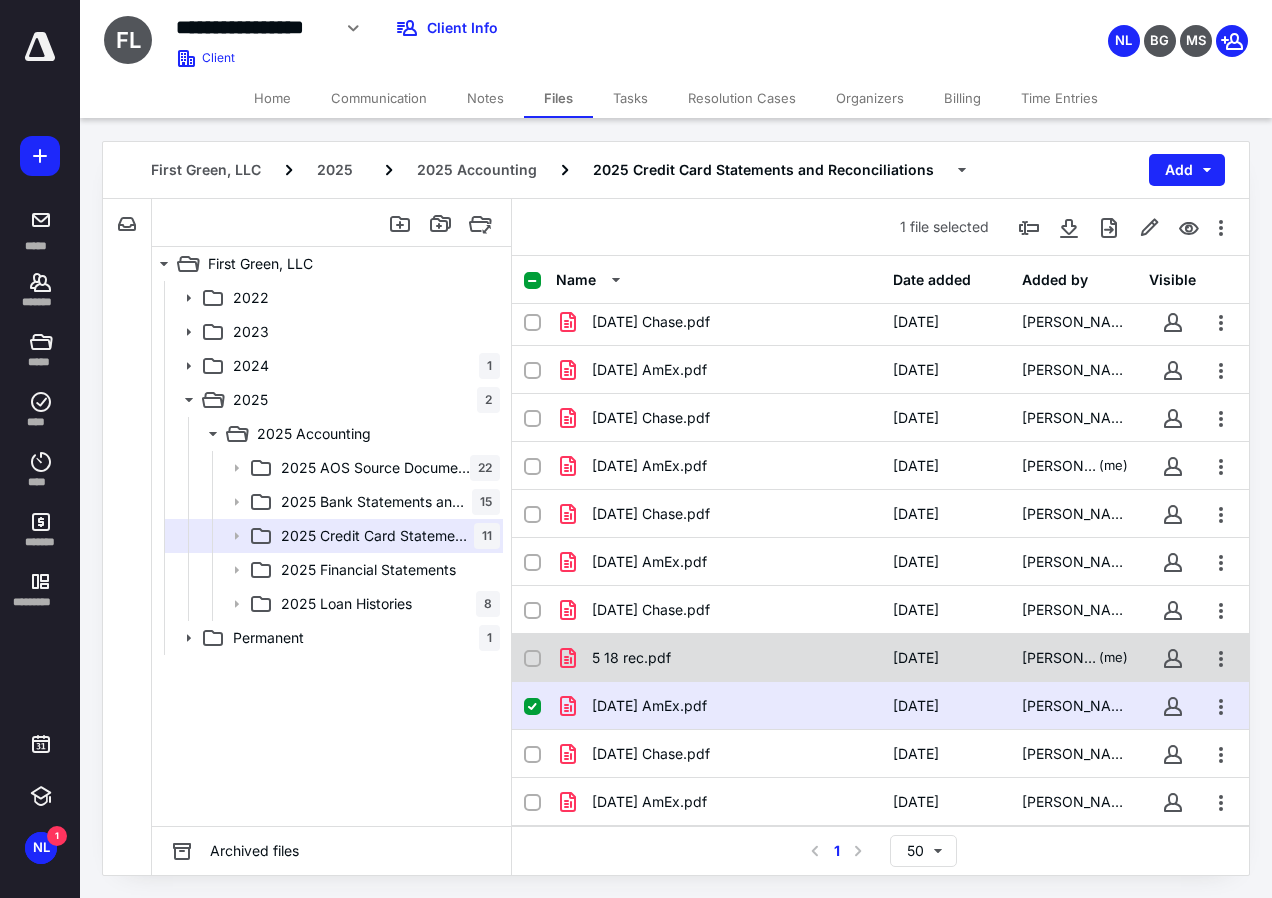 click 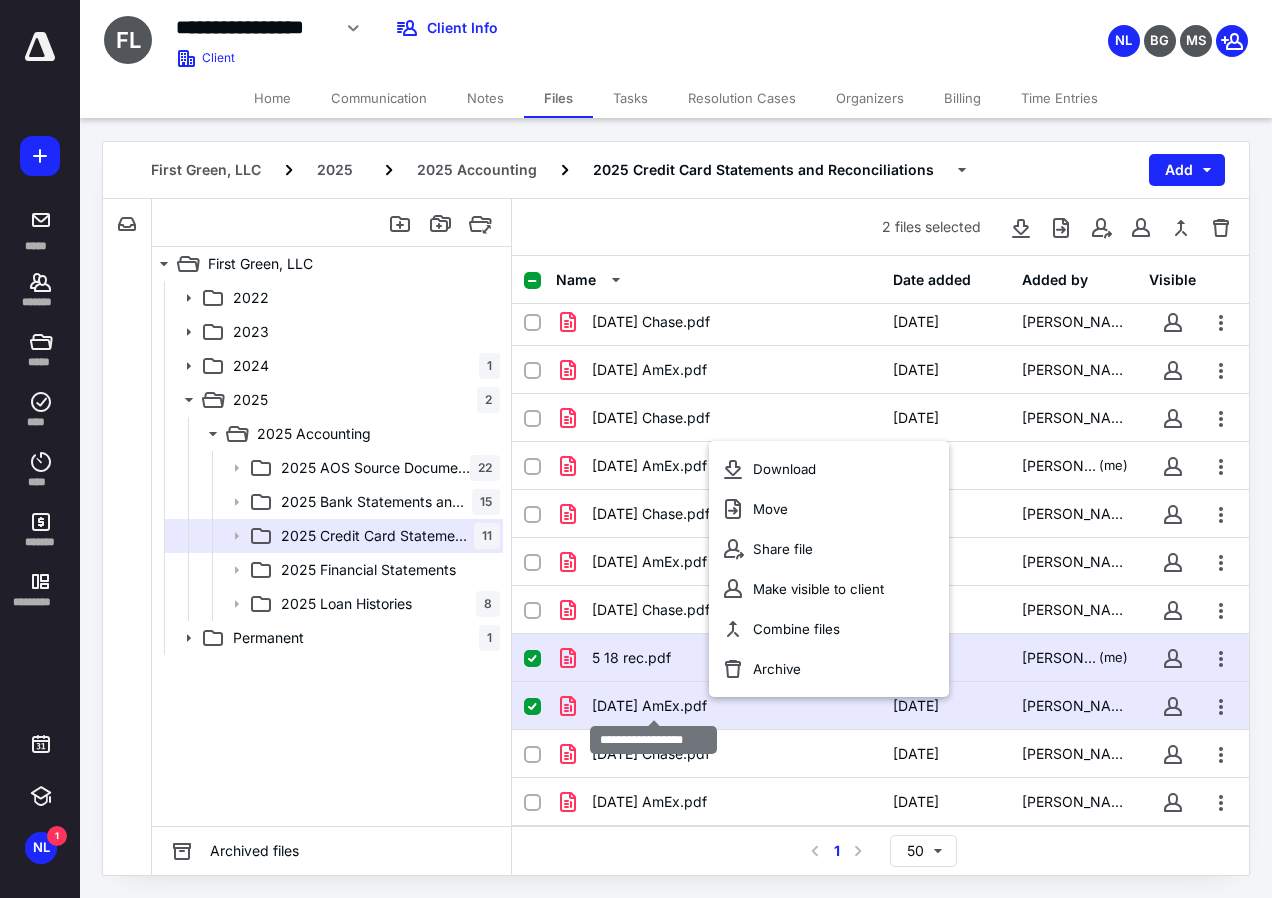 click on "[DATE] AmEx.pdf" at bounding box center [649, 706] 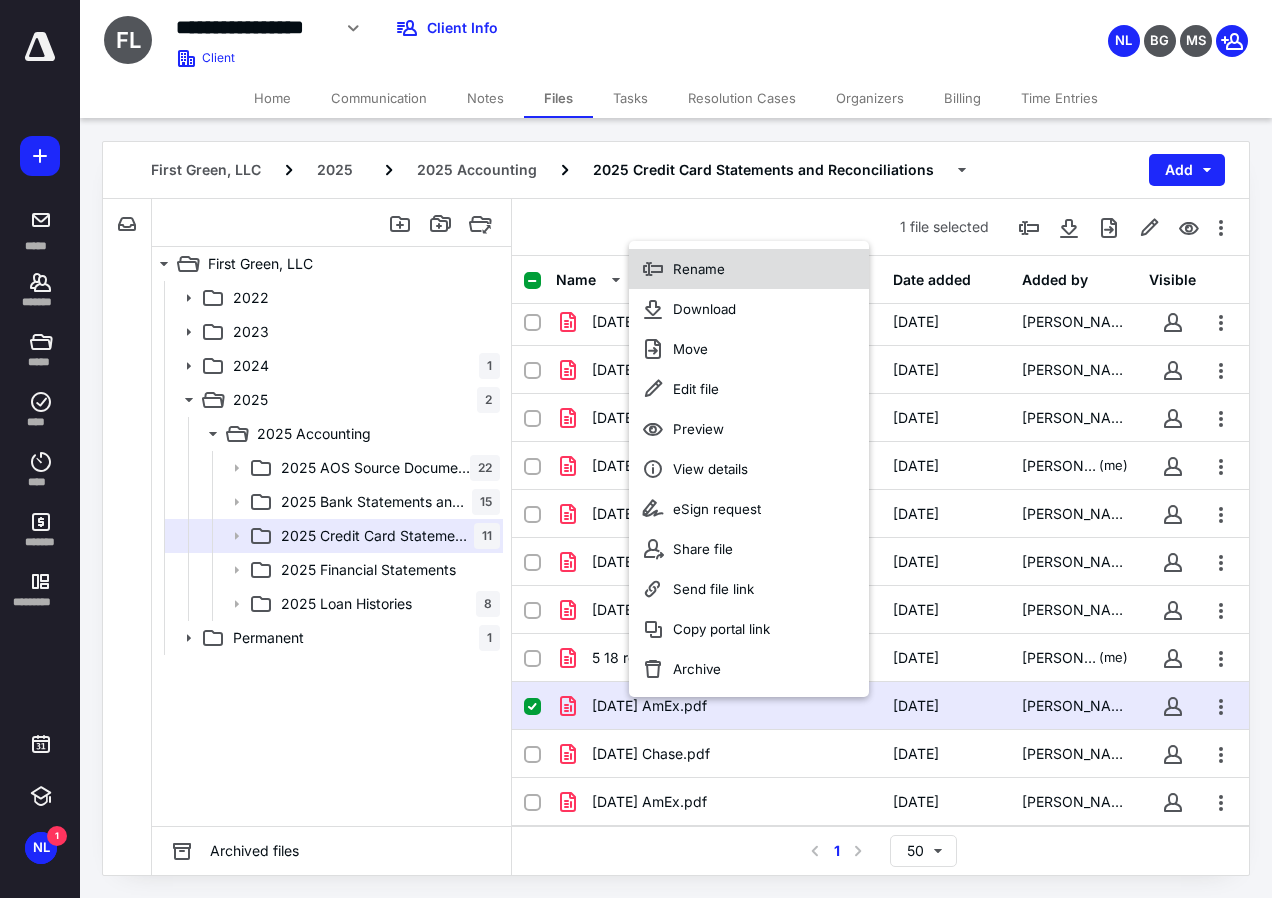 click on "Rename" at bounding box center [699, 269] 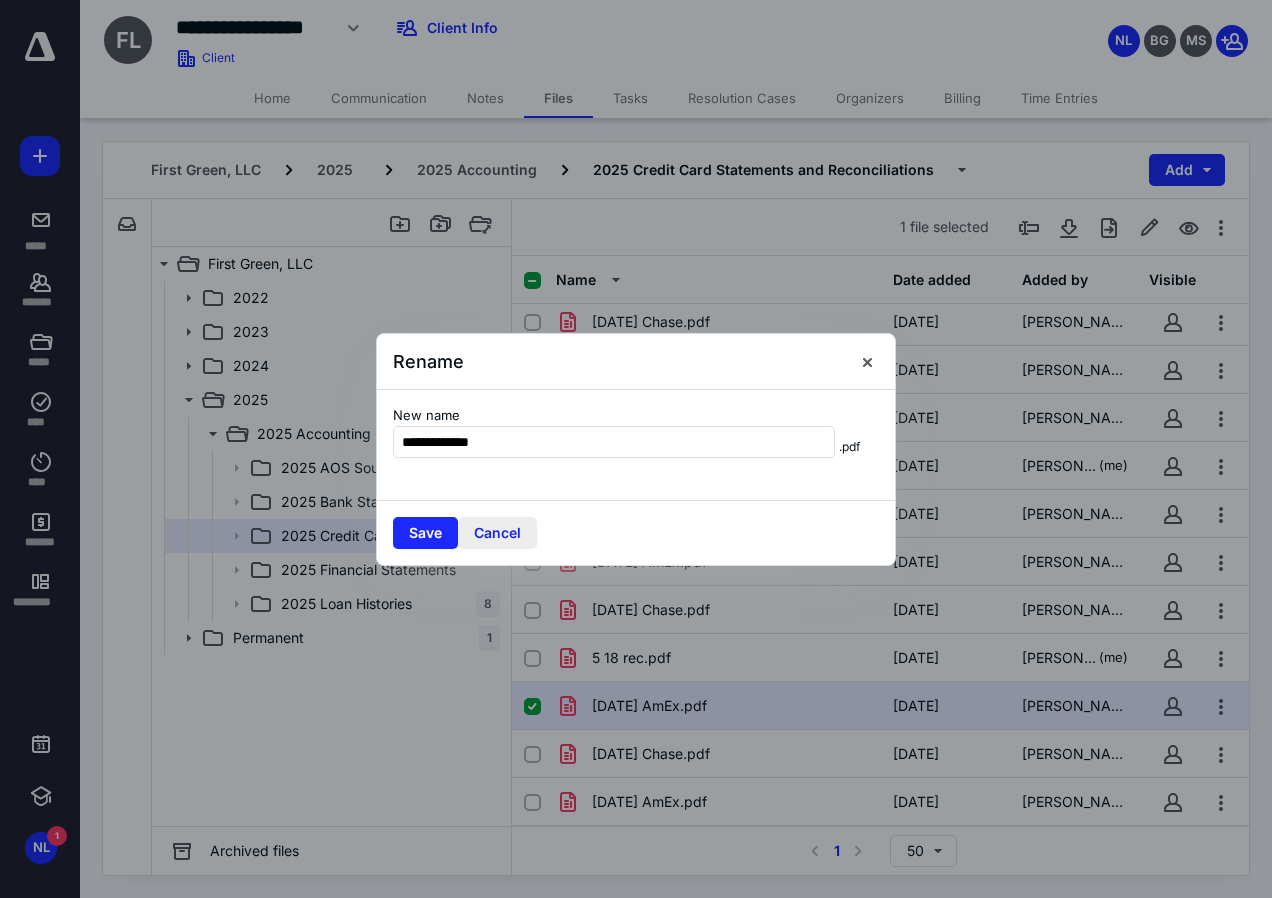 click on "Cancel" at bounding box center [497, 533] 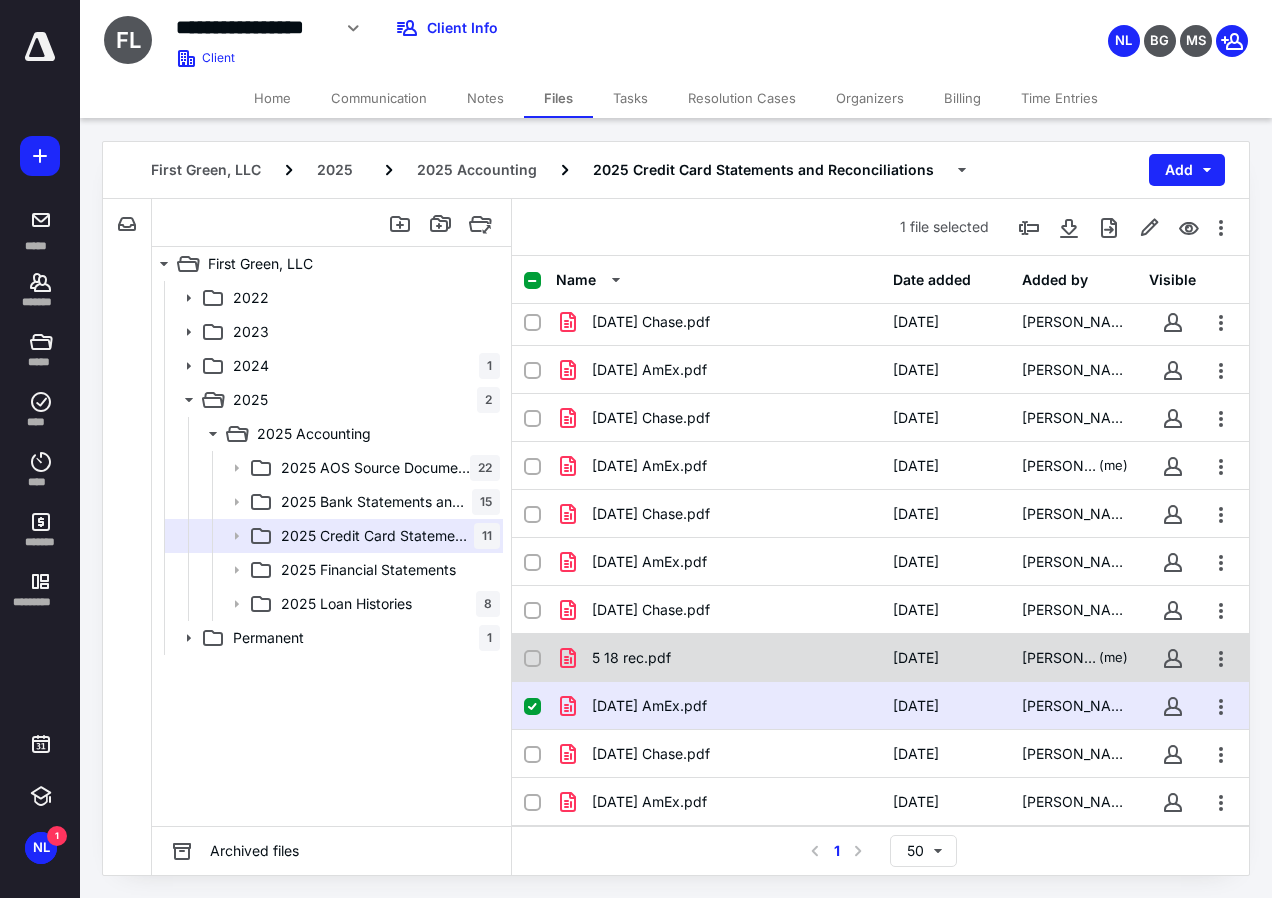 click 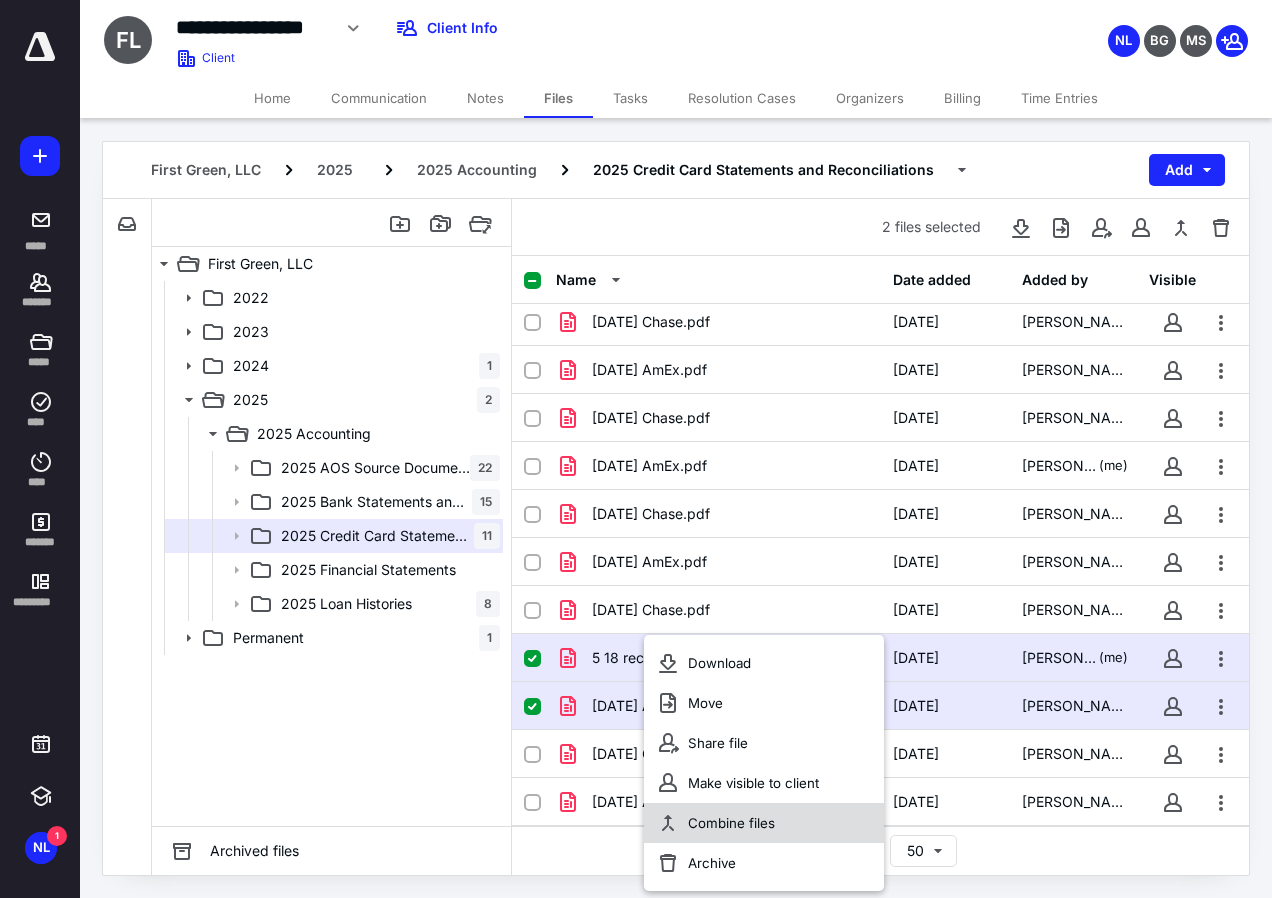 click on "Combine files" at bounding box center [731, 823] 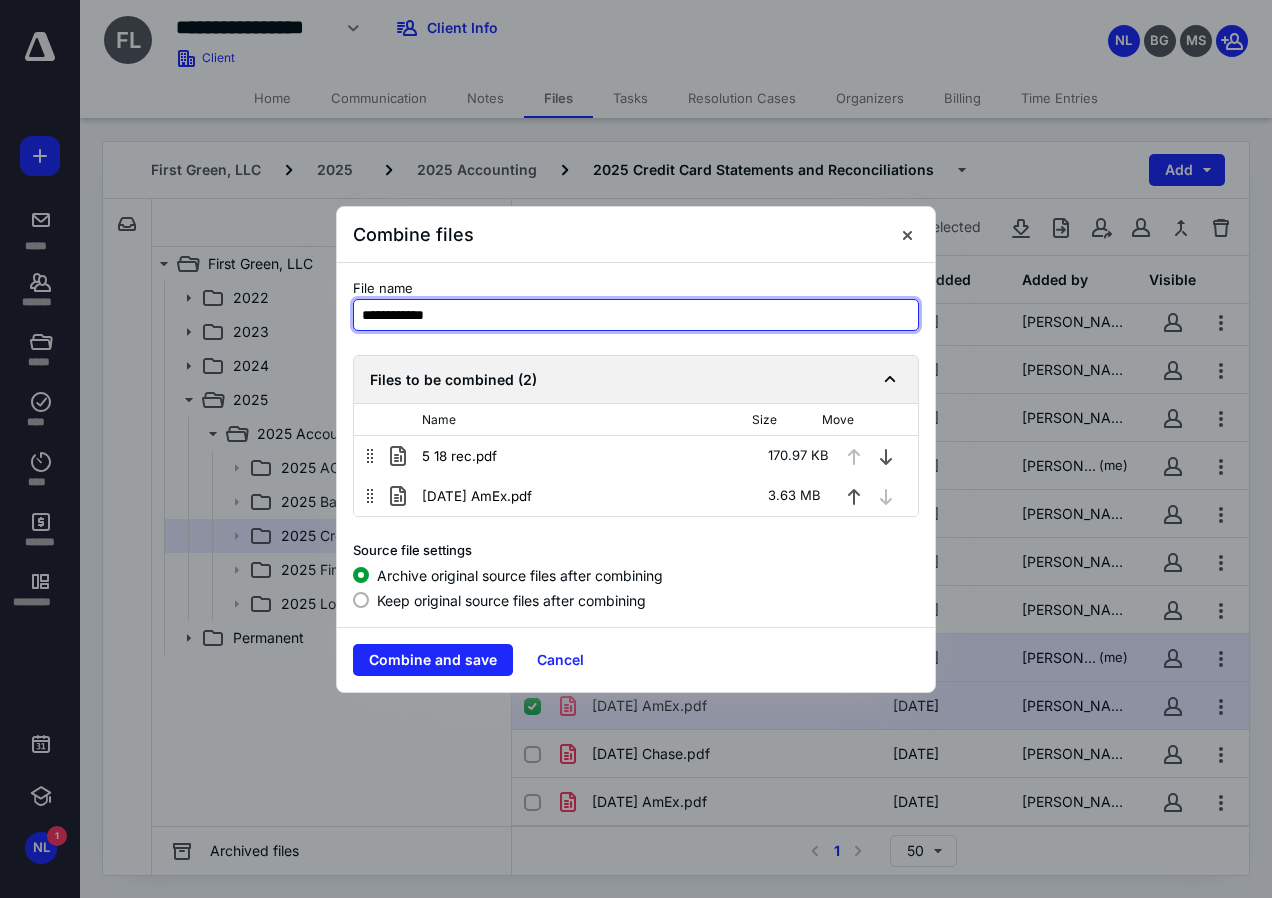 click on "**********" at bounding box center (636, 315) 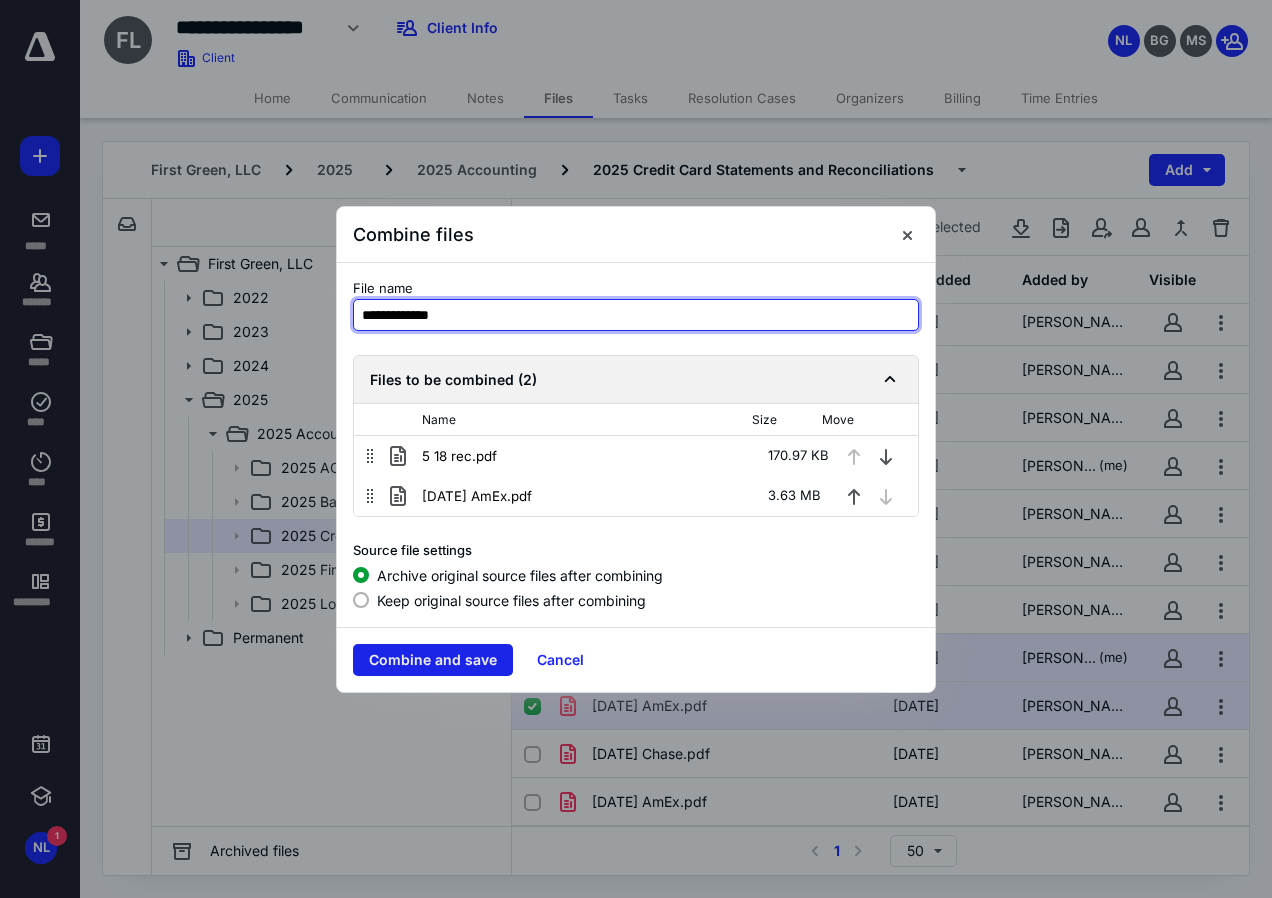 type on "**********" 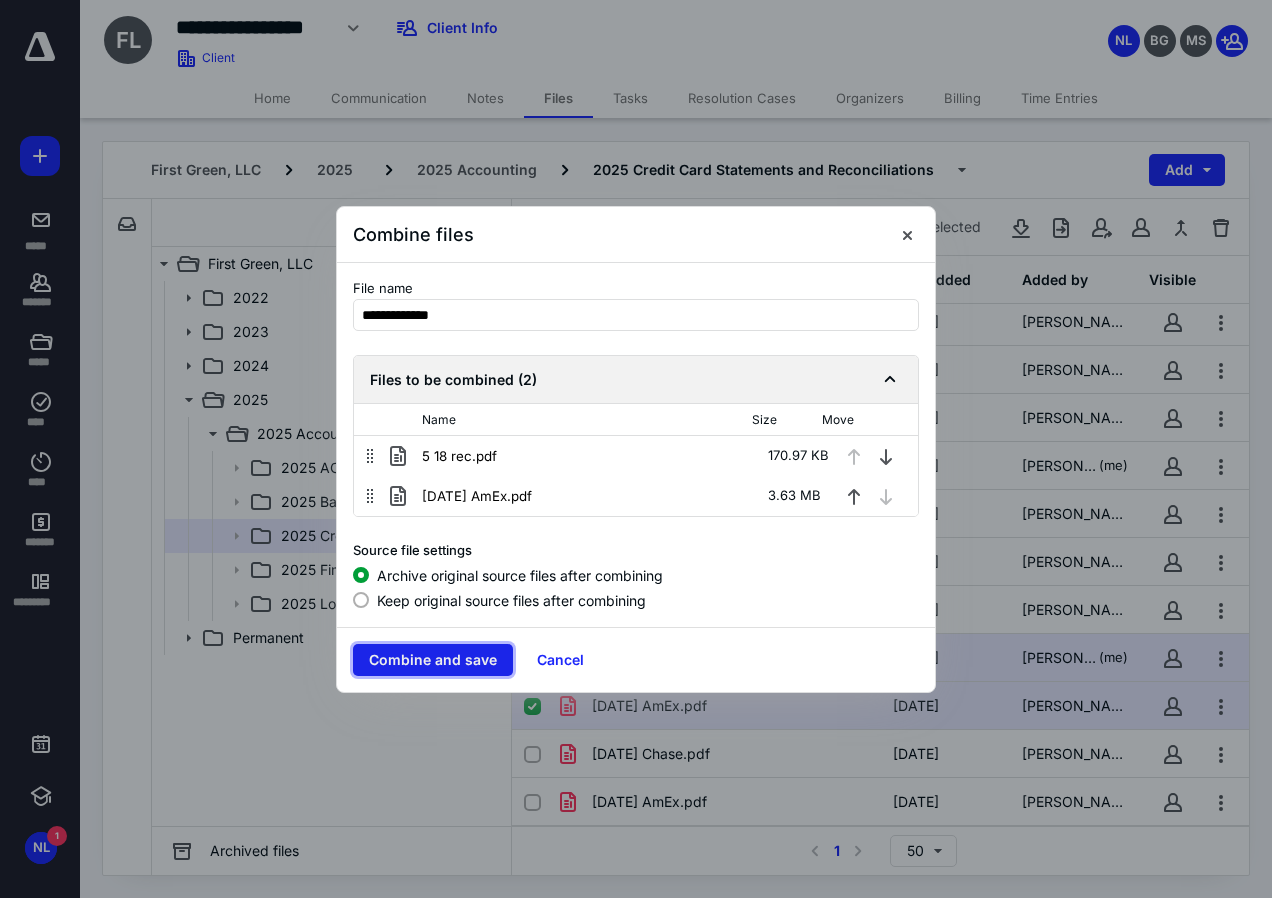 click on "Combine and save" at bounding box center [433, 660] 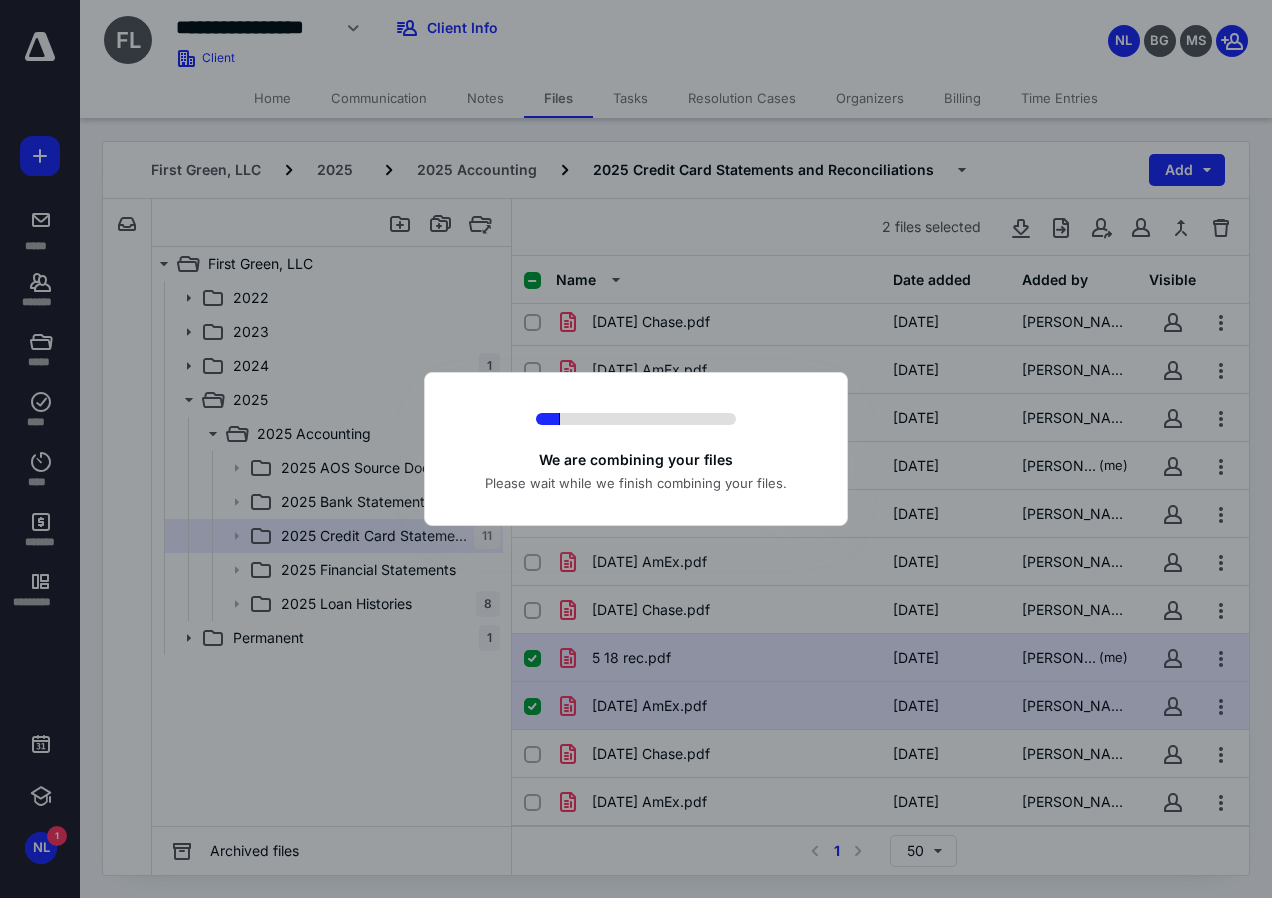 checkbox on "false" 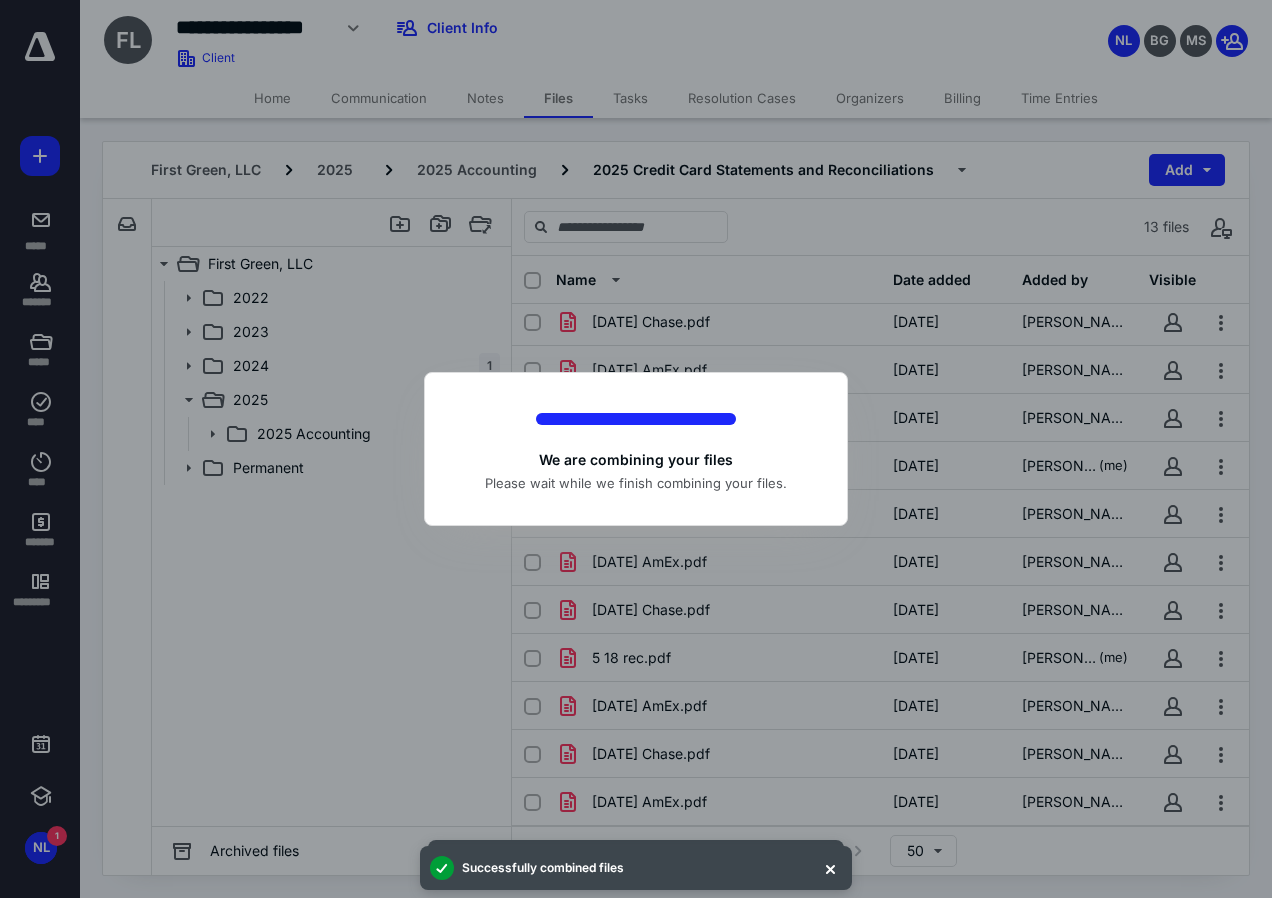 scroll, scrollTop: 6, scrollLeft: 0, axis: vertical 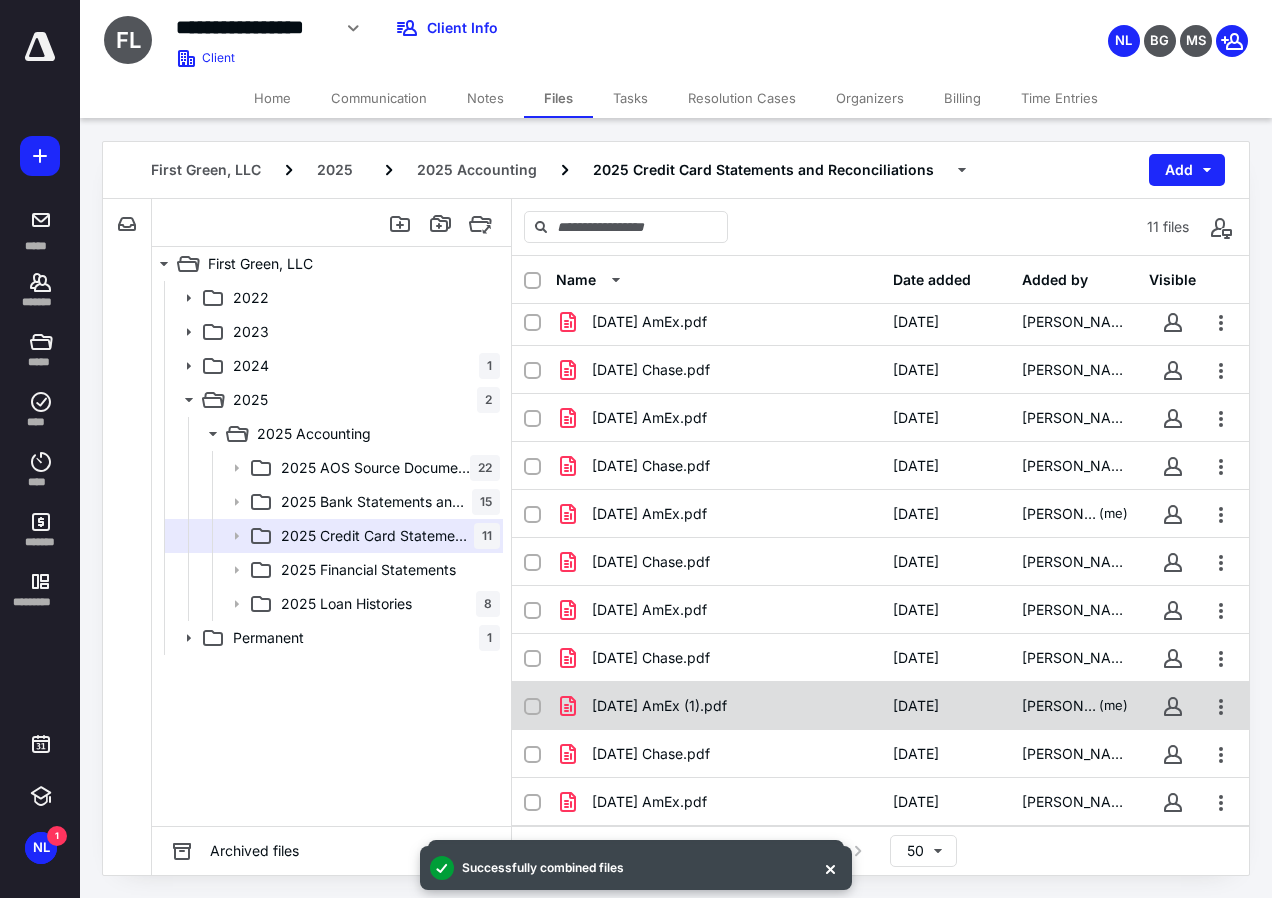 click on "[DATE] AmEx (1).pdf" at bounding box center (659, 706) 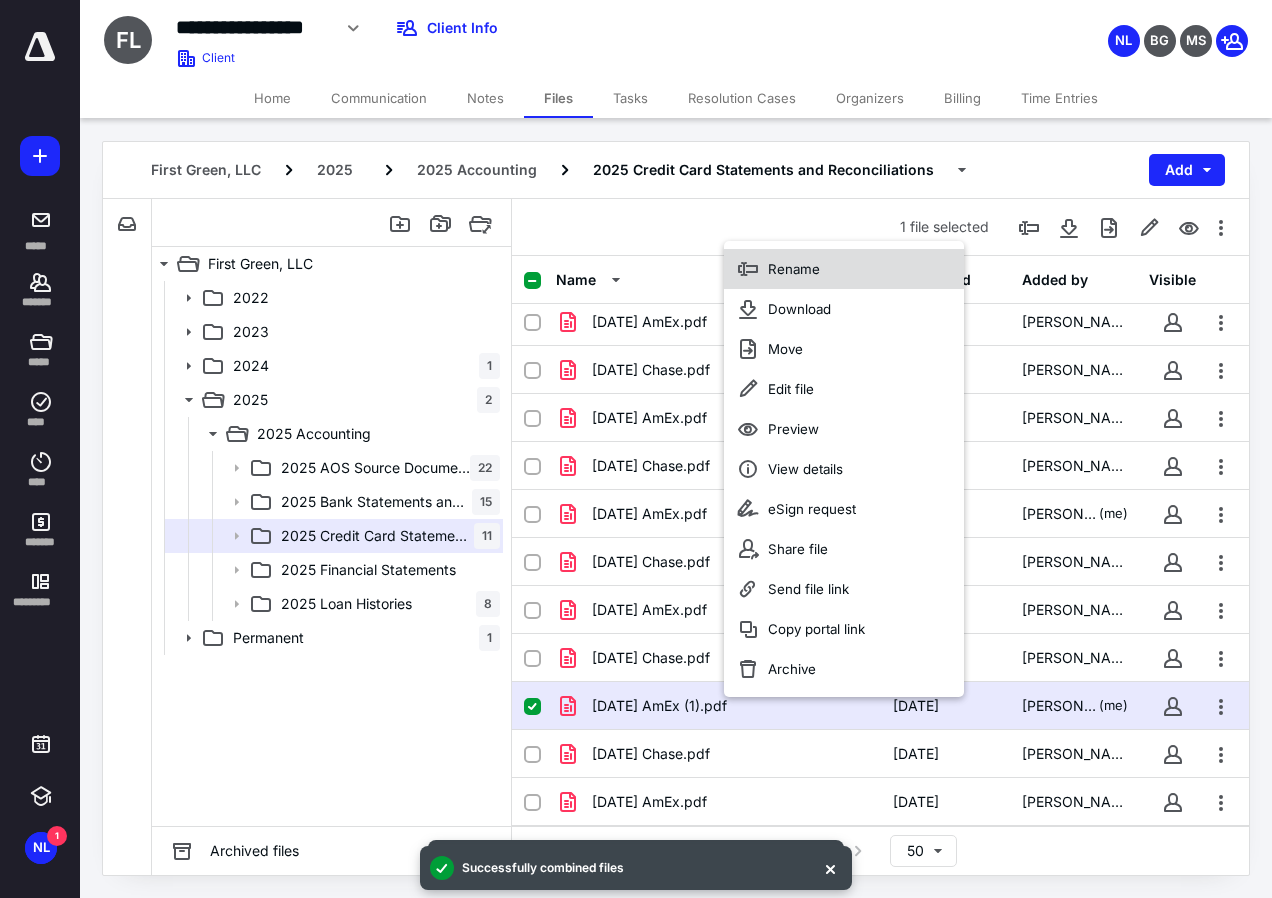 click on "Rename" at bounding box center [794, 269] 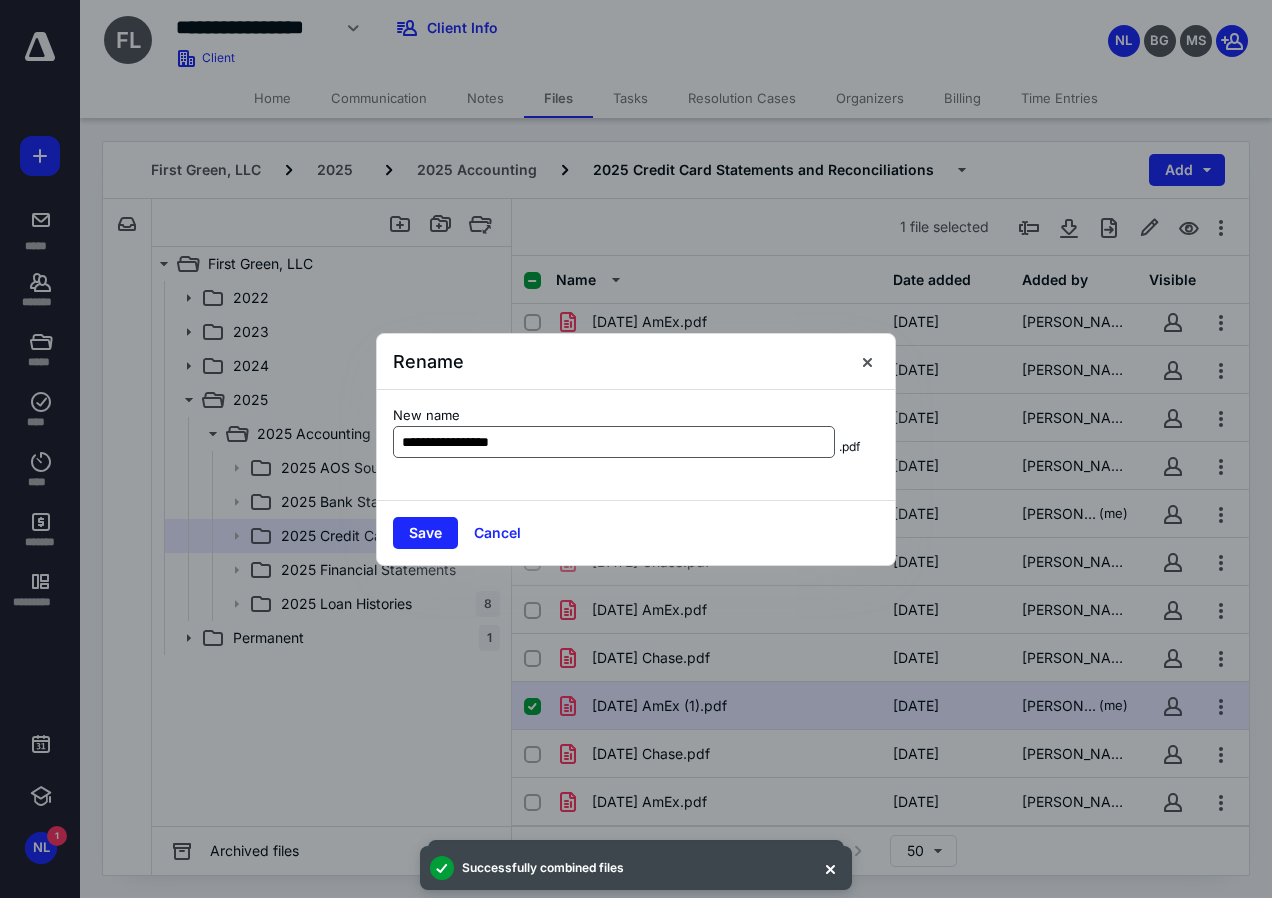 click on "**********" at bounding box center (614, 442) 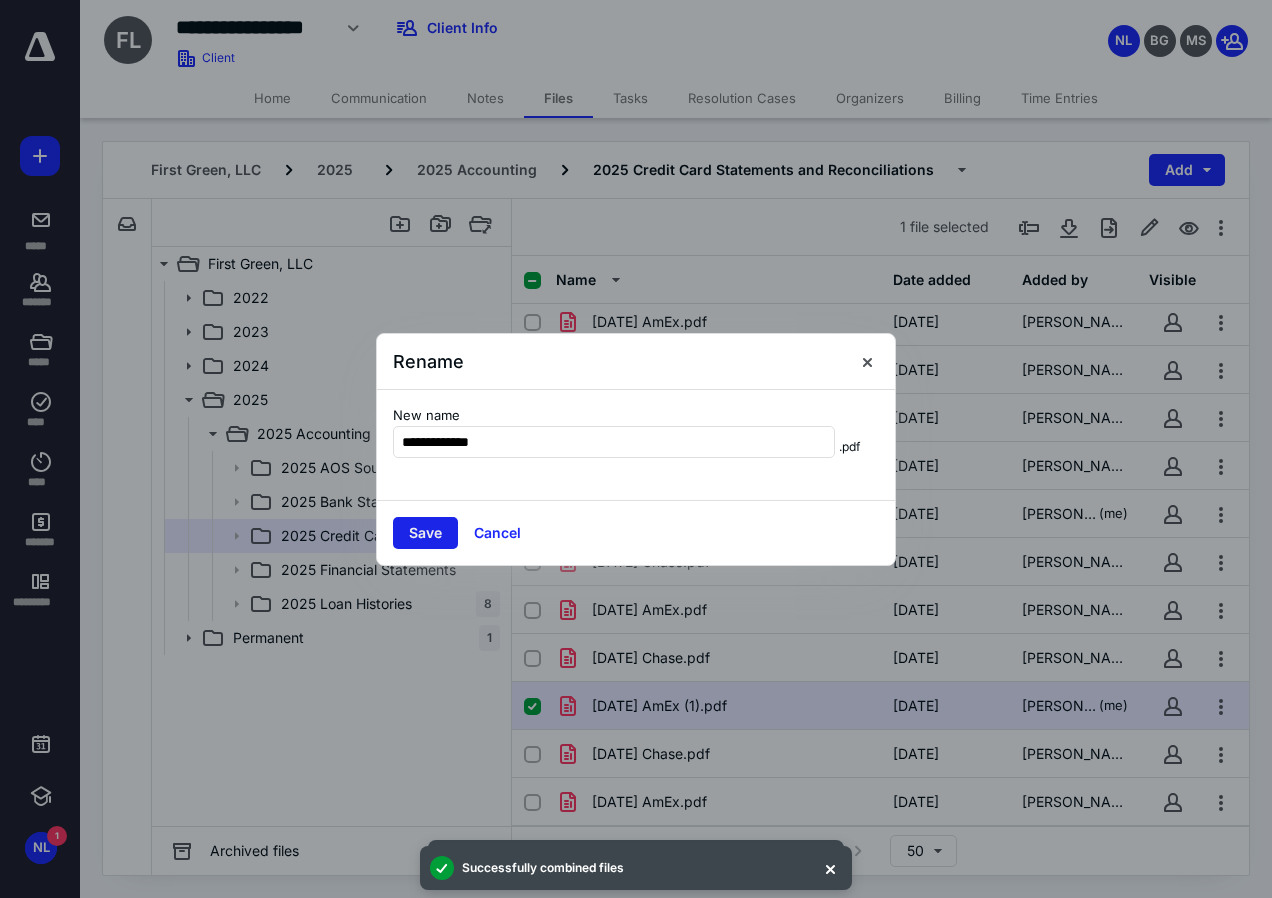 type on "**********" 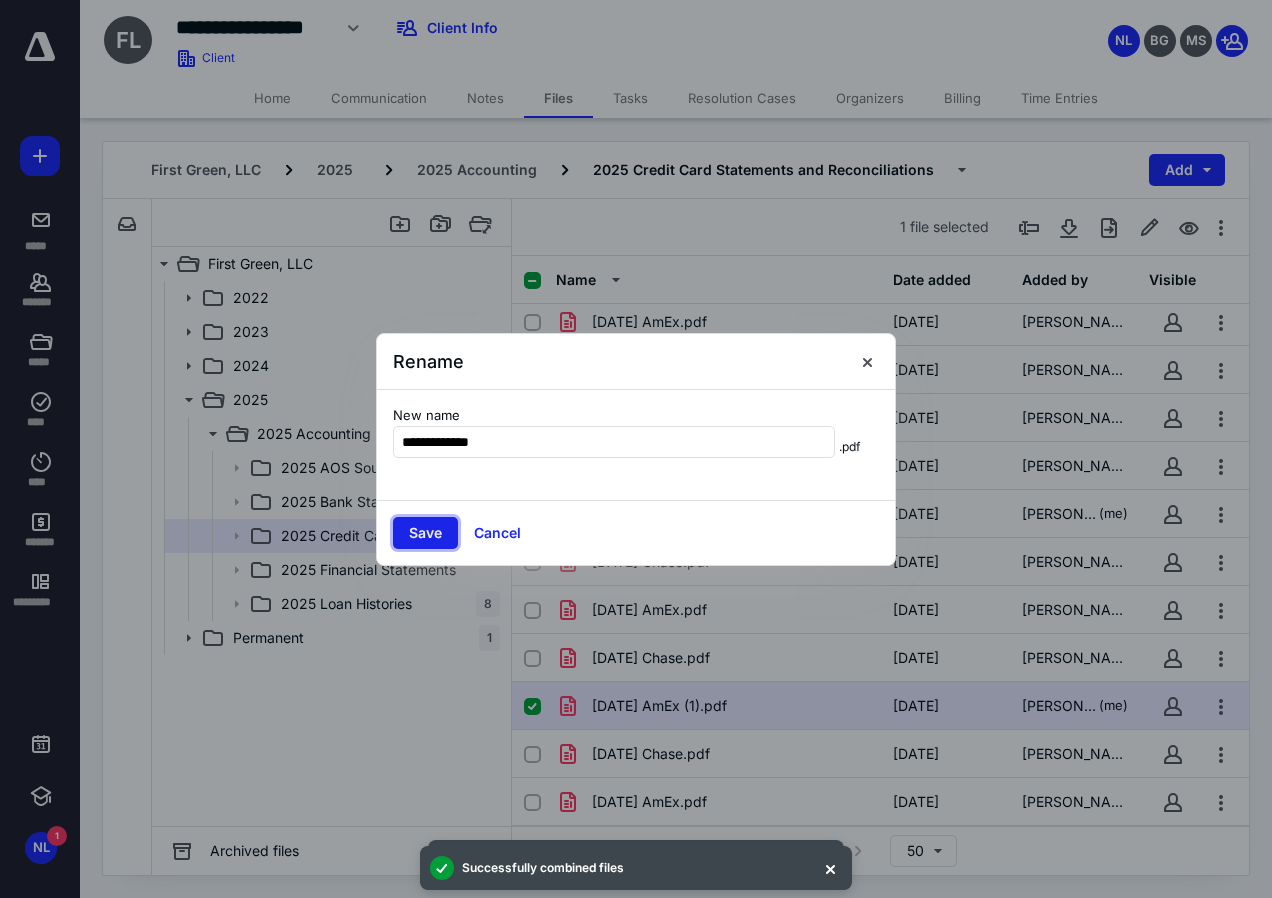 click on "Save" at bounding box center [425, 533] 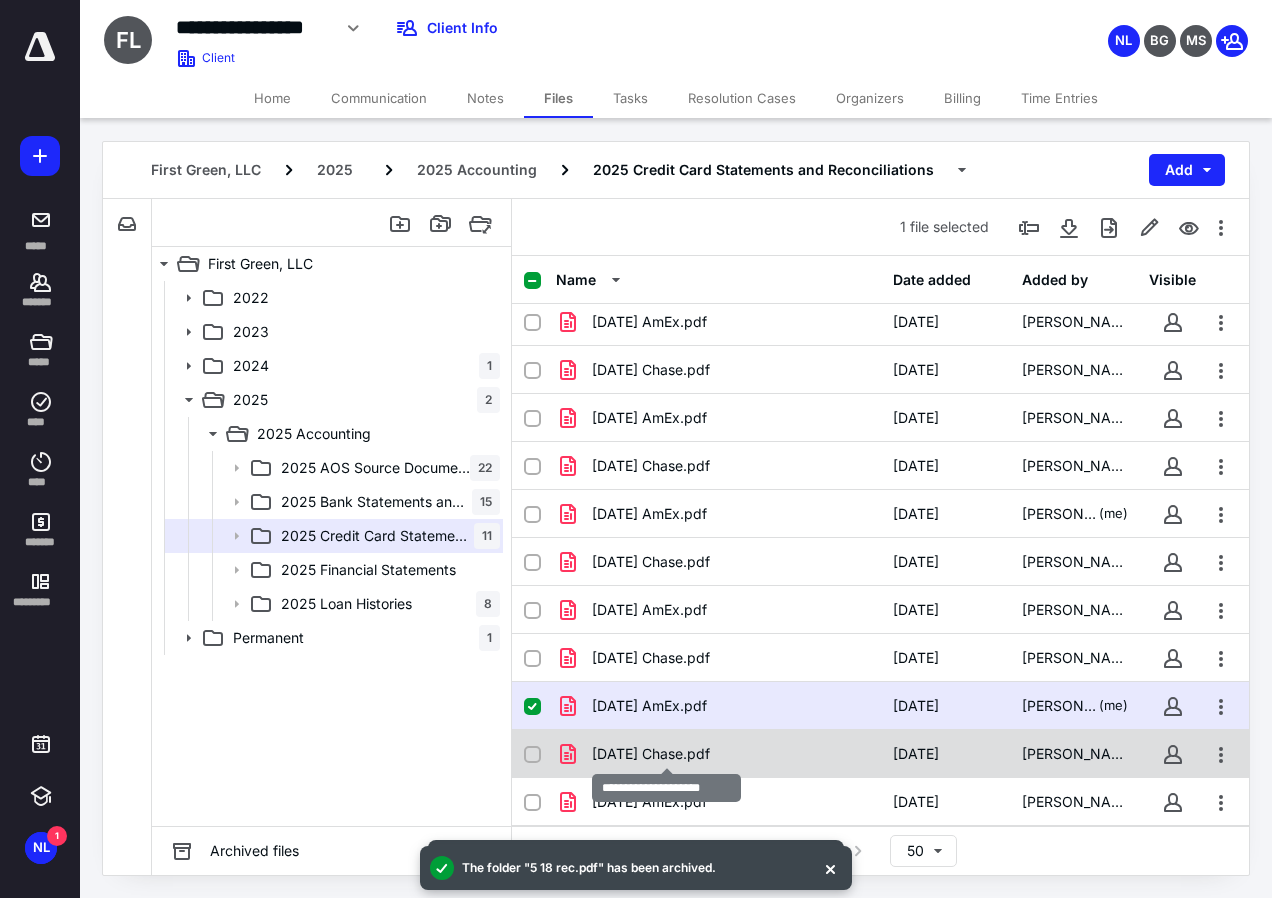 click on "[DATE] Chase.pdf" at bounding box center [651, 754] 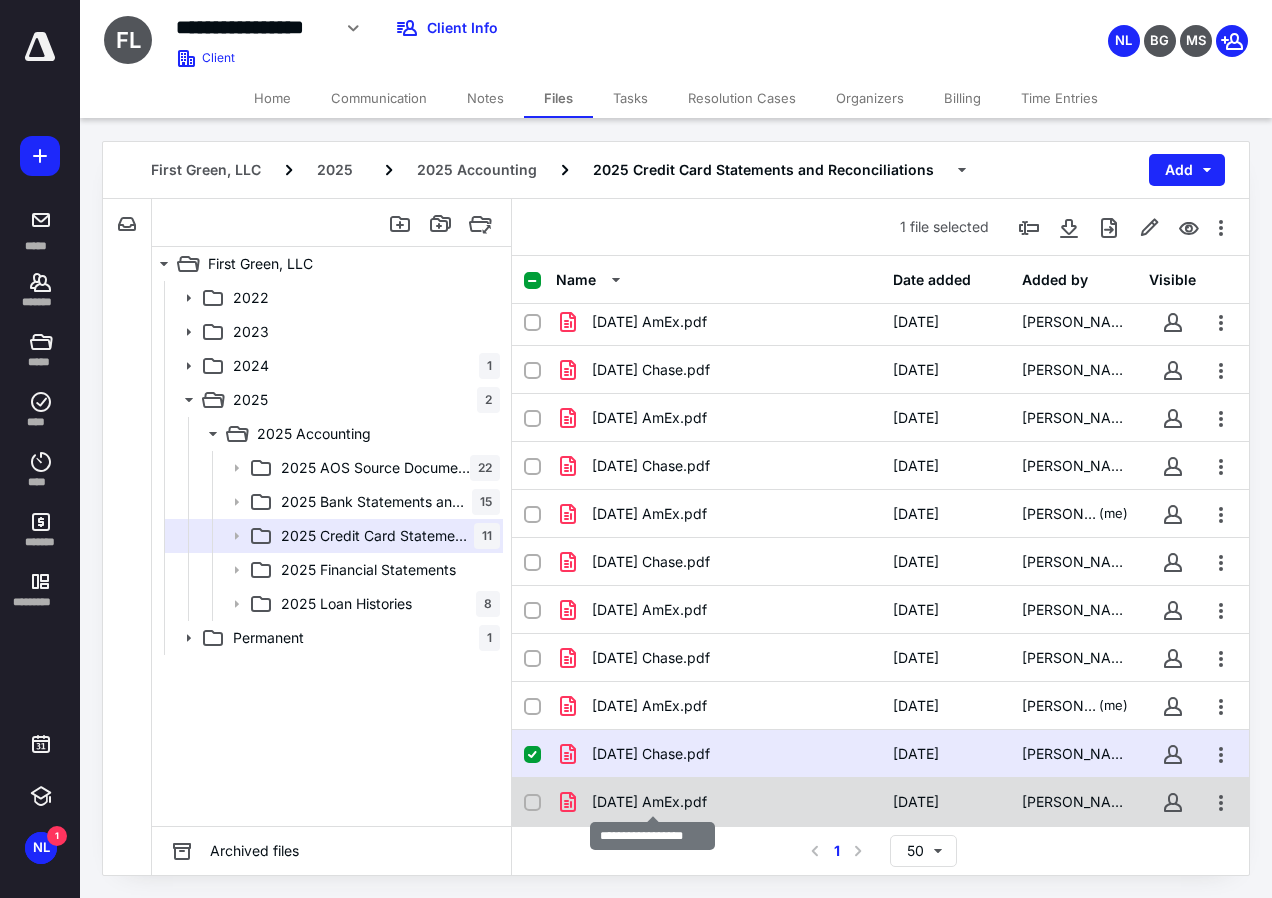 click on "[DATE] AmEx.pdf" at bounding box center [649, 802] 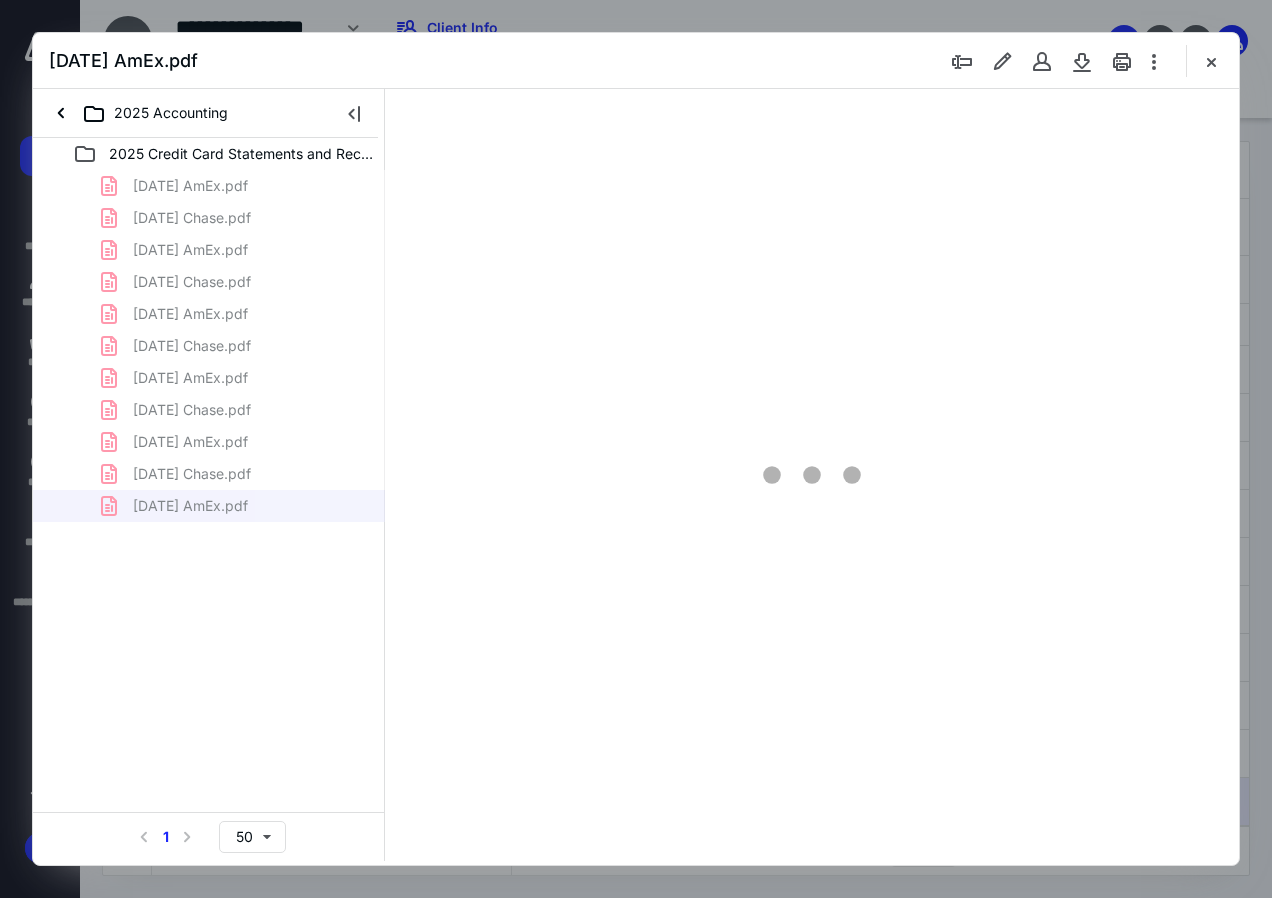 scroll, scrollTop: 0, scrollLeft: 0, axis: both 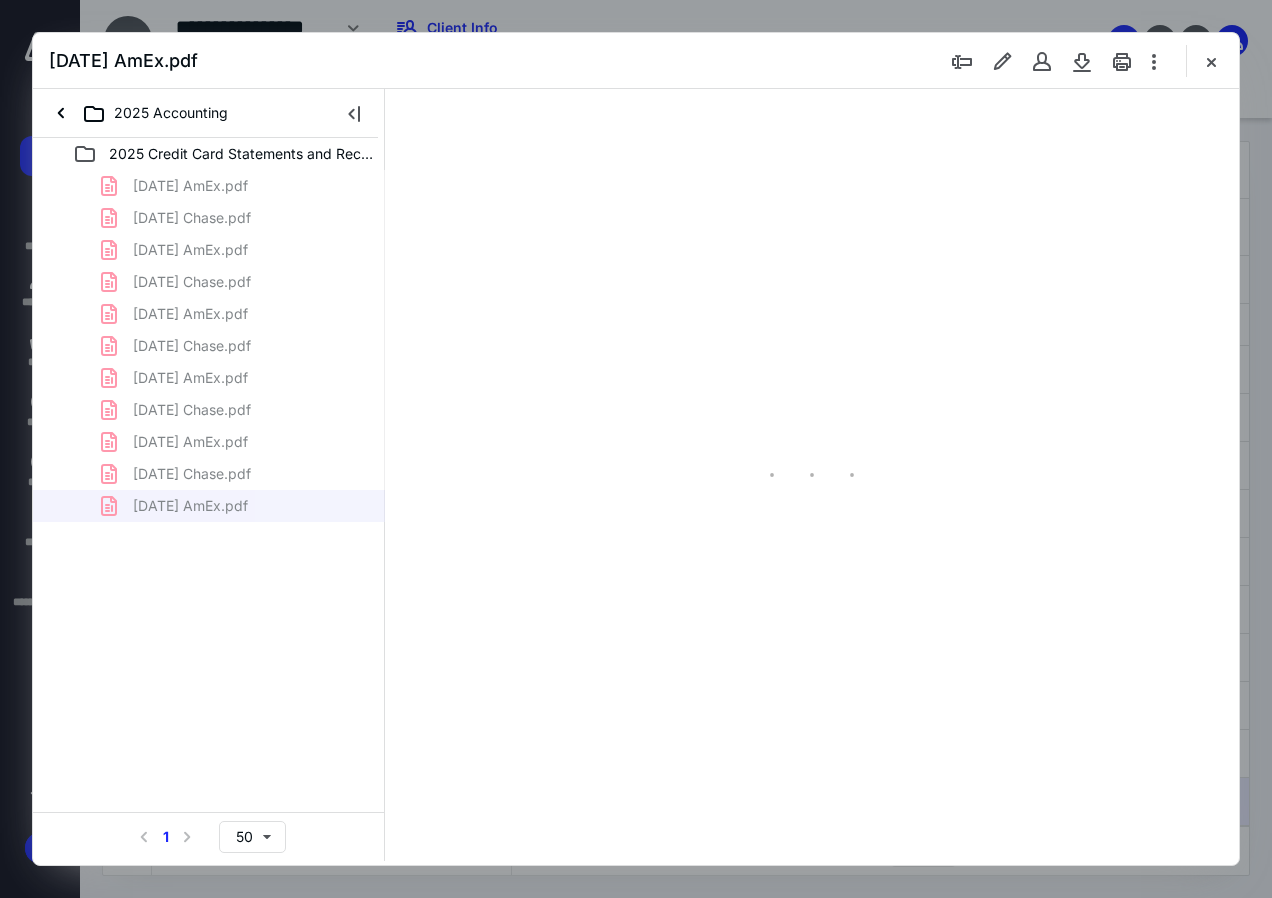 type on "136" 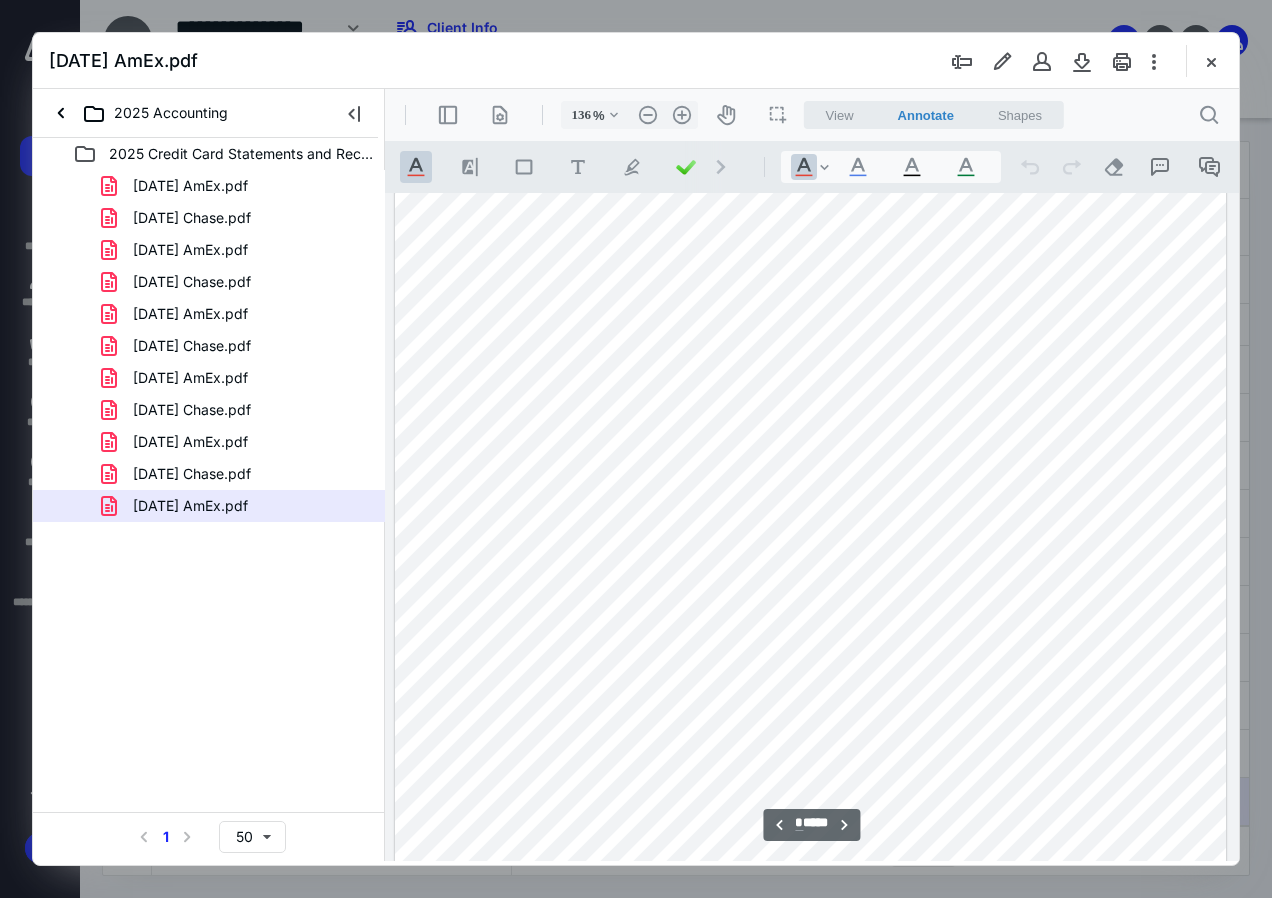 scroll, scrollTop: 6900, scrollLeft: 0, axis: vertical 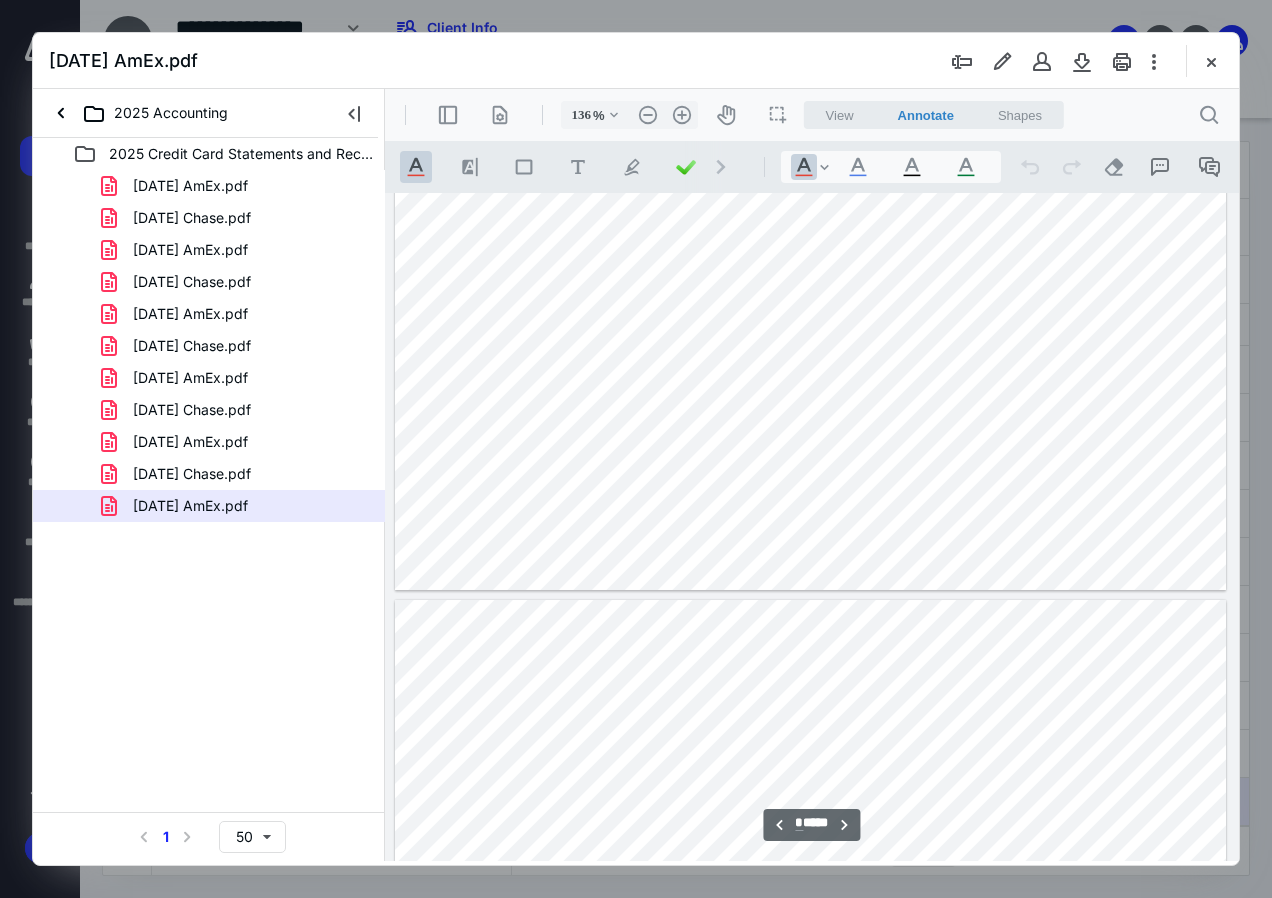 type on "*" 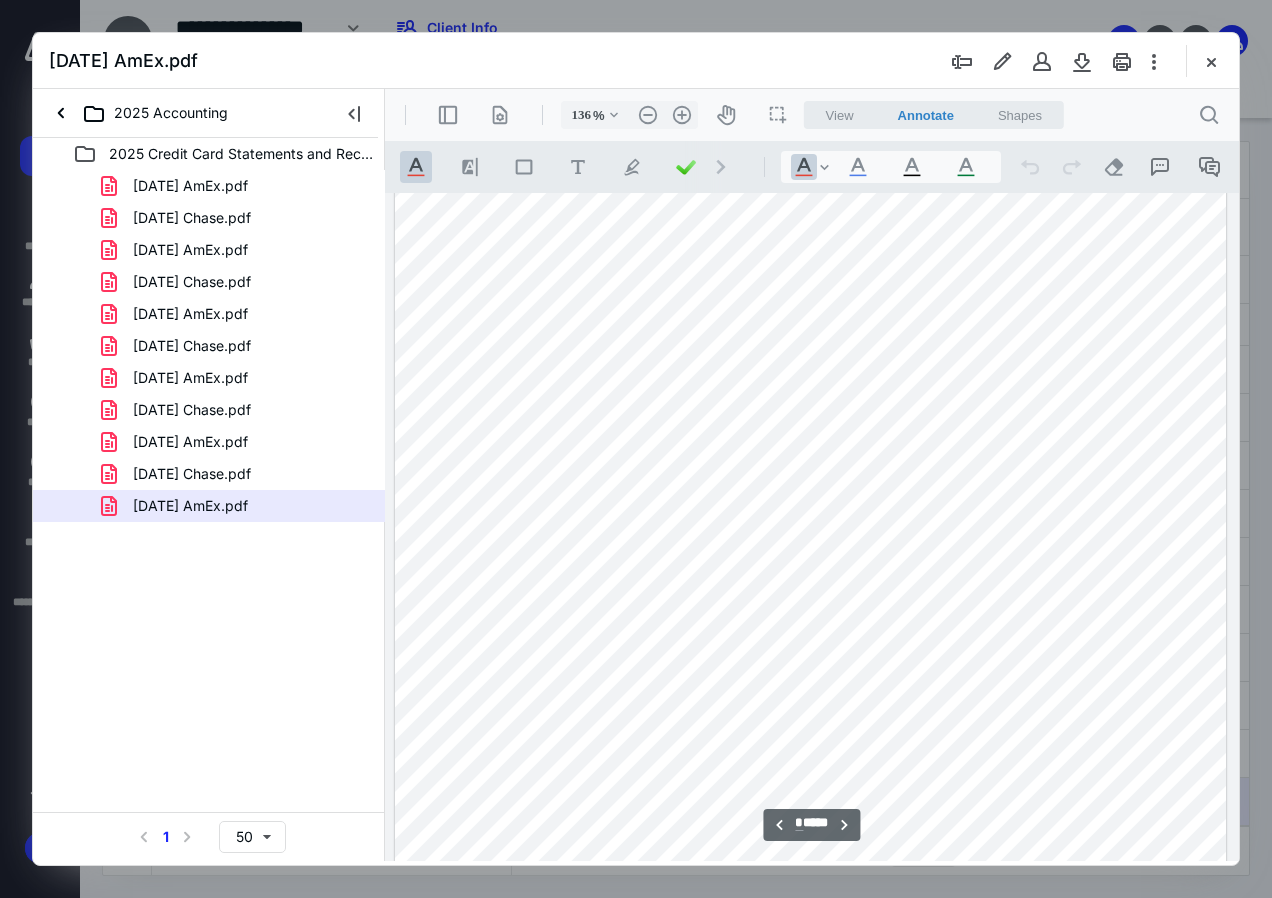 scroll, scrollTop: 7800, scrollLeft: 0, axis: vertical 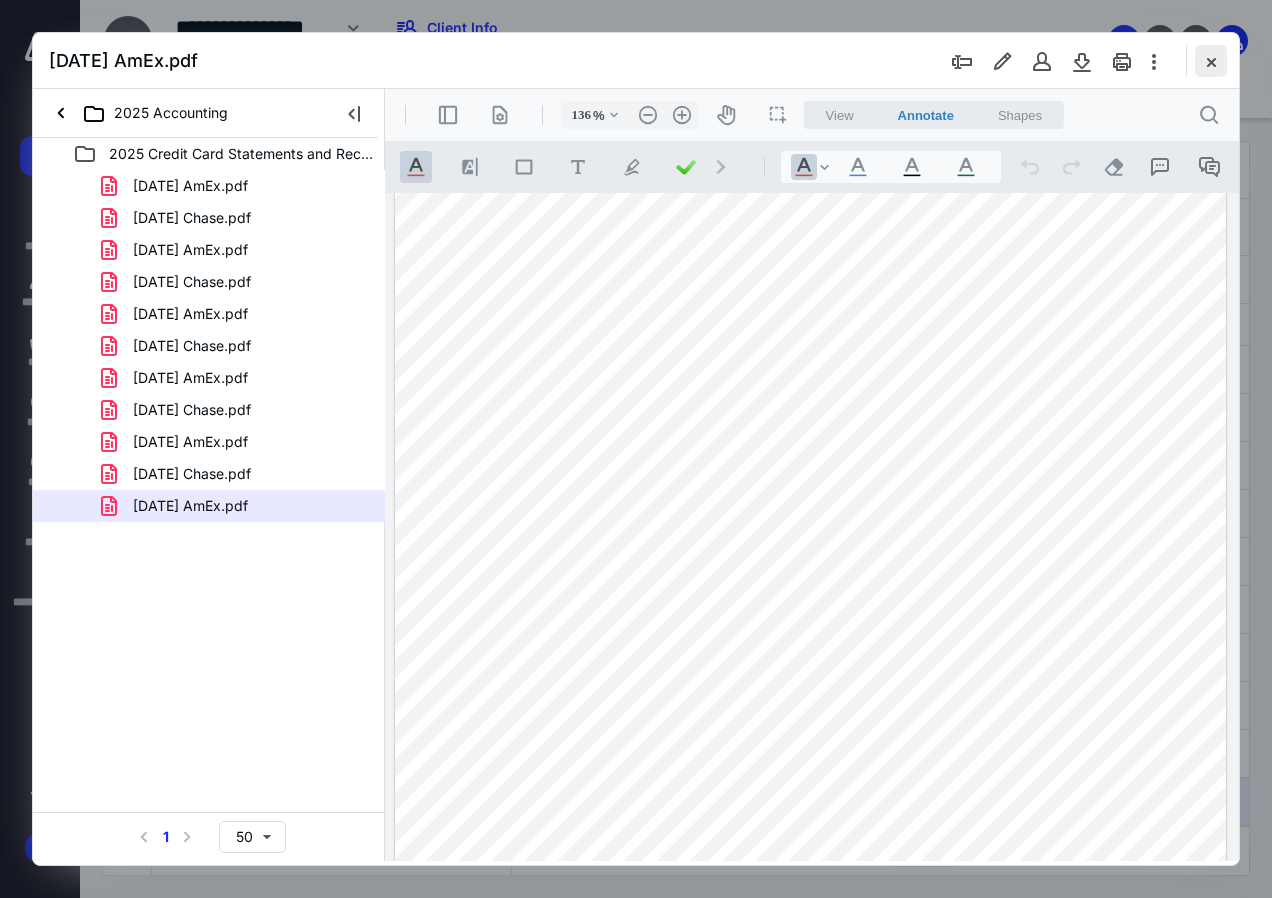 click at bounding box center [1211, 61] 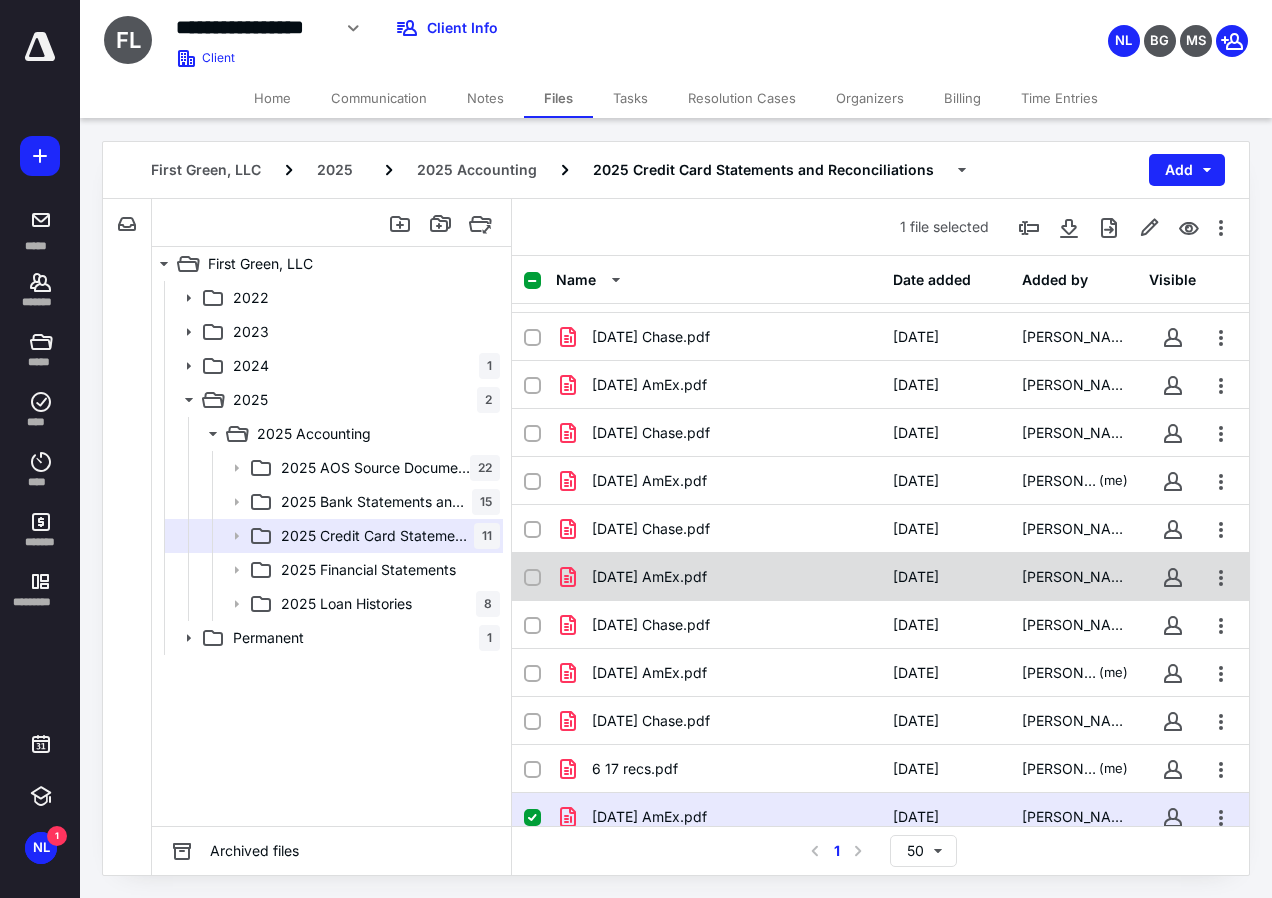 scroll, scrollTop: 54, scrollLeft: 0, axis: vertical 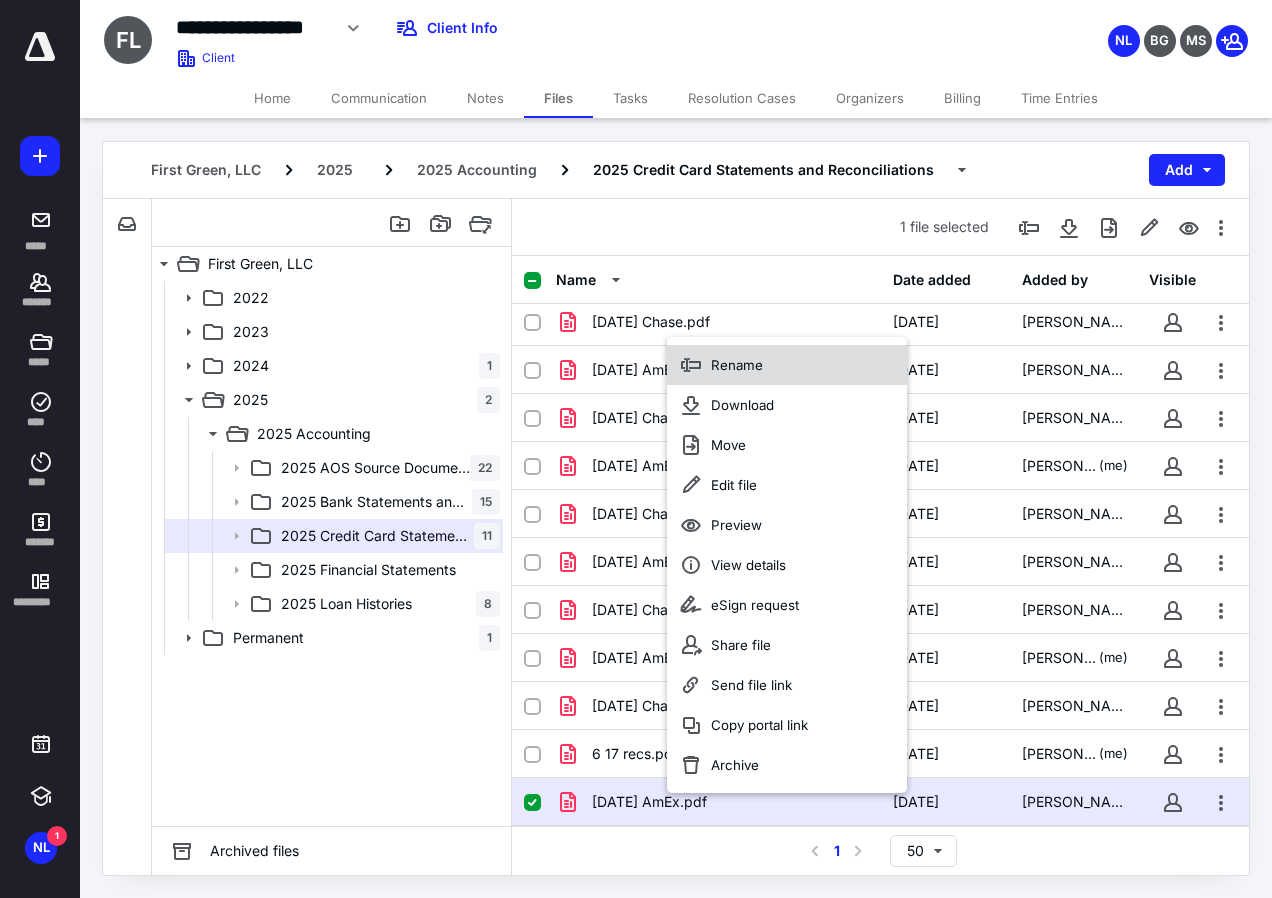 click on "Rename" at bounding box center (737, 365) 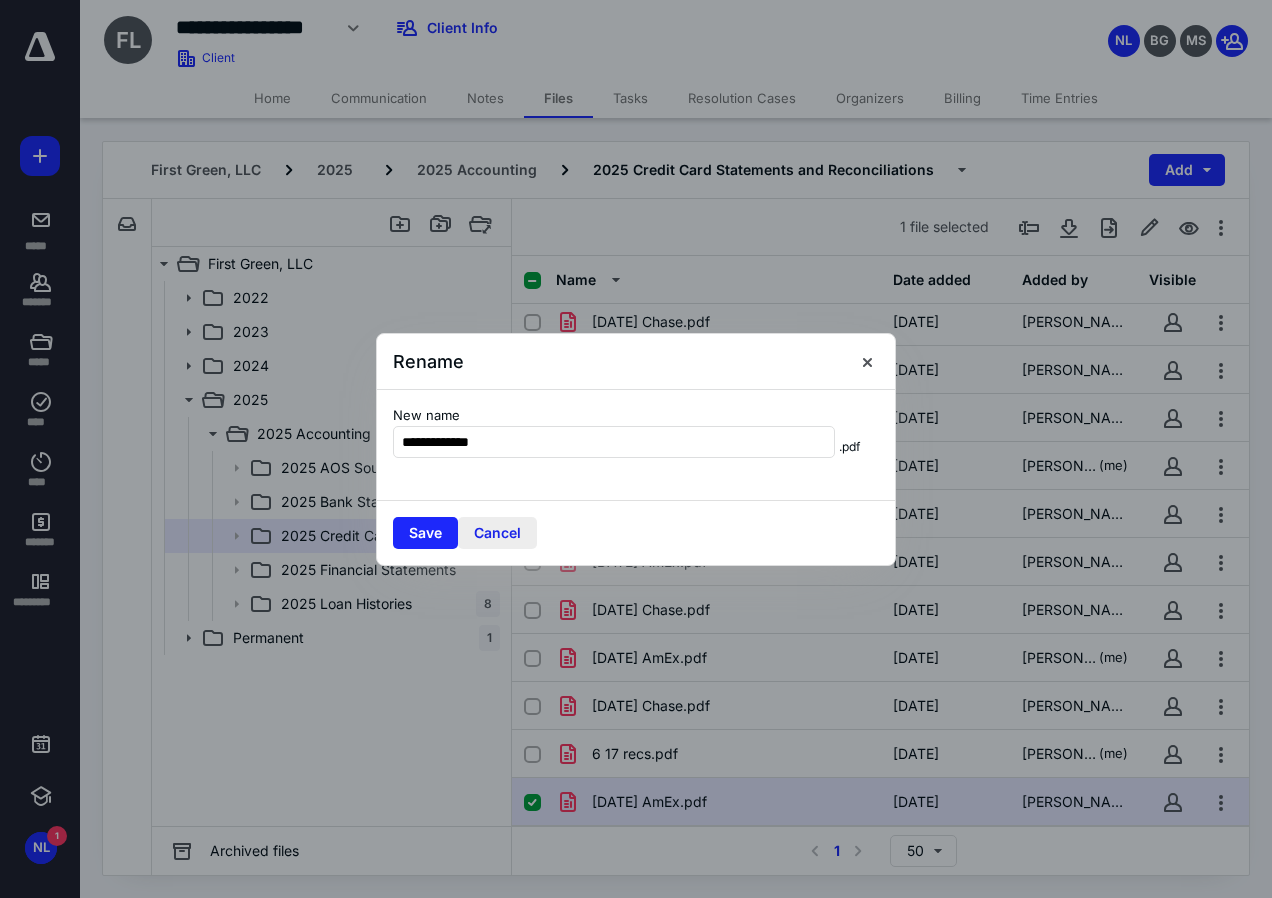 click on "Cancel" at bounding box center [497, 533] 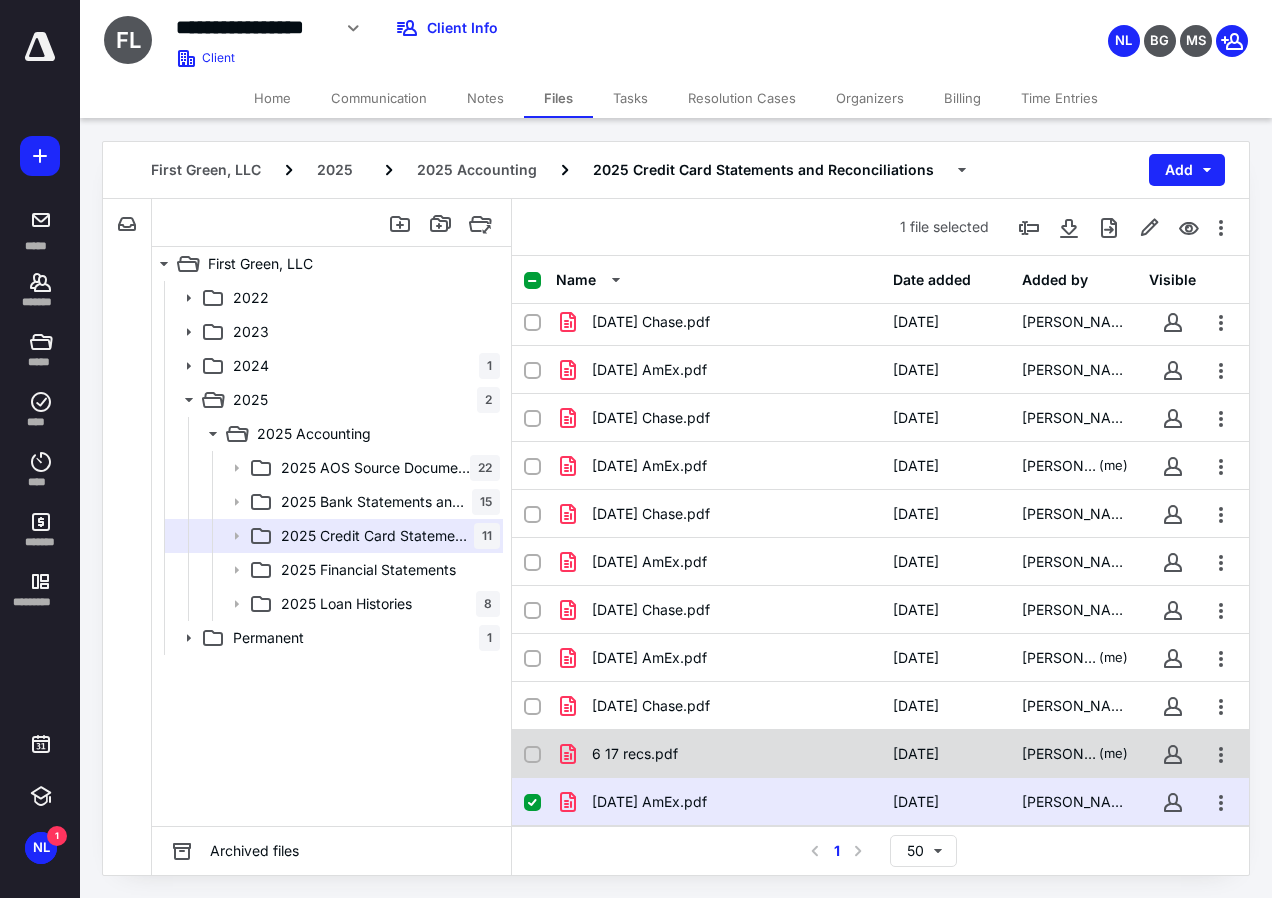 click at bounding box center [532, 755] 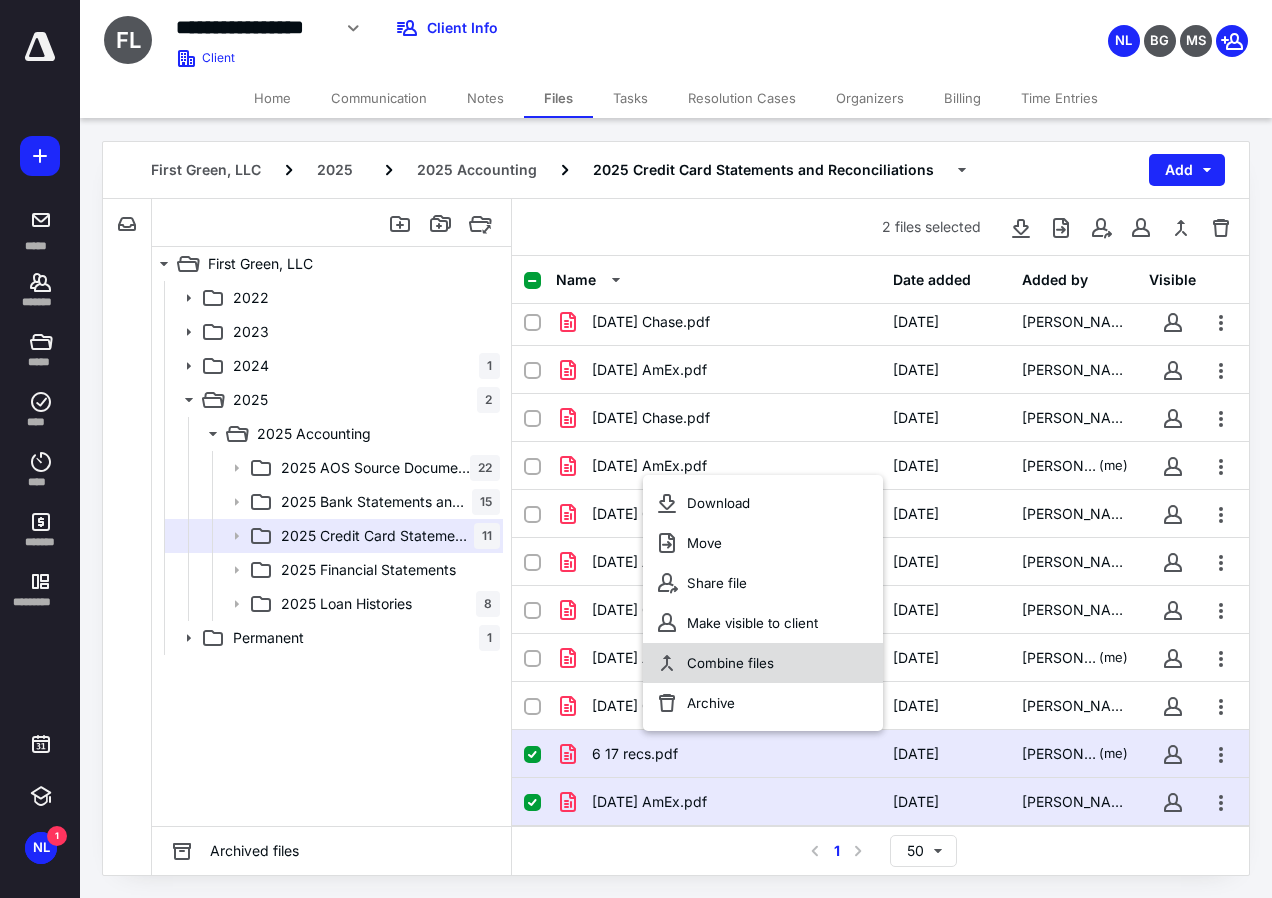 click on "Combine files" at bounding box center (763, 663) 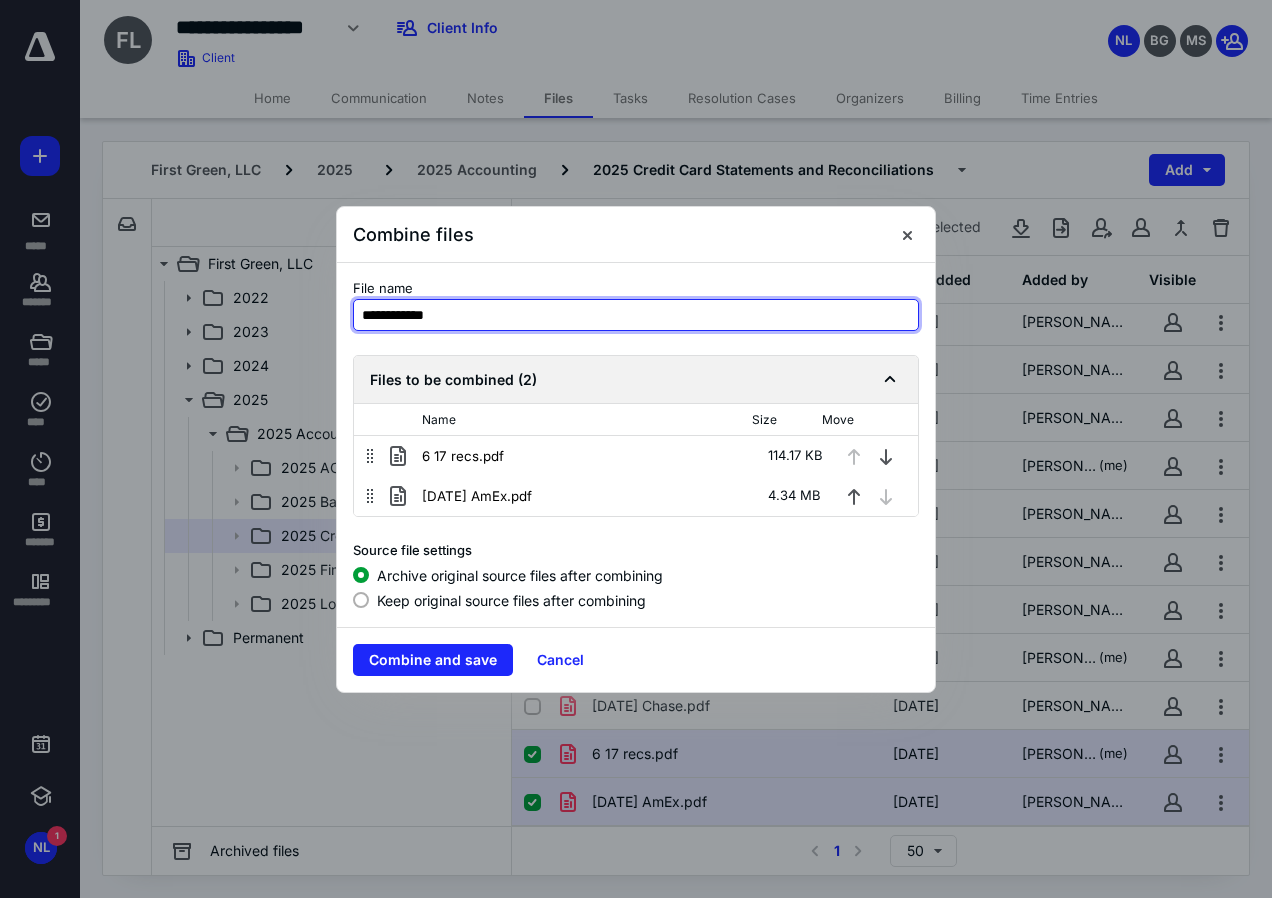 drag, startPoint x: 465, startPoint y: 306, endPoint x: 283, endPoint y: 315, distance: 182.2224 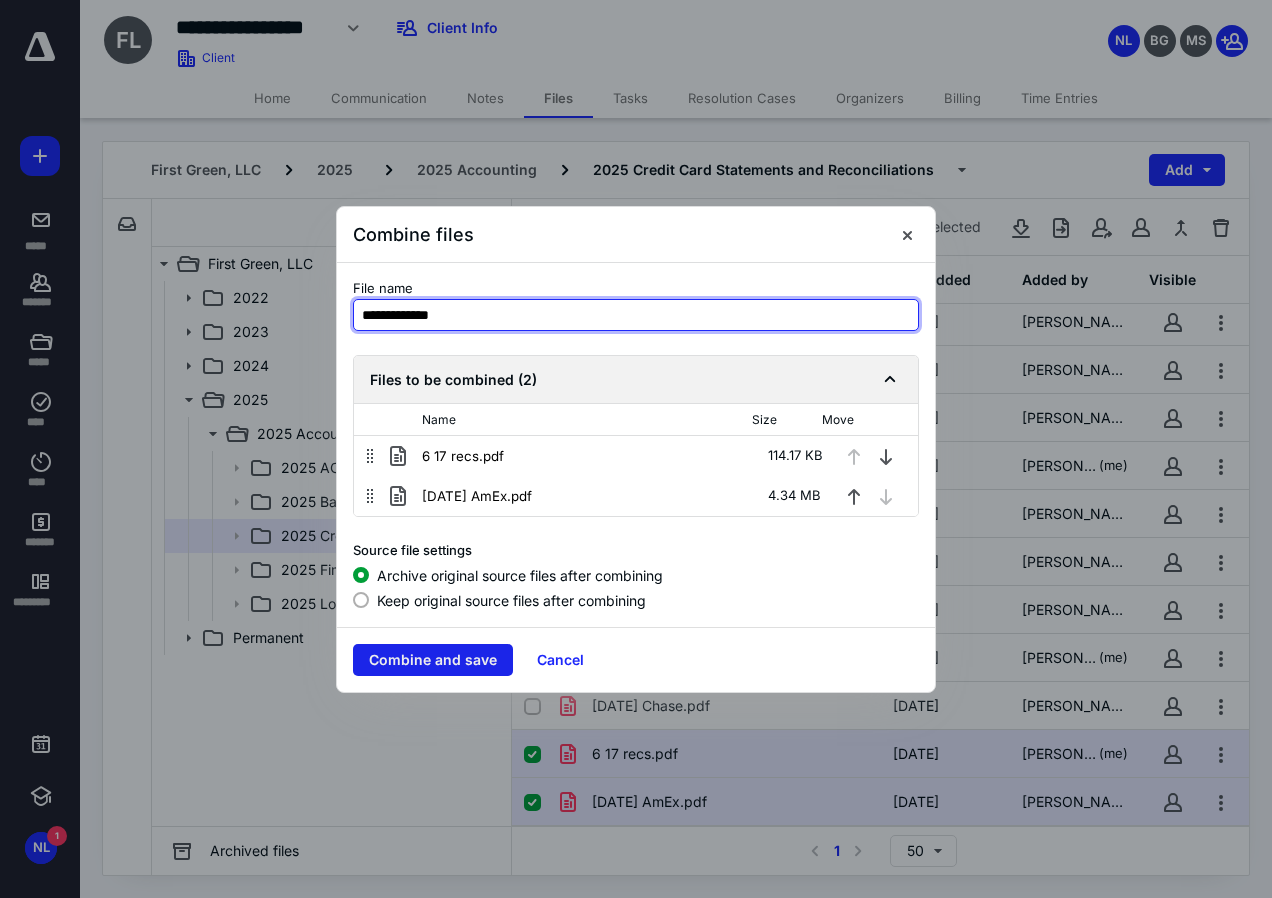 type on "**********" 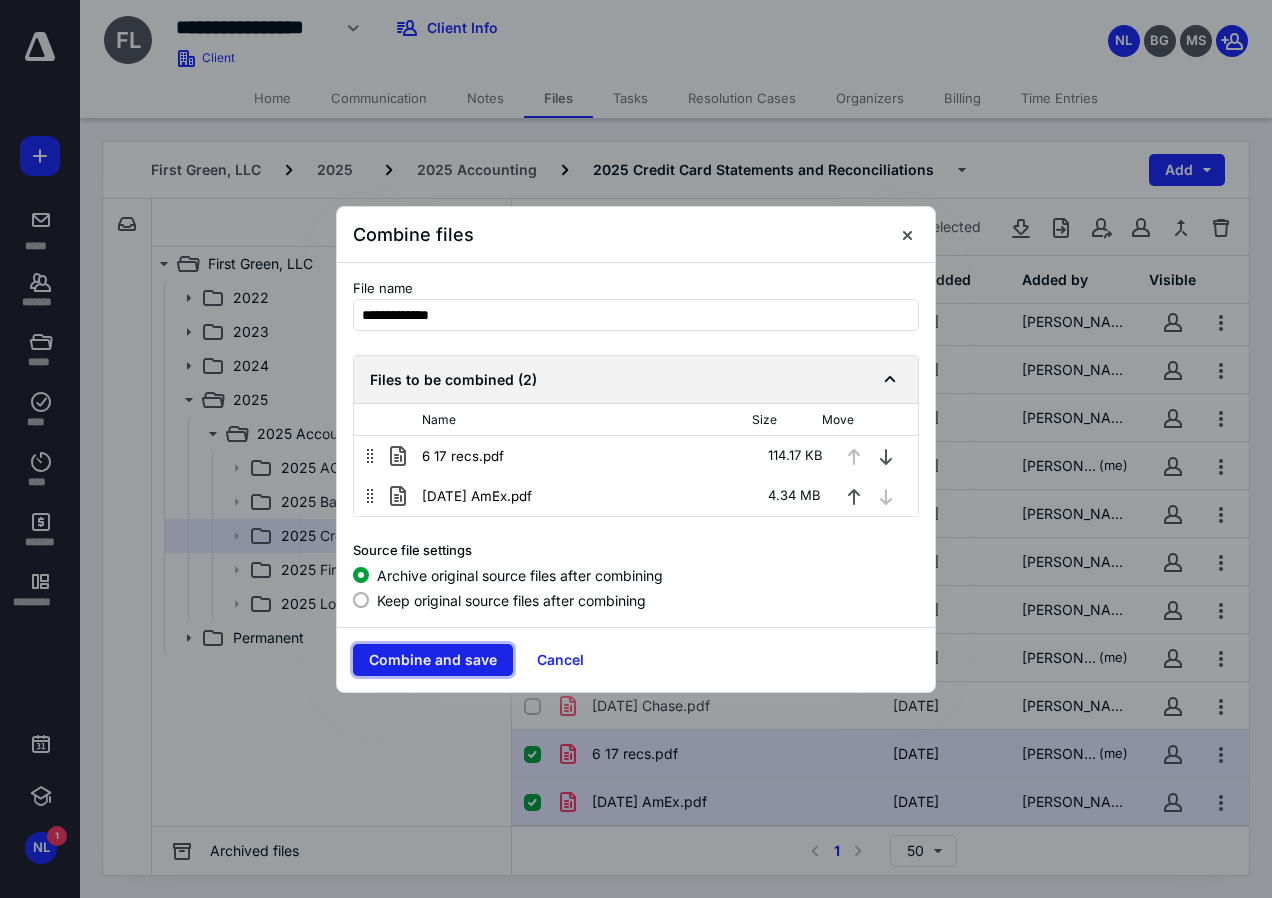 click on "Combine and save" at bounding box center [433, 660] 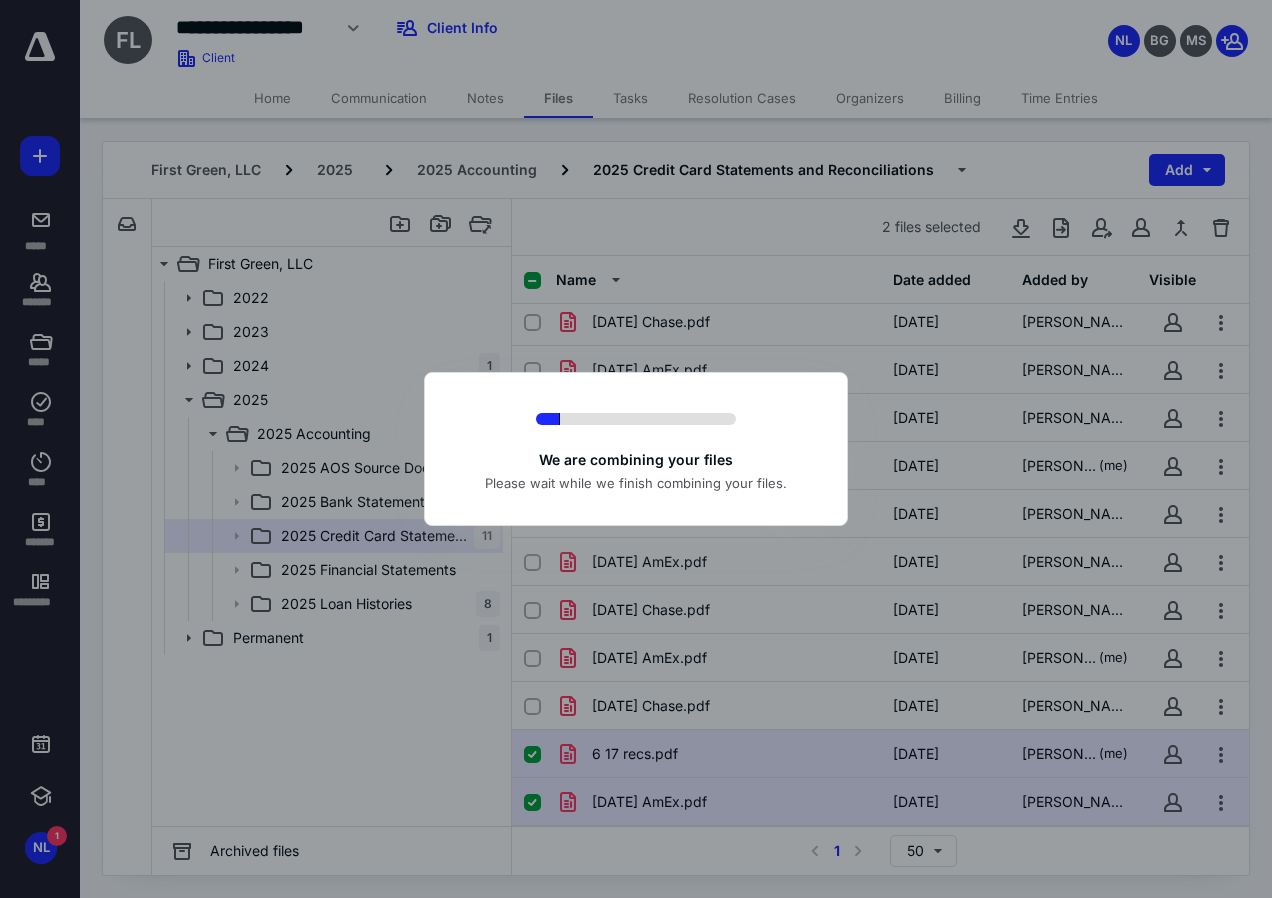 checkbox on "false" 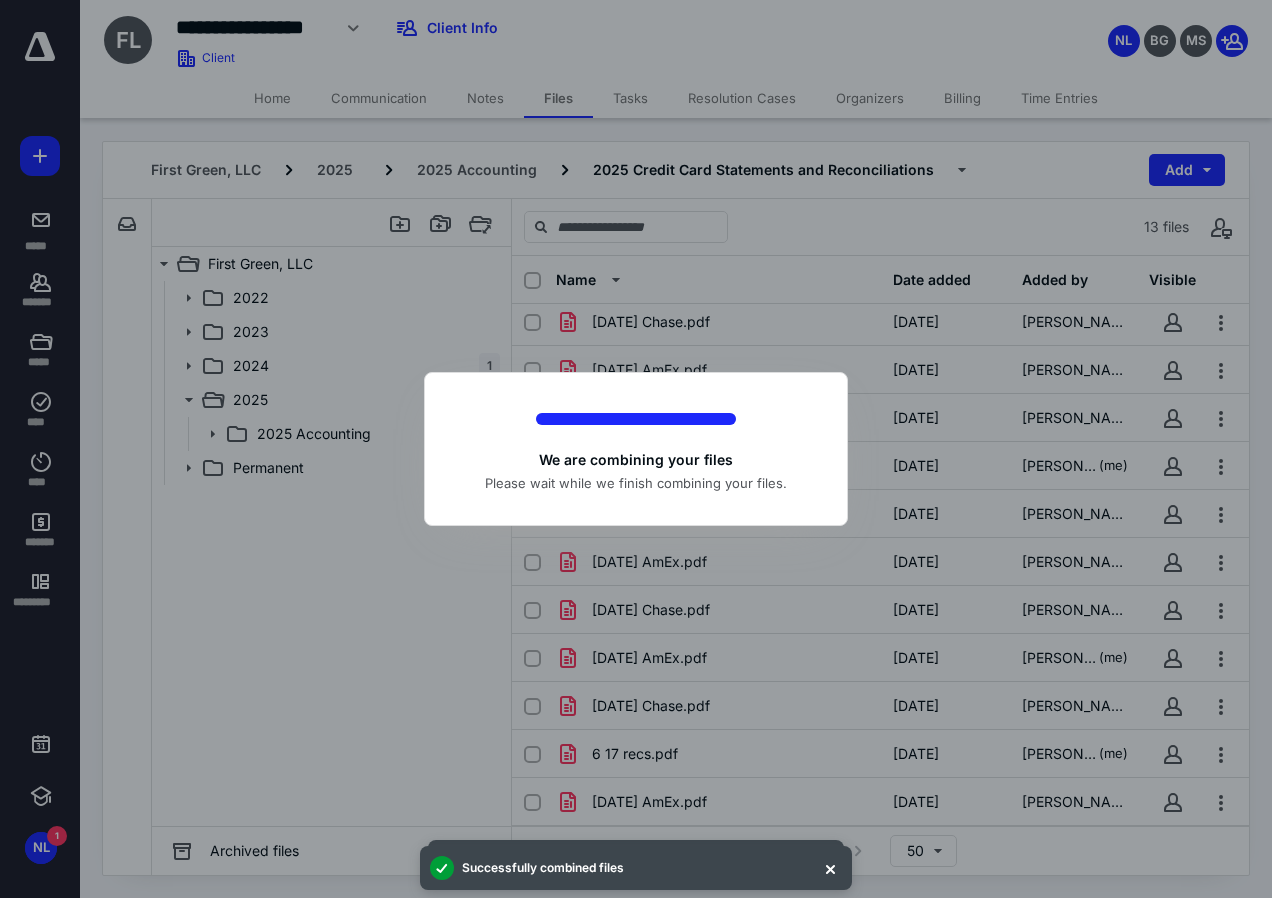 scroll, scrollTop: 6, scrollLeft: 0, axis: vertical 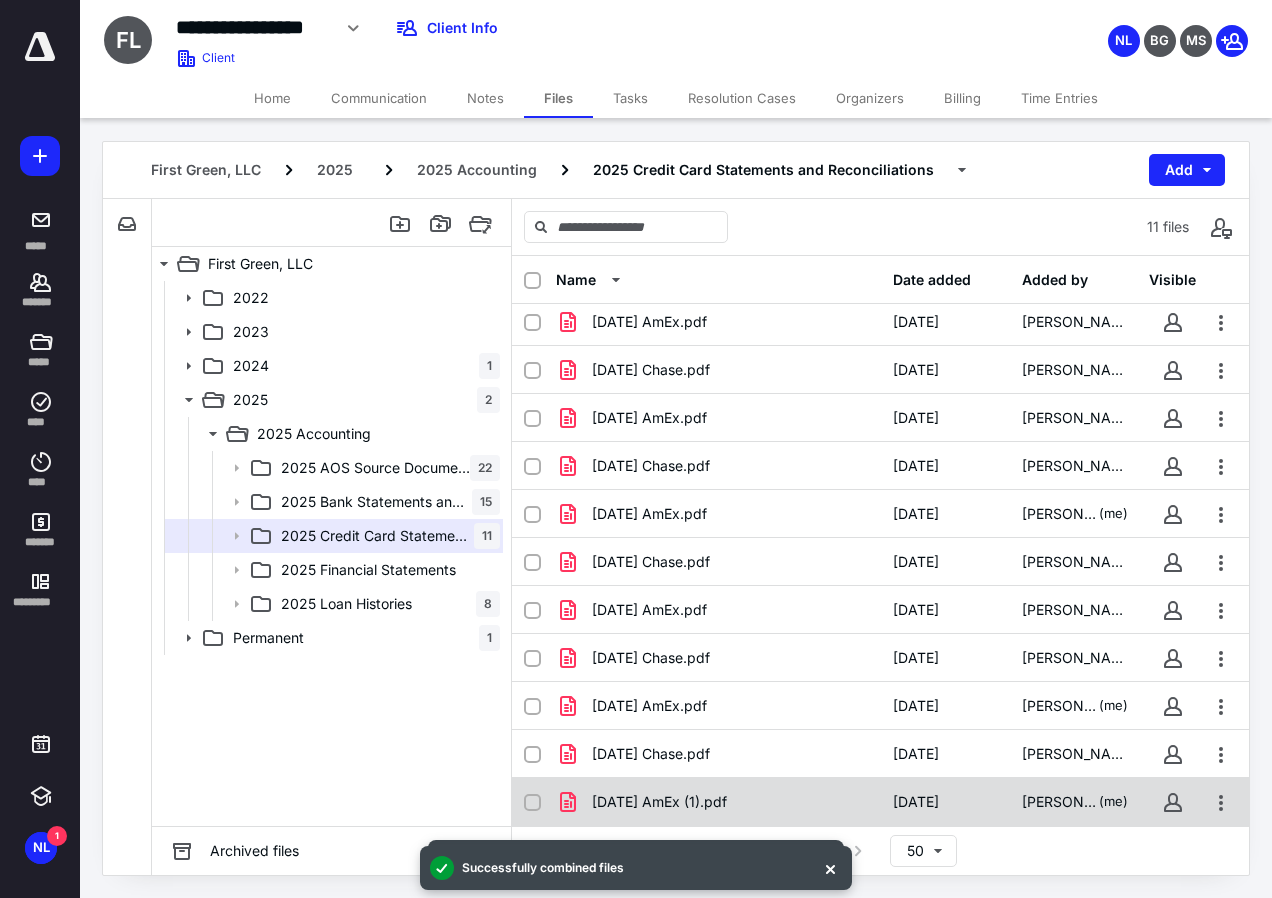 click on "[DATE] AmEx (1).pdf" at bounding box center [718, 802] 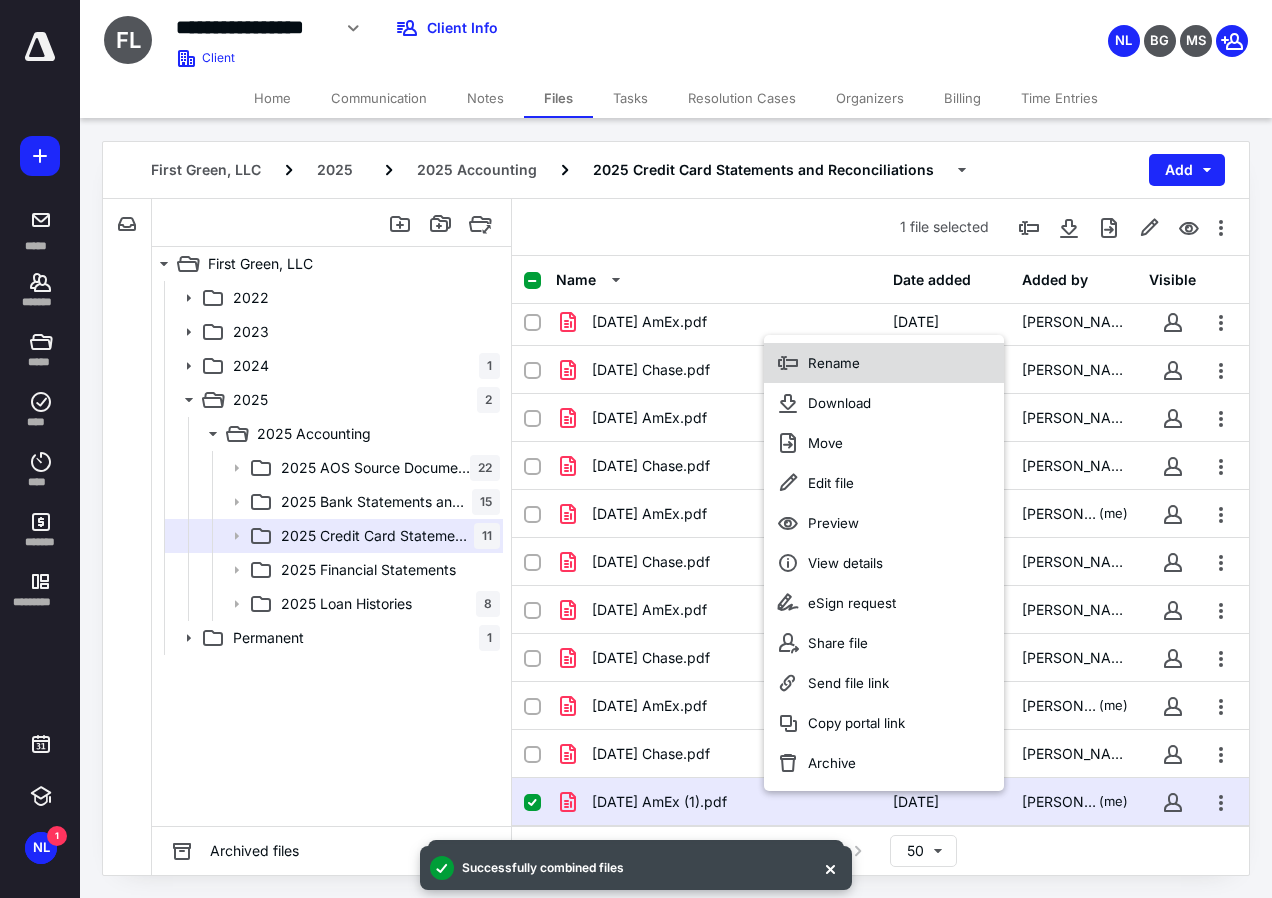 click on "Rename" at bounding box center [834, 363] 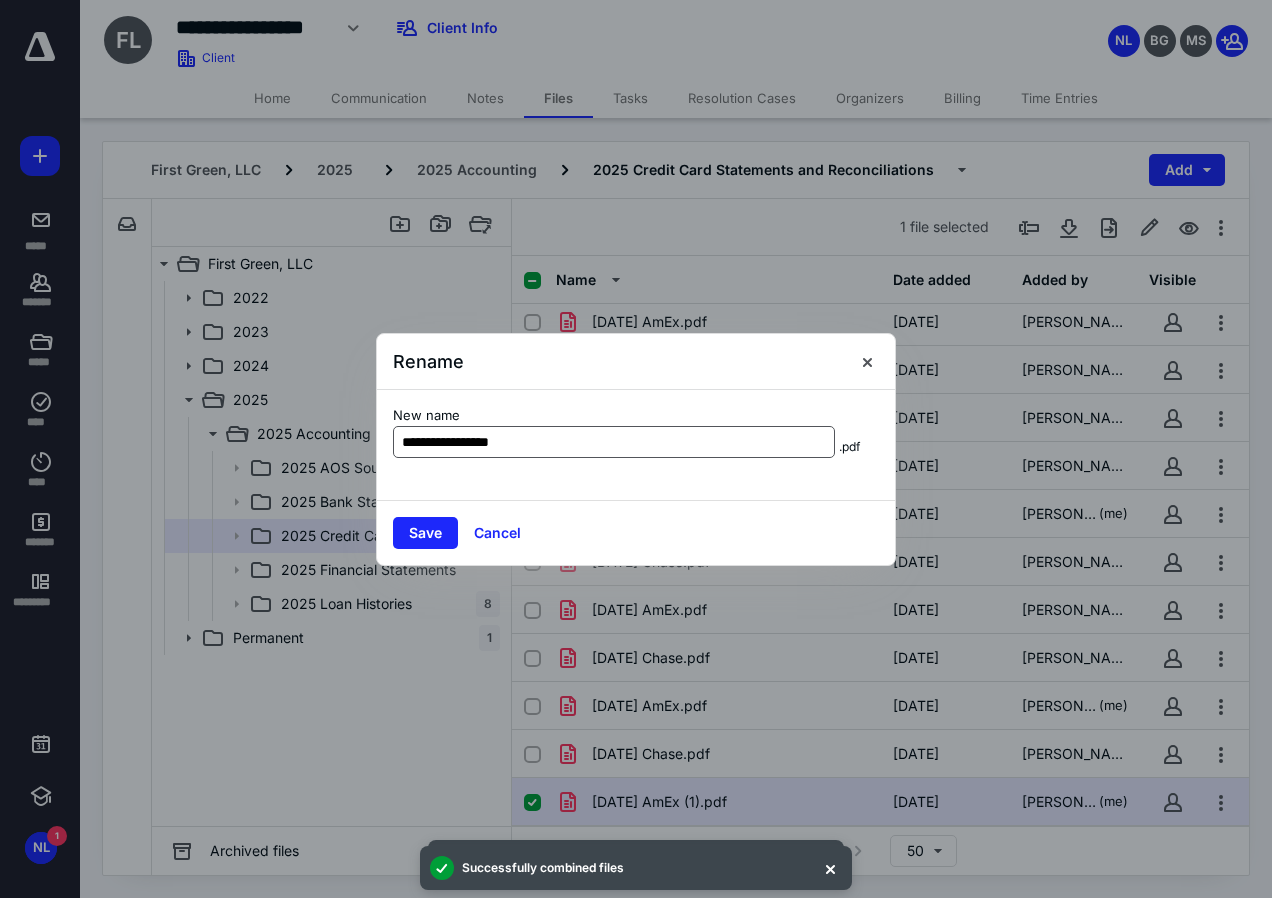 click on "**********" at bounding box center (614, 442) 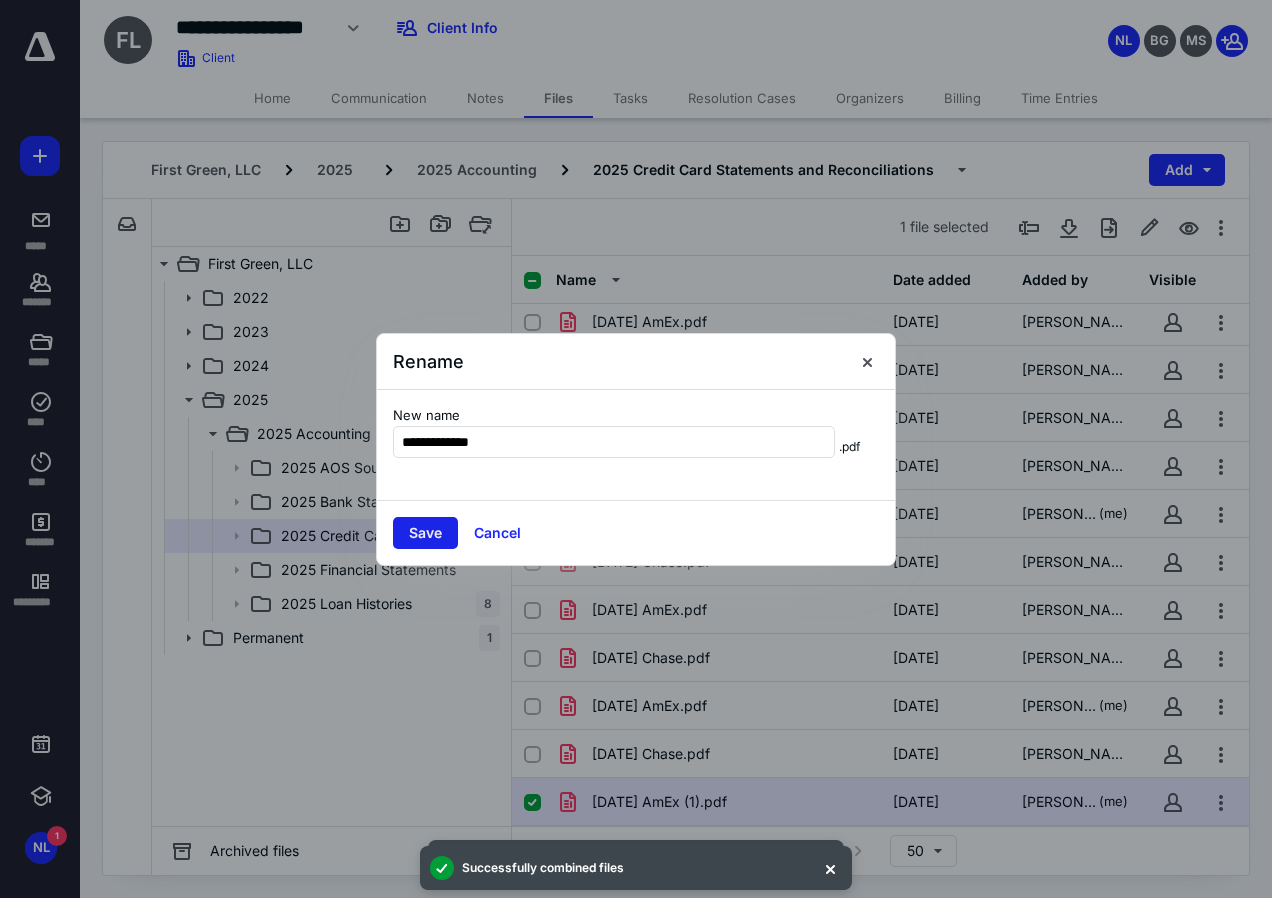 type on "**********" 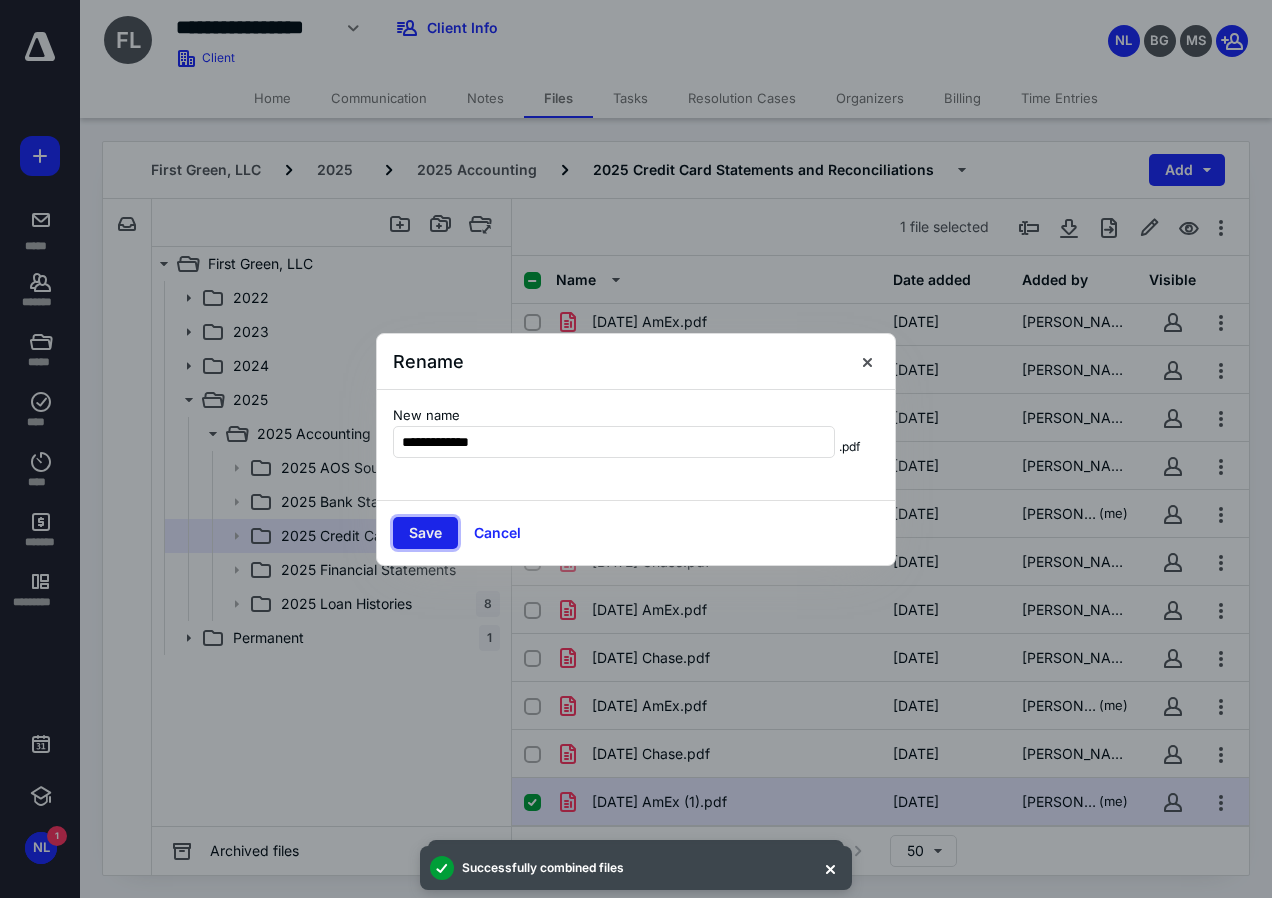 click on "Save" at bounding box center [425, 533] 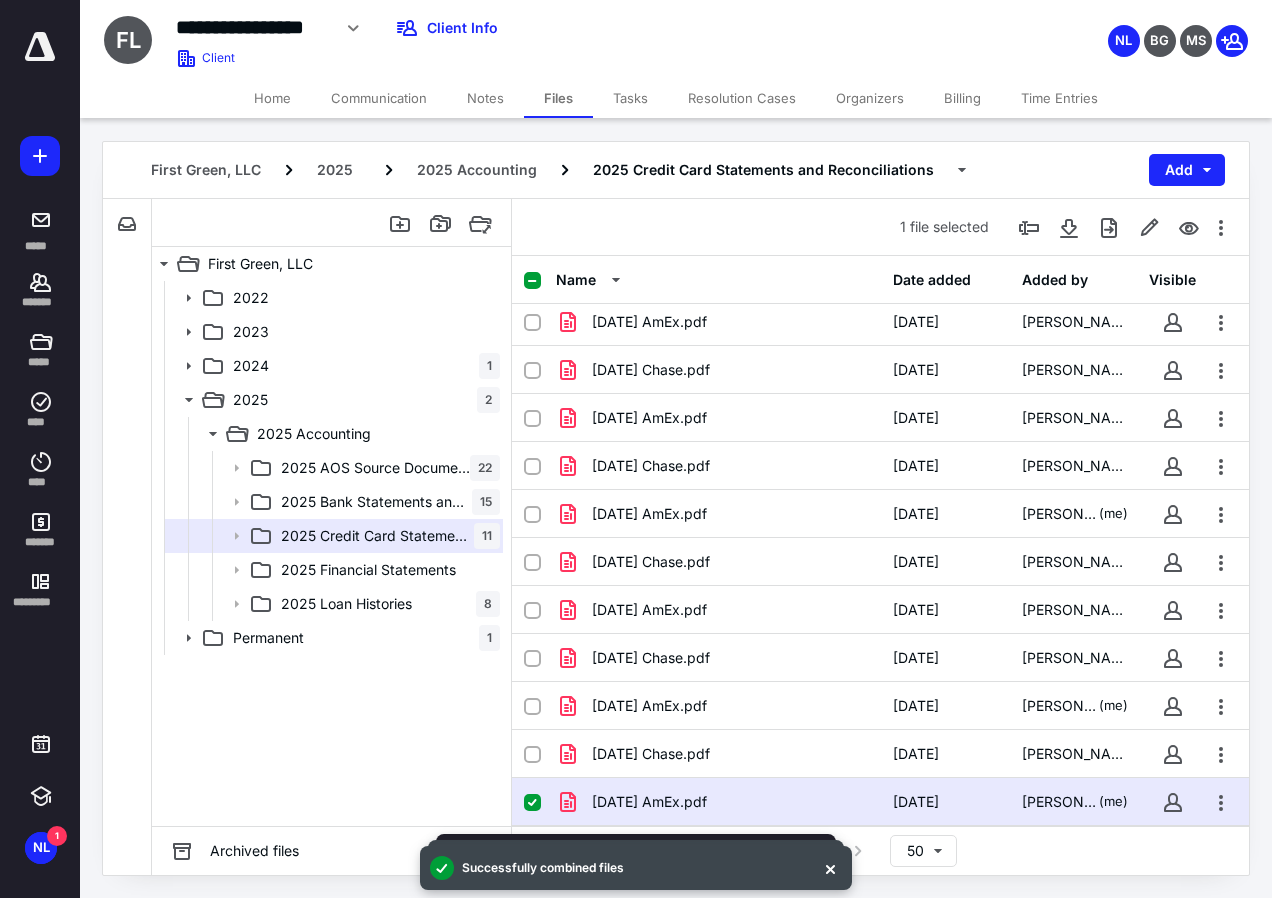 click on "2022 2023 2024 1 2025 2 2025 Accounting 2025 AOS Source Documents 22 2025 Bank Statements and Reconciliations 15 2025 Credit Card Statements and Reconciliations 11 2025 Financial Statements 2025 Loan Histories 8 Permanent 1" at bounding box center [331, 553] 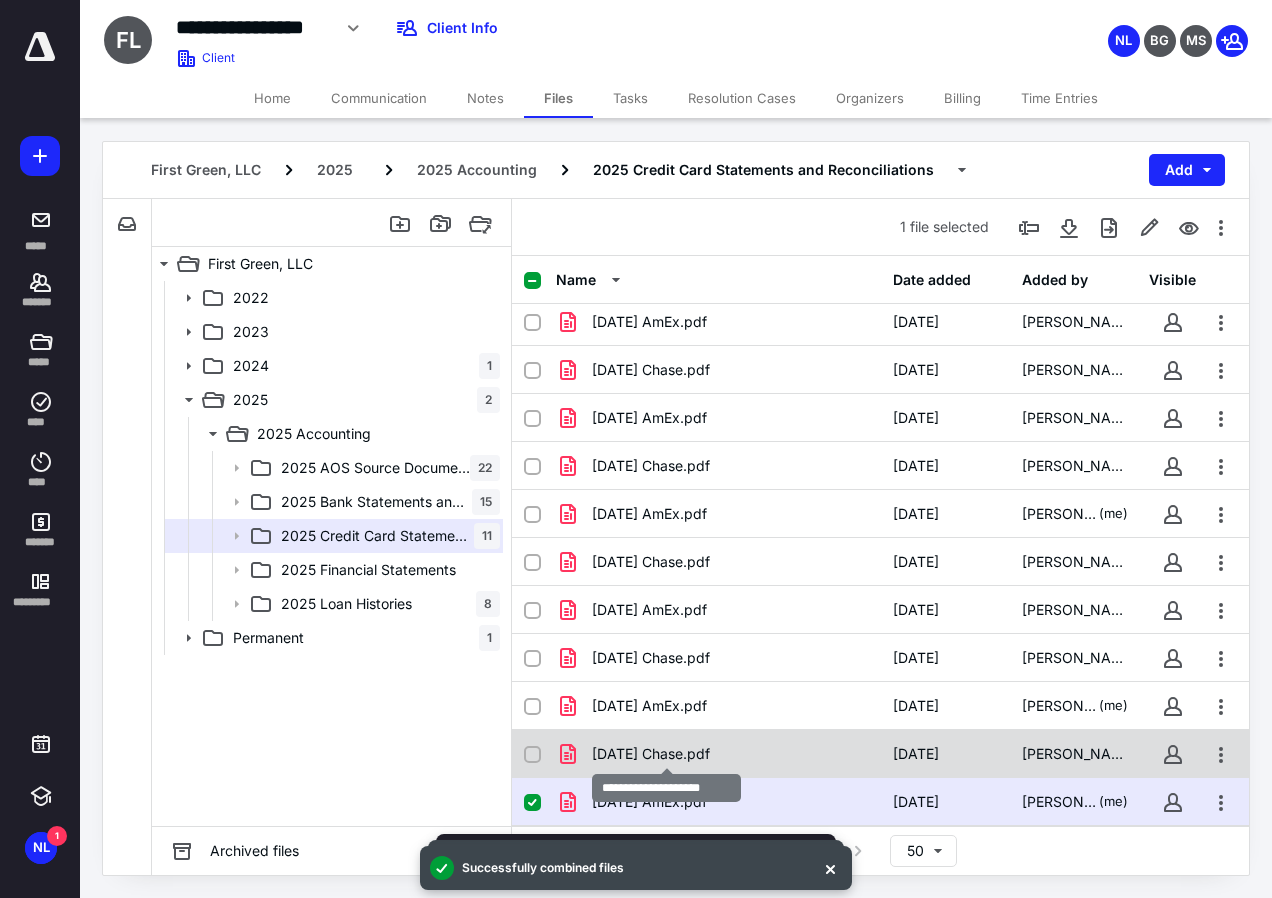 checkbox on "true" 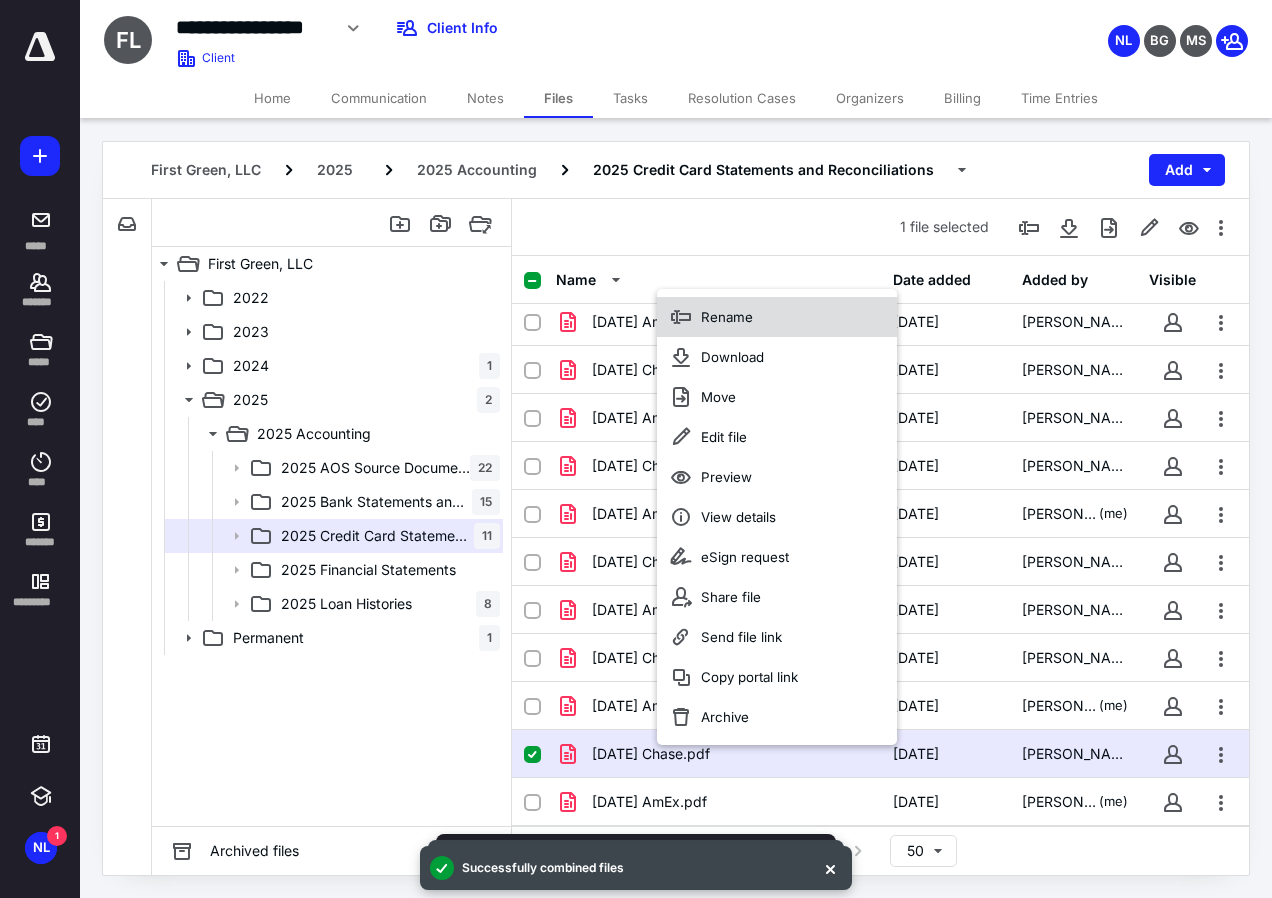 click on "Rename" at bounding box center (727, 317) 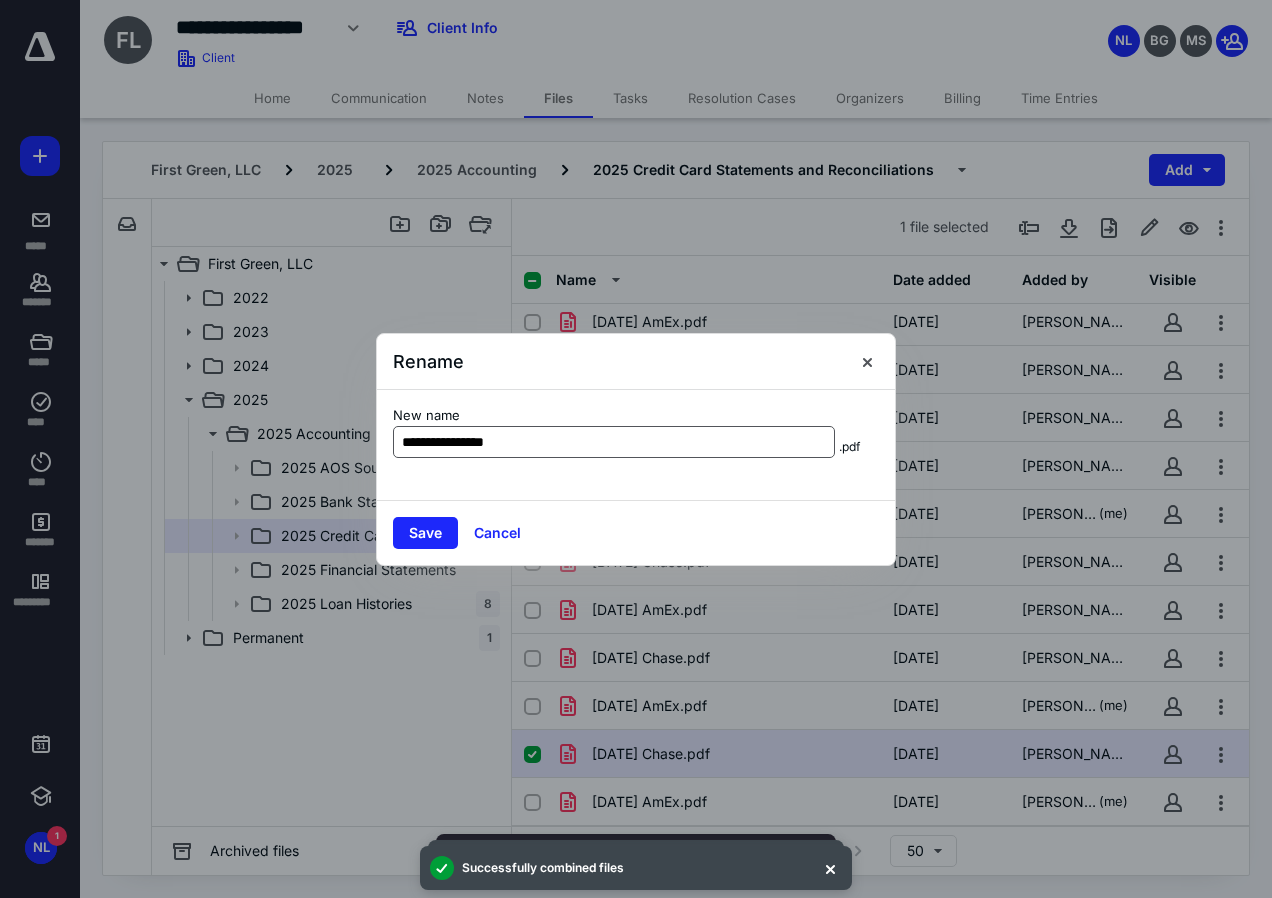 click on "**********" at bounding box center [614, 442] 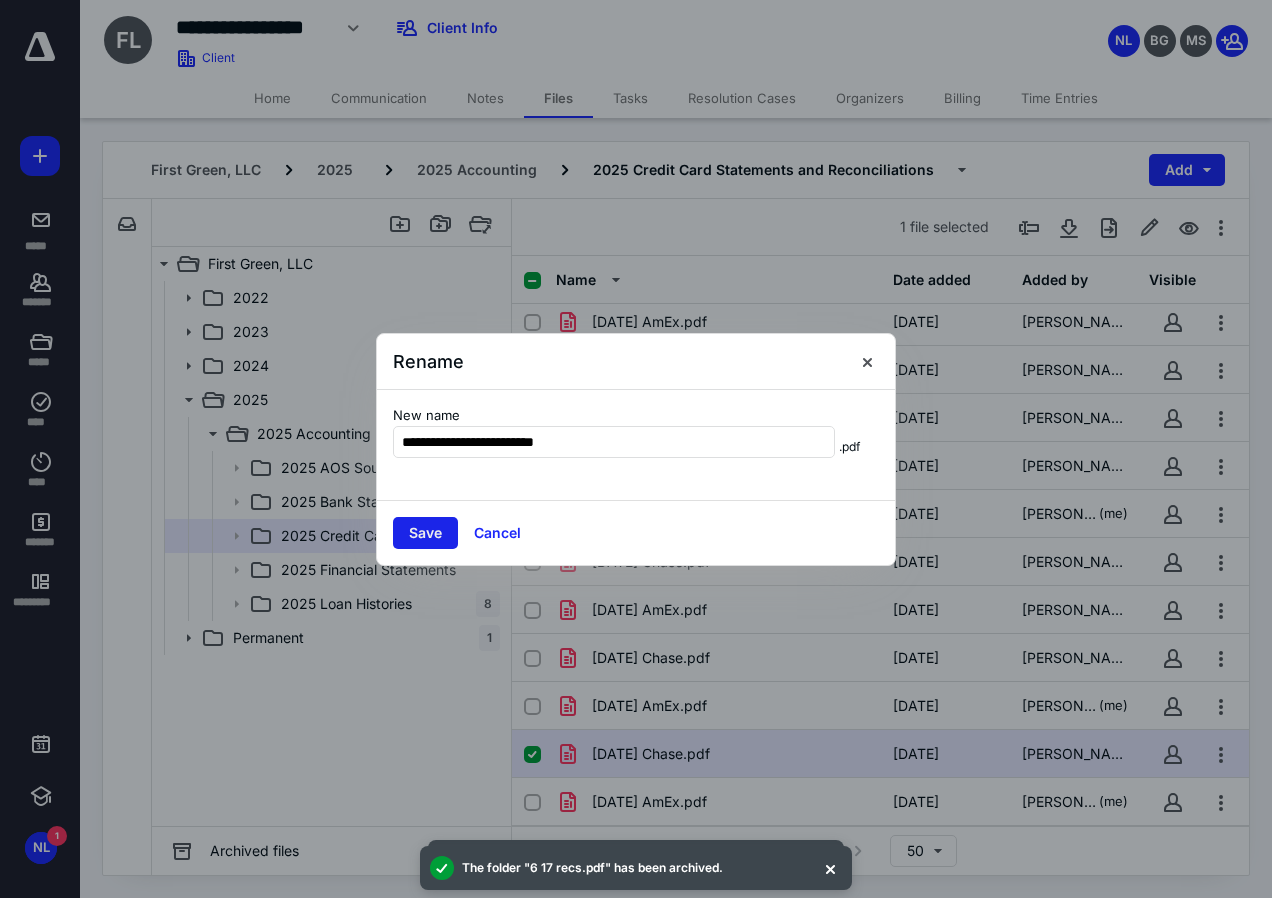 type on "**********" 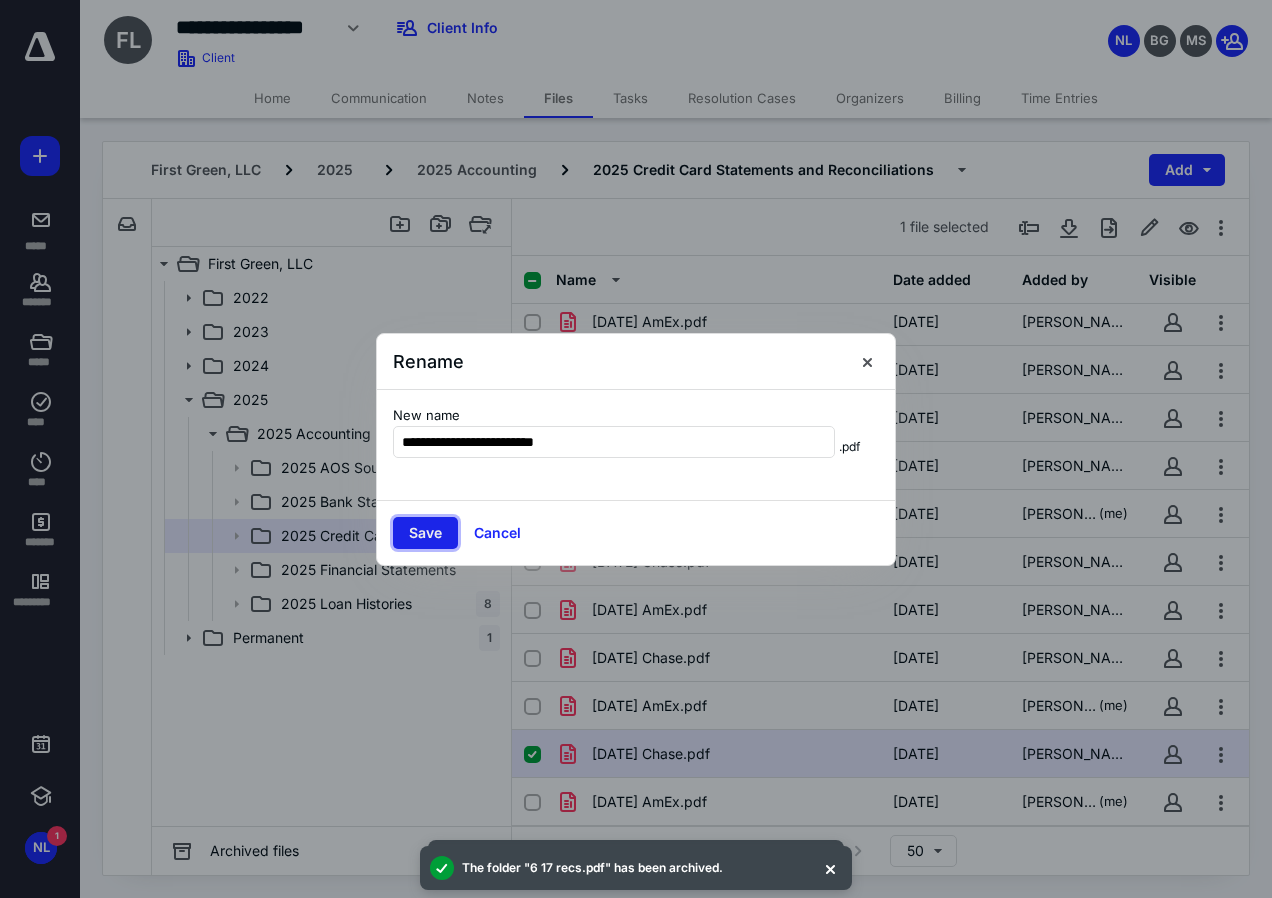 click on "Save" at bounding box center (425, 533) 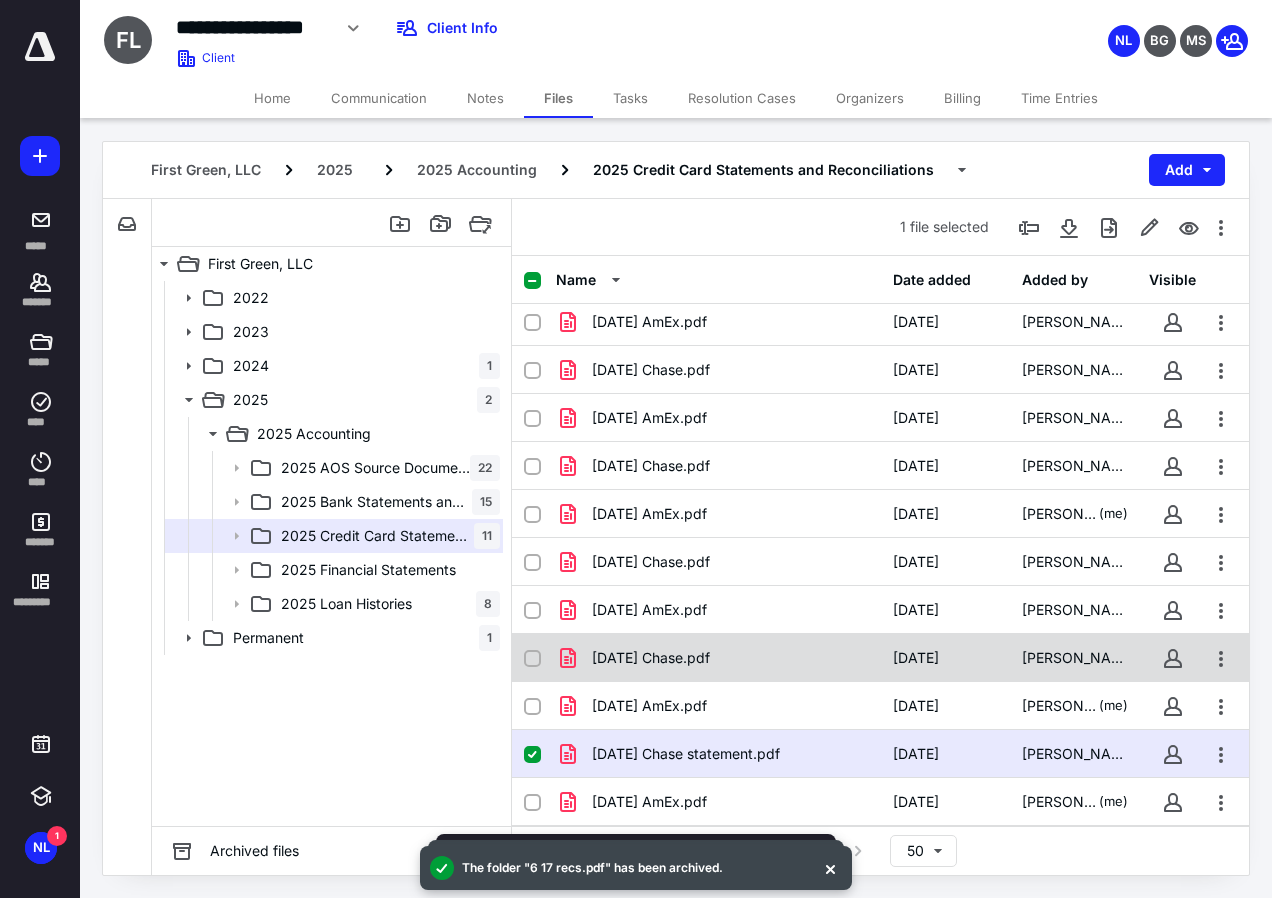 click on "[DATE] Chase.pdf" at bounding box center [651, 658] 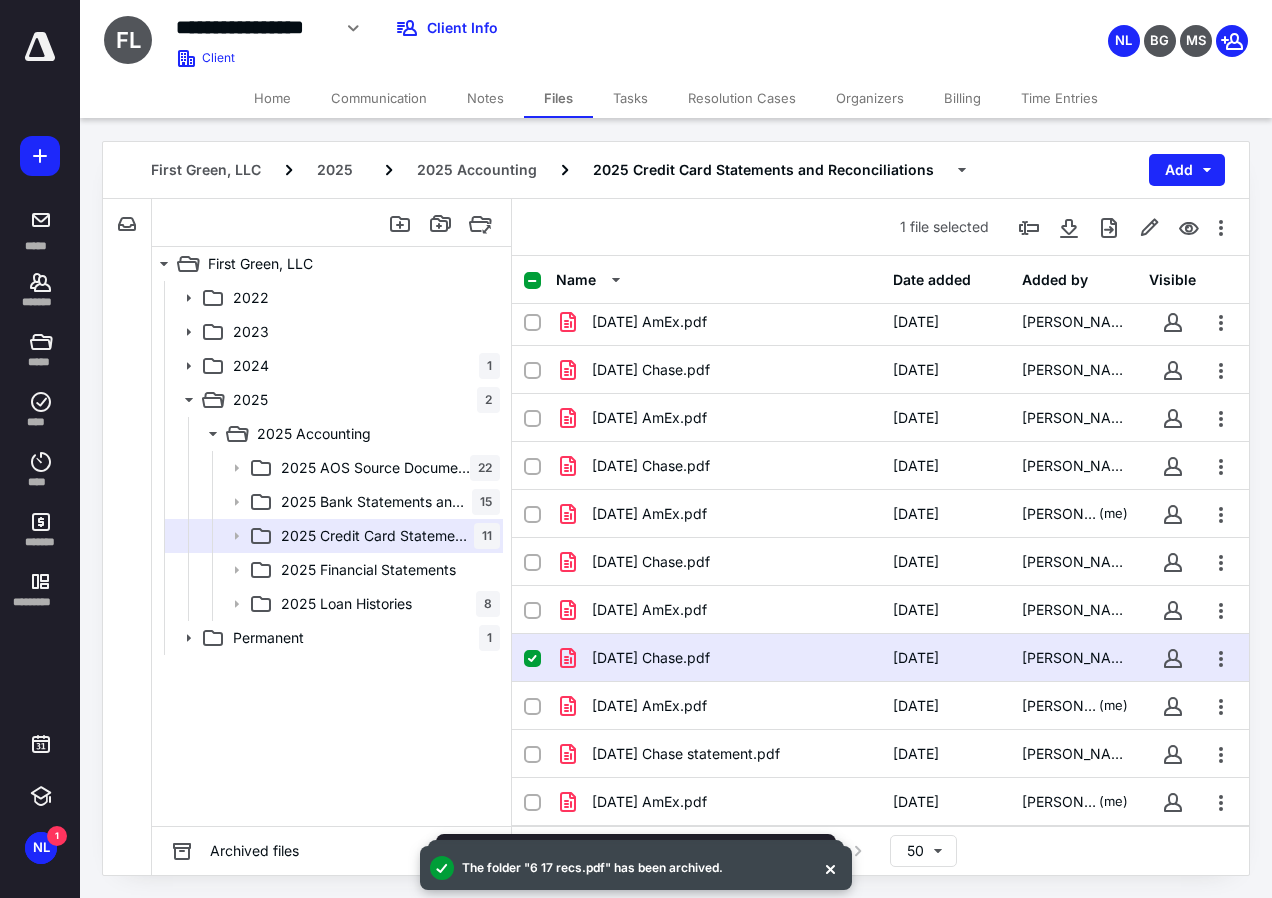 click on "[DATE] Chase.pdf" at bounding box center [651, 658] 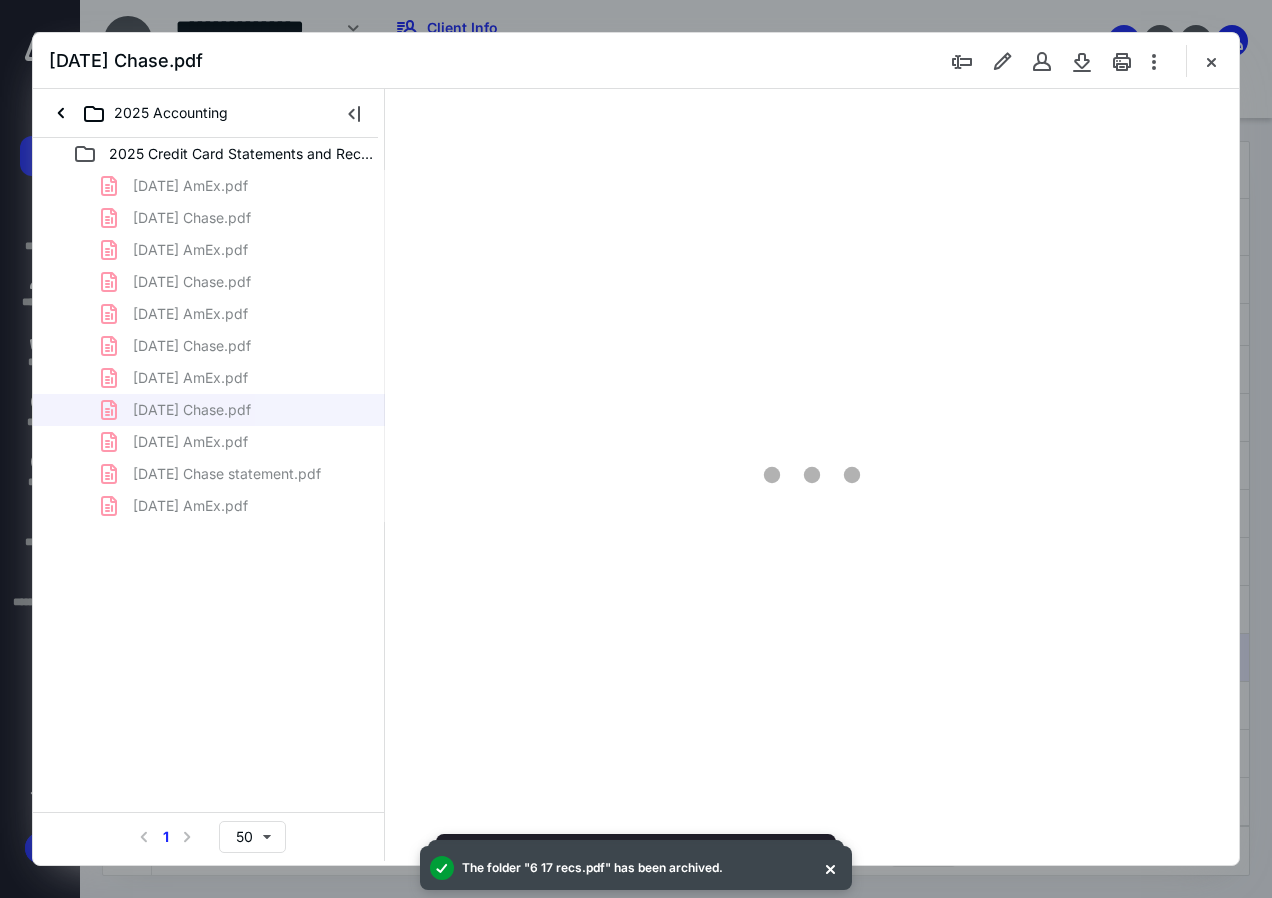 scroll, scrollTop: 0, scrollLeft: 0, axis: both 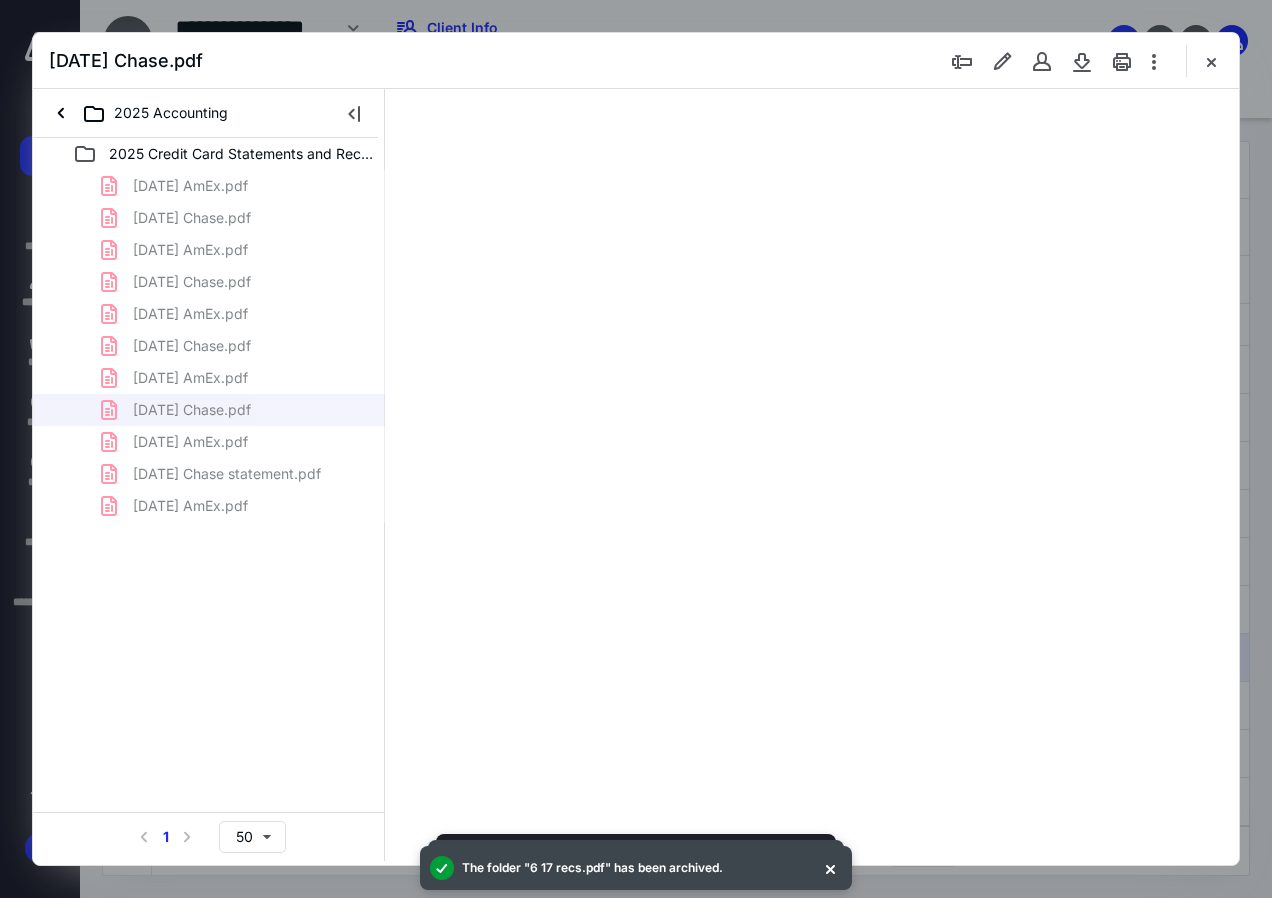 type on "136" 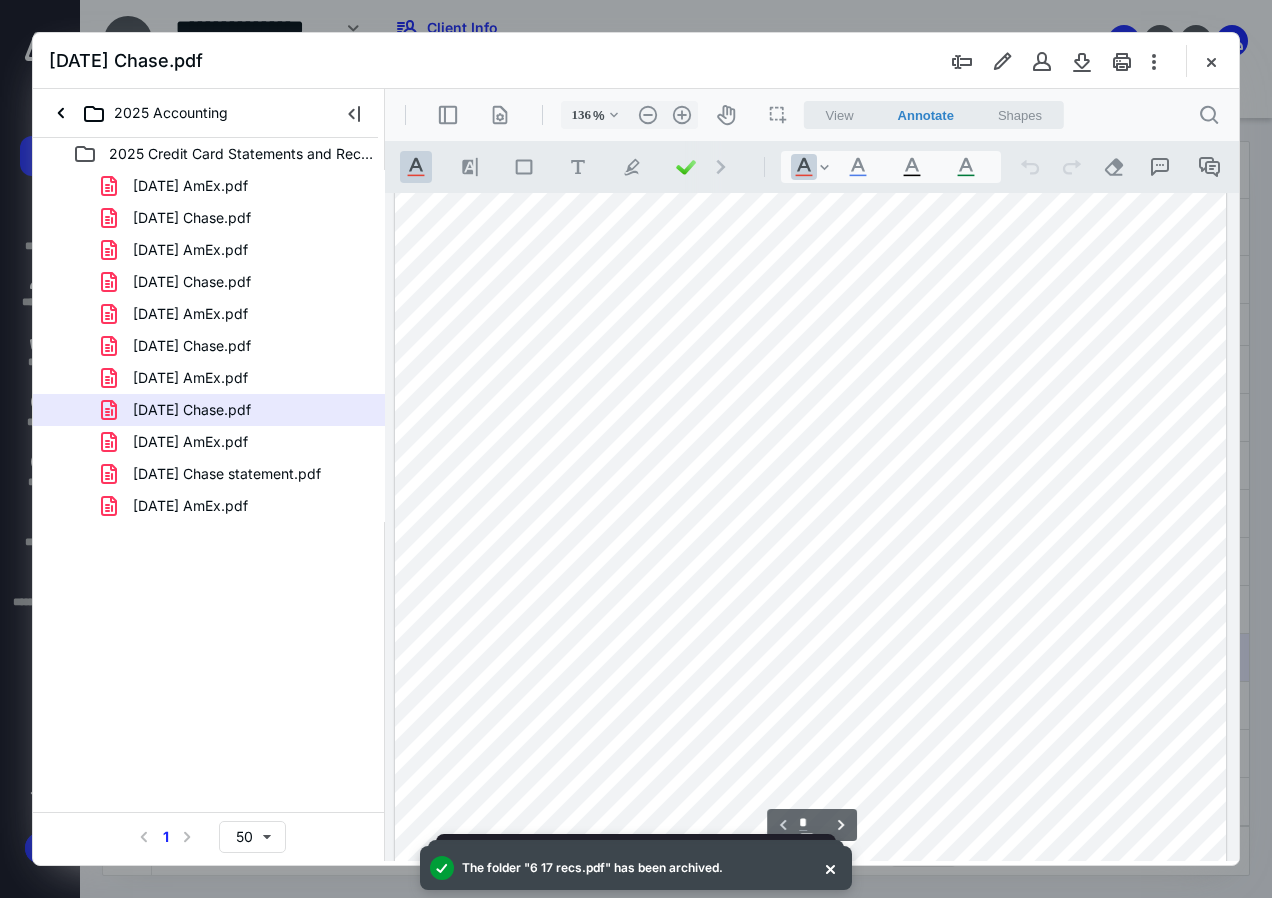 scroll, scrollTop: 0, scrollLeft: 0, axis: both 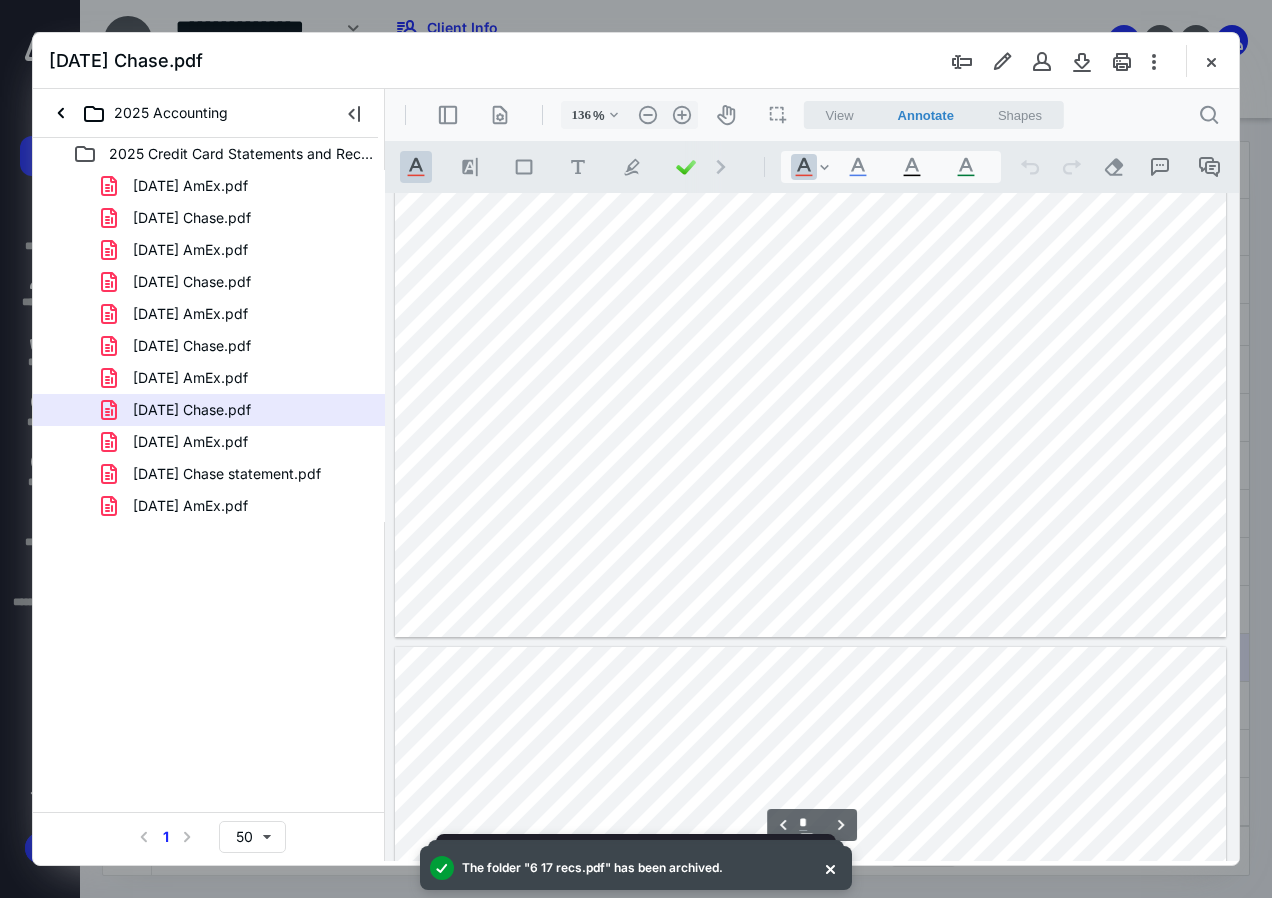 type on "*" 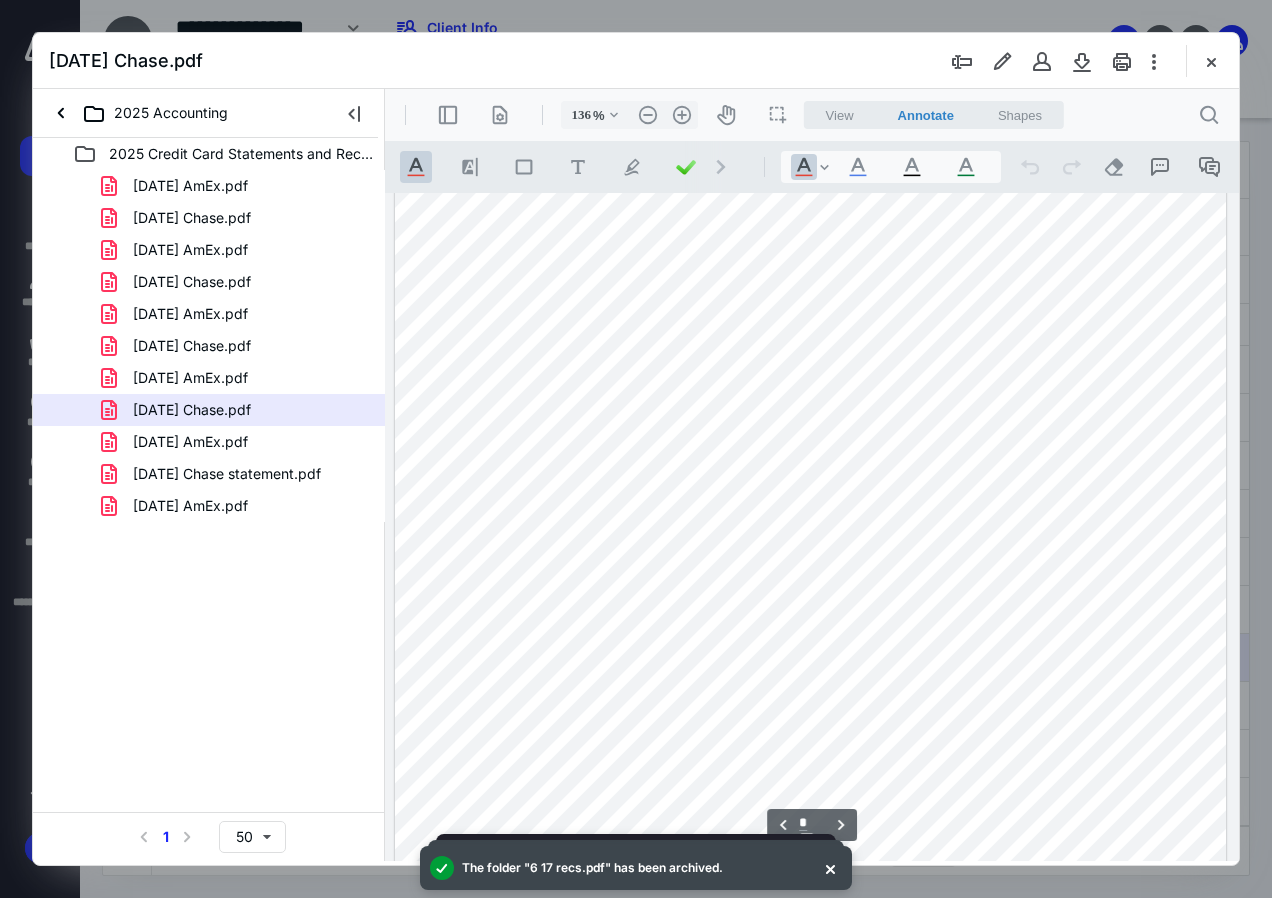 scroll, scrollTop: 2800, scrollLeft: 0, axis: vertical 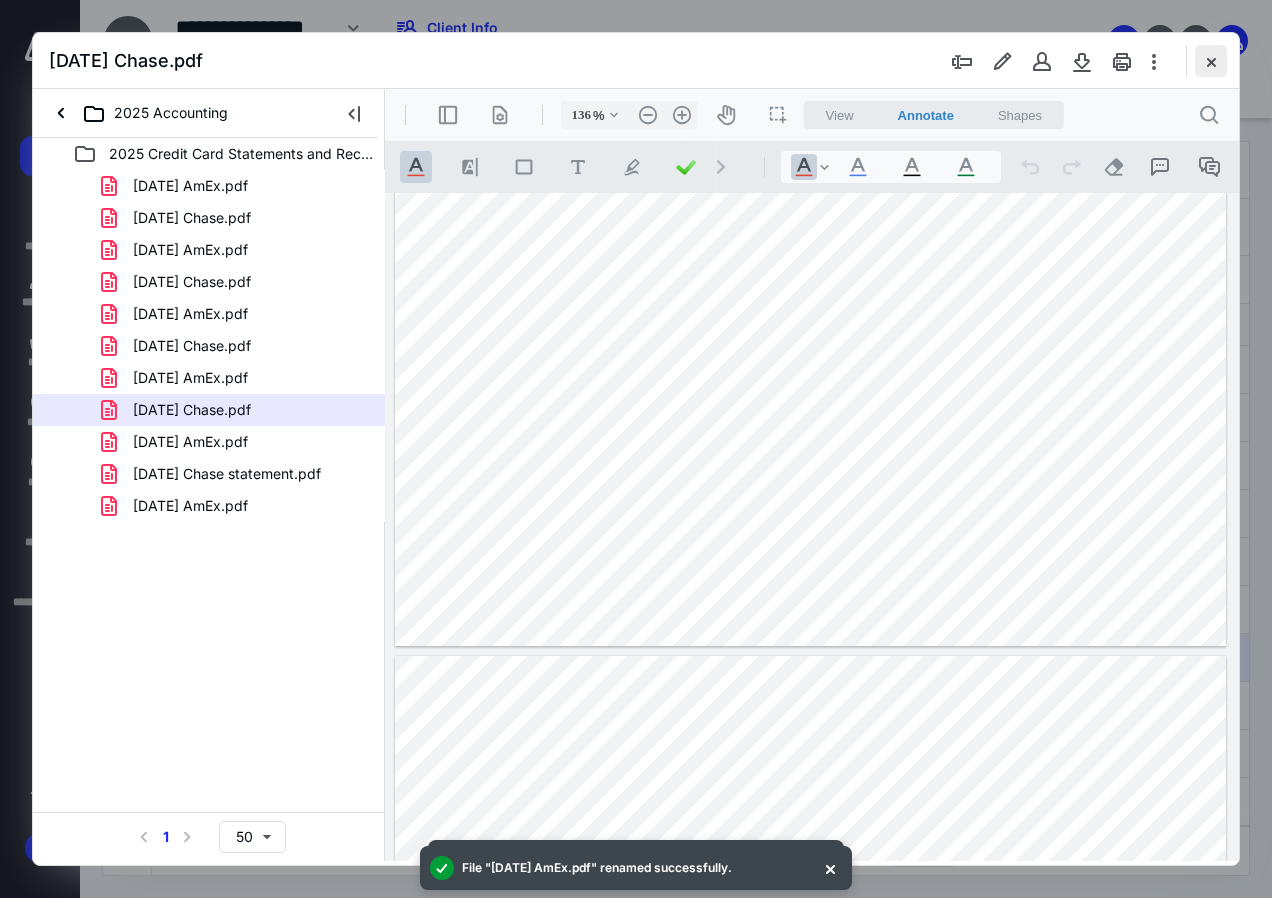 click at bounding box center [1211, 61] 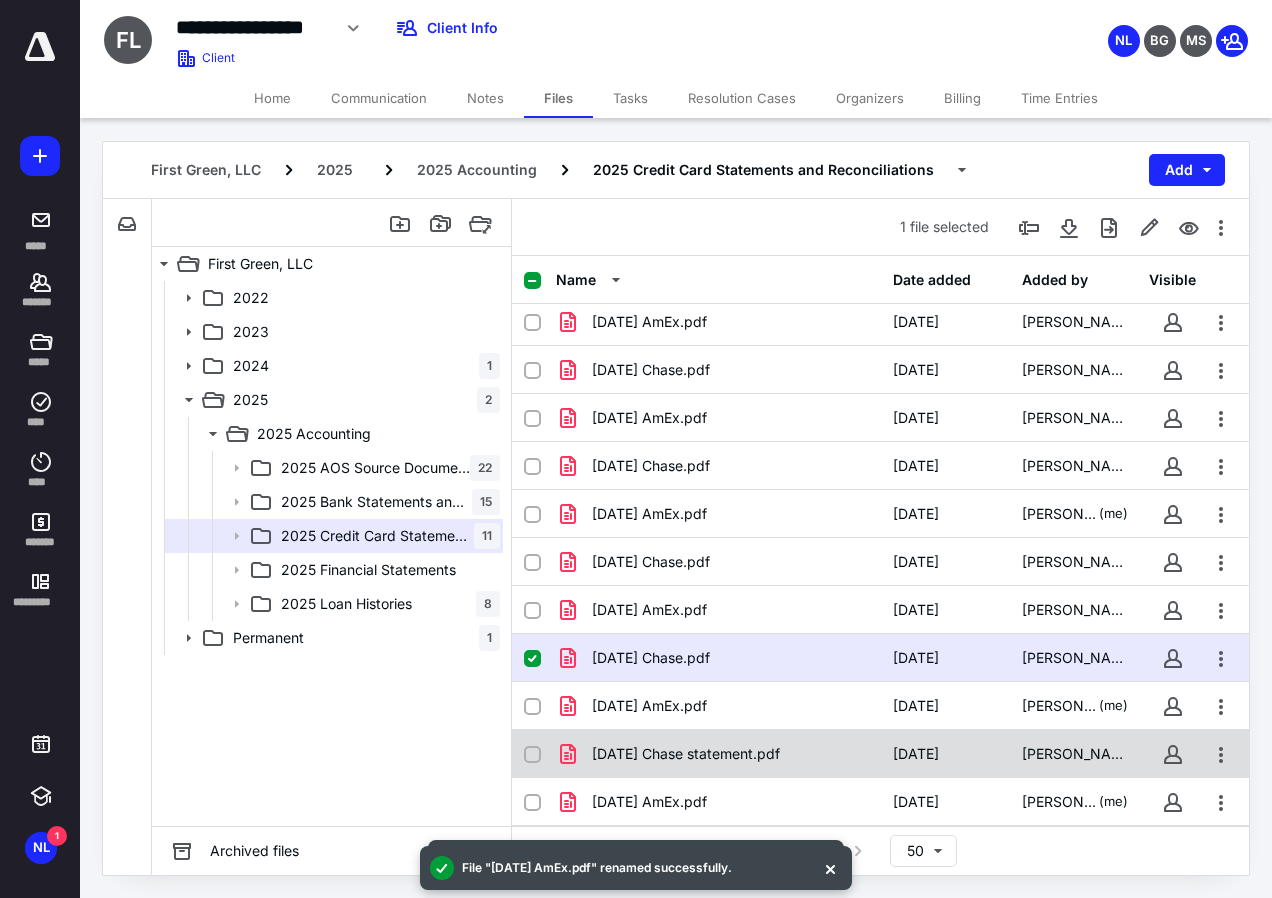 click on "[DATE] Chase statement.pdf" at bounding box center (686, 754) 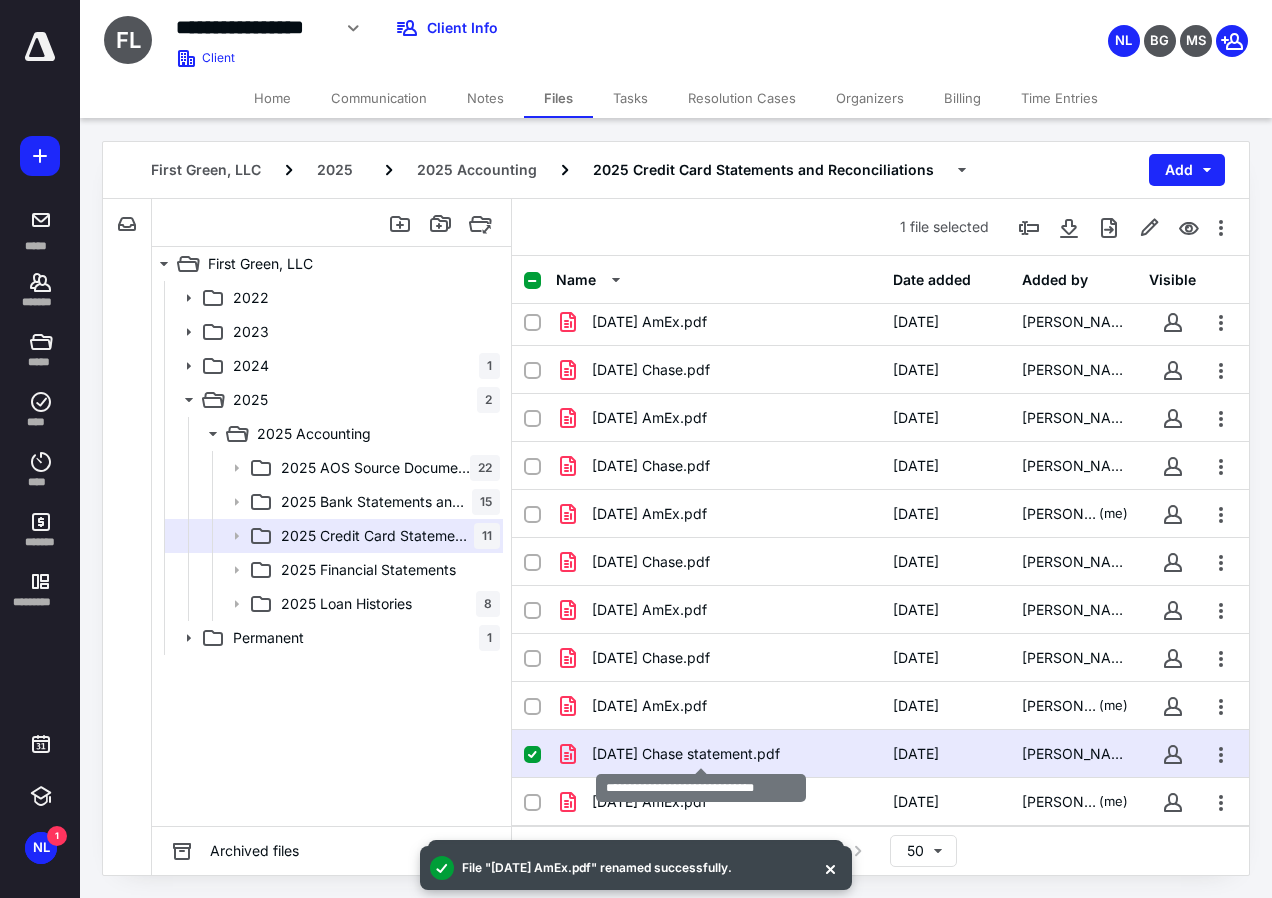 click on "[DATE] Chase statement.pdf" at bounding box center [686, 754] 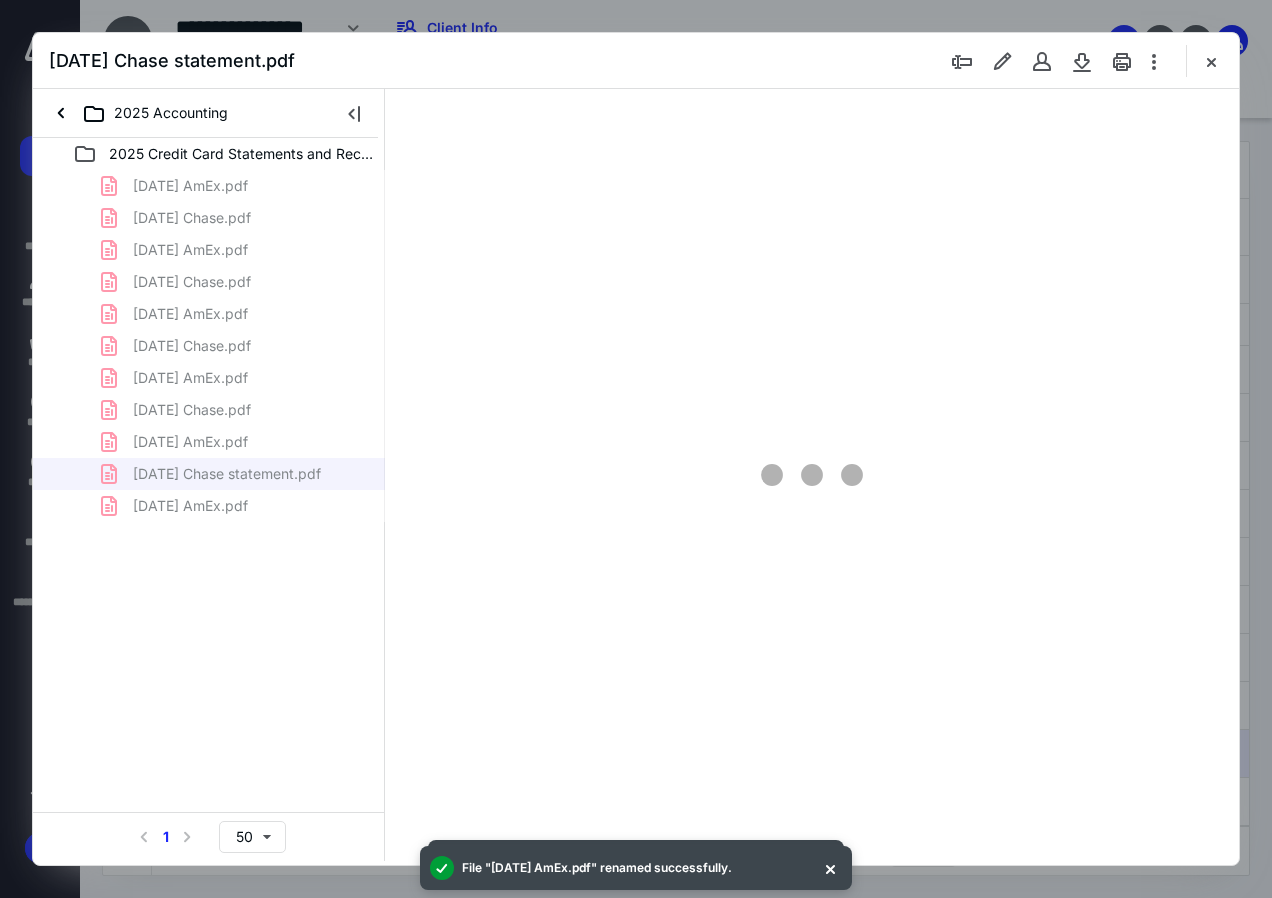 scroll, scrollTop: 0, scrollLeft: 0, axis: both 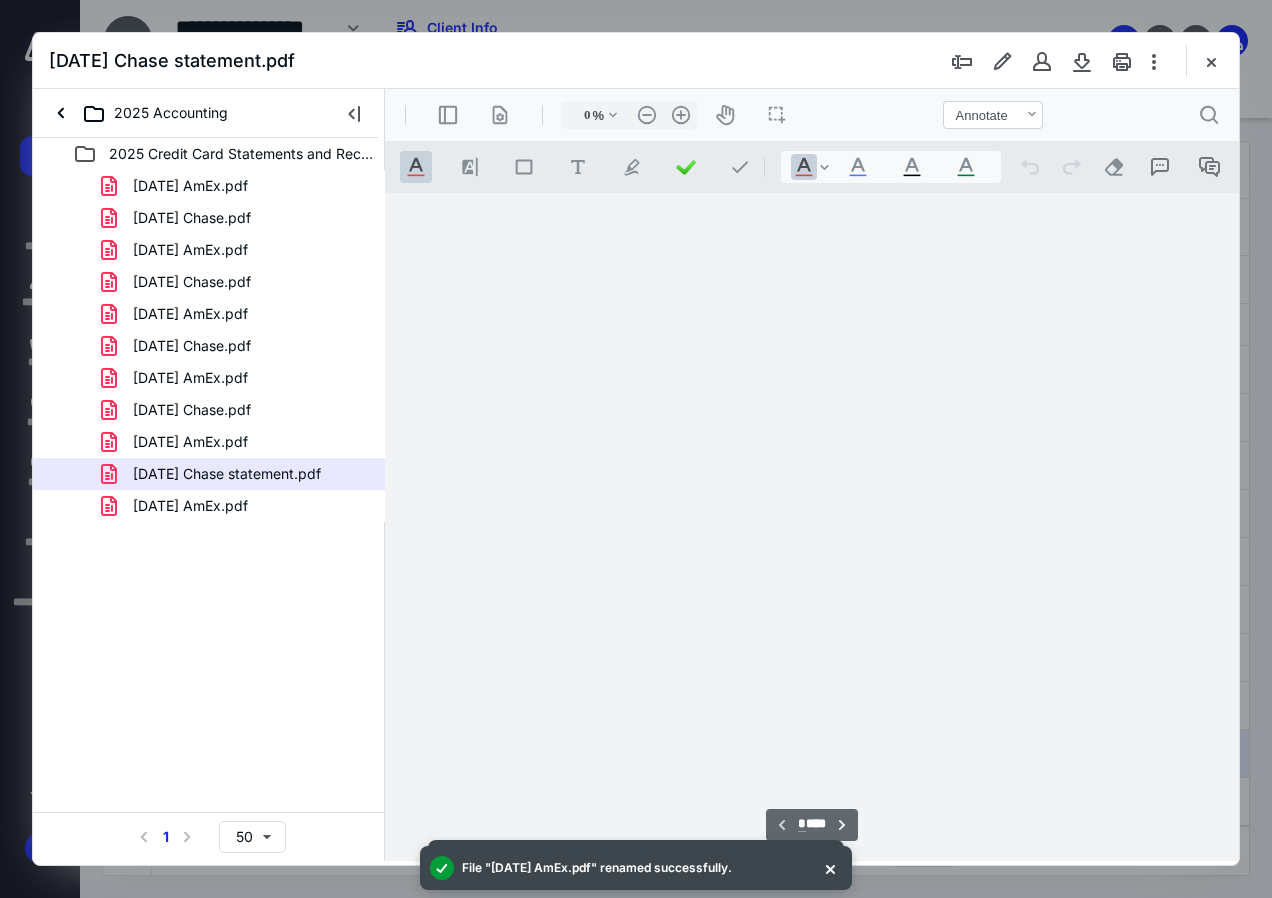 type on "136" 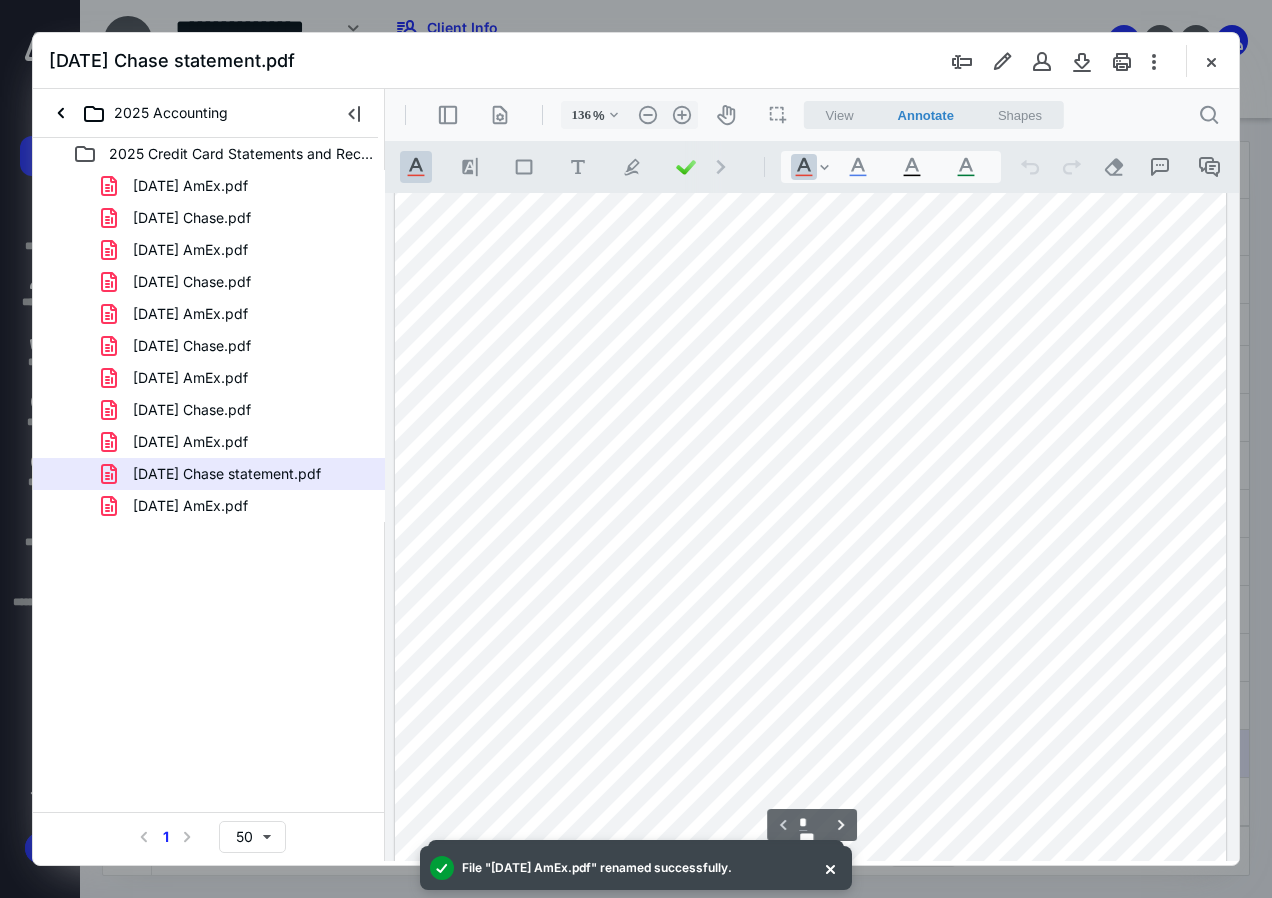 scroll, scrollTop: 0, scrollLeft: 0, axis: both 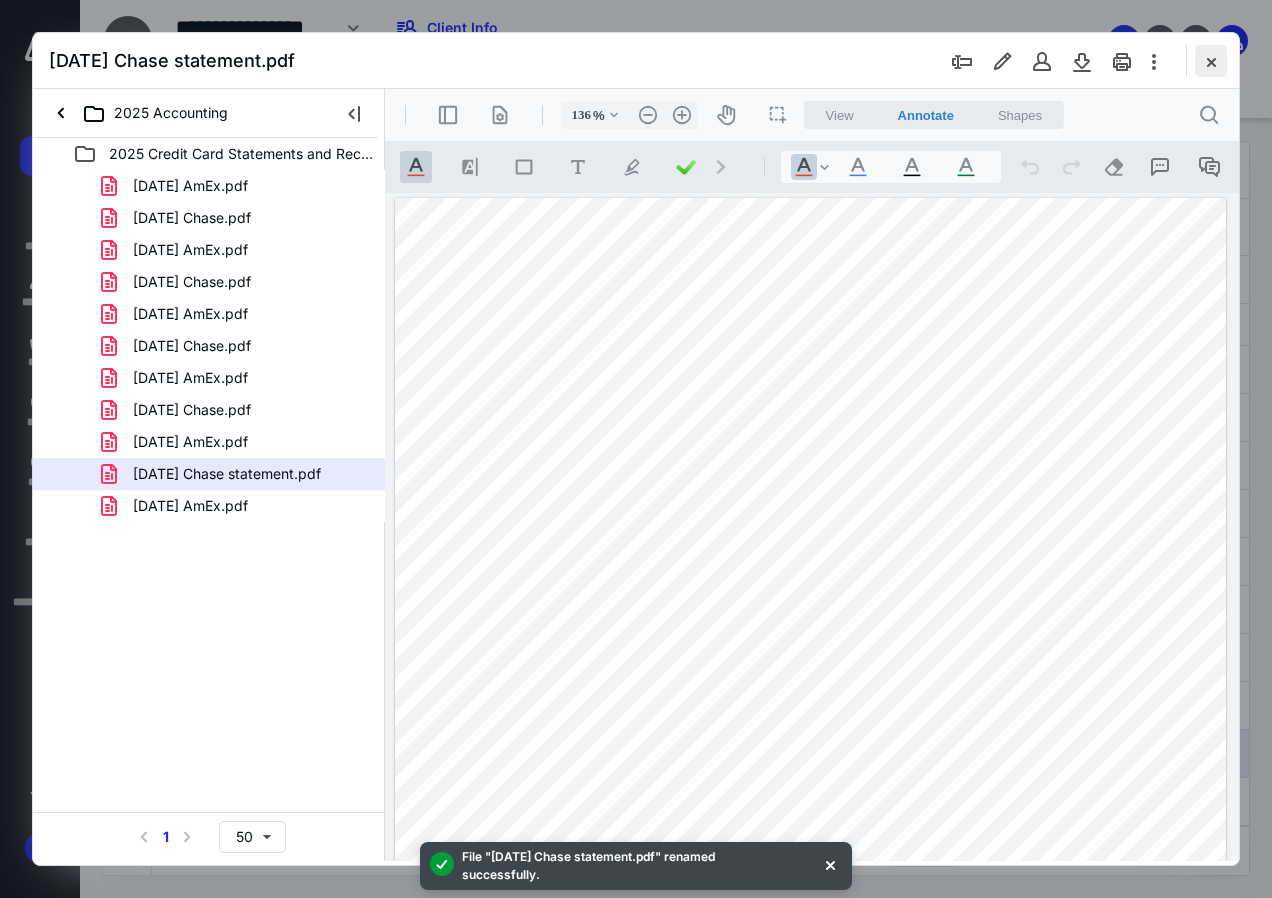 click at bounding box center [1211, 61] 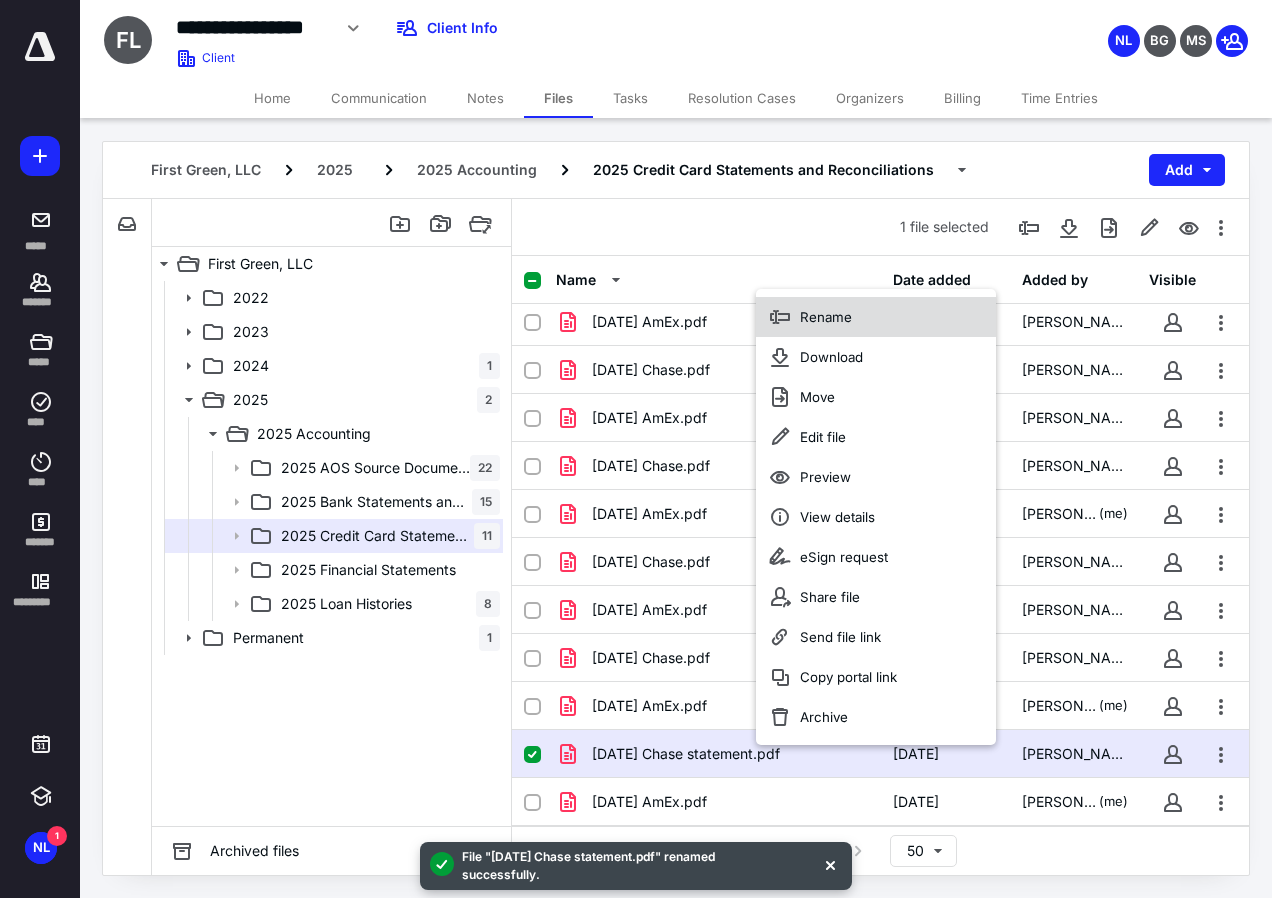 click on "Rename" at bounding box center [876, 317] 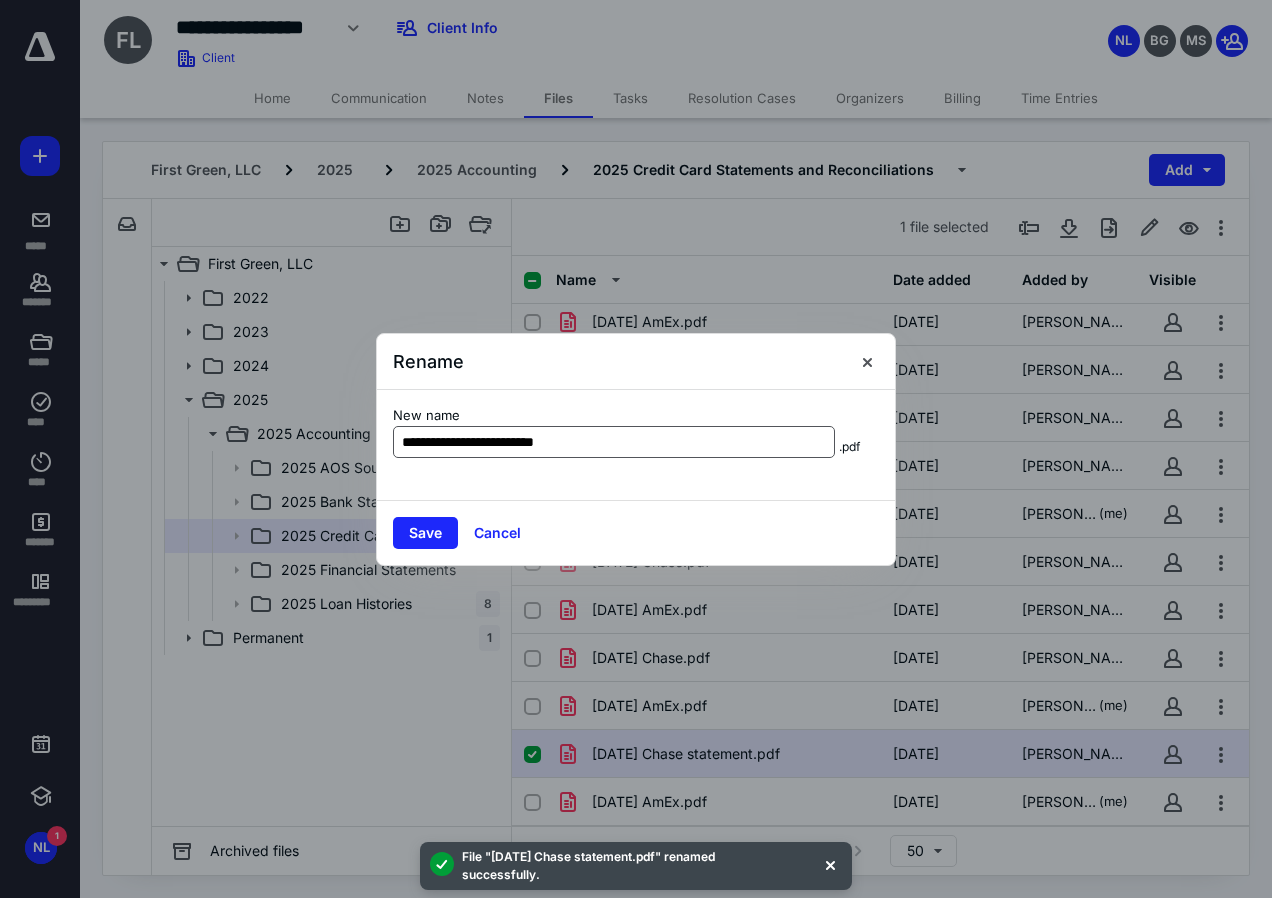 click on "**********" at bounding box center (614, 442) 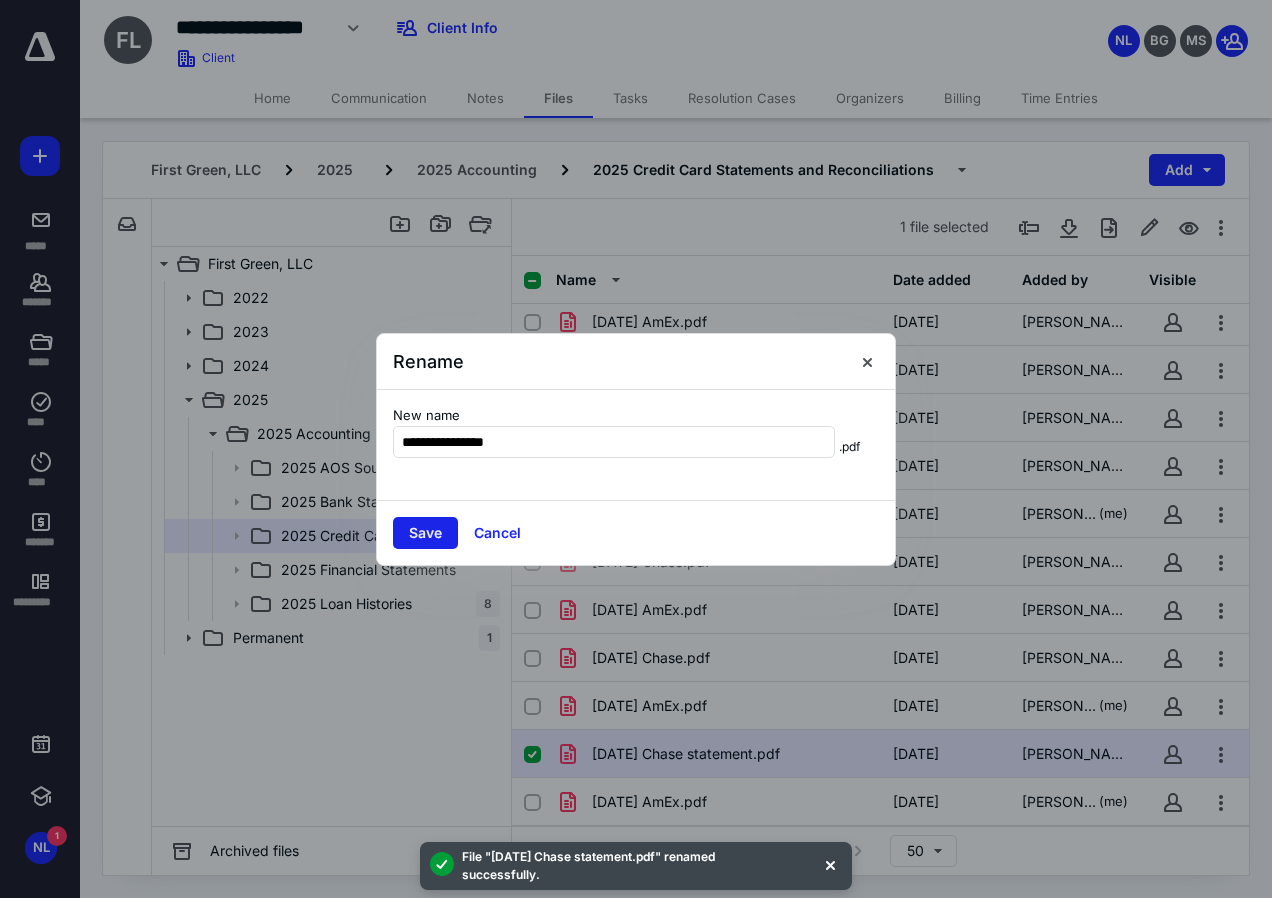 type on "**********" 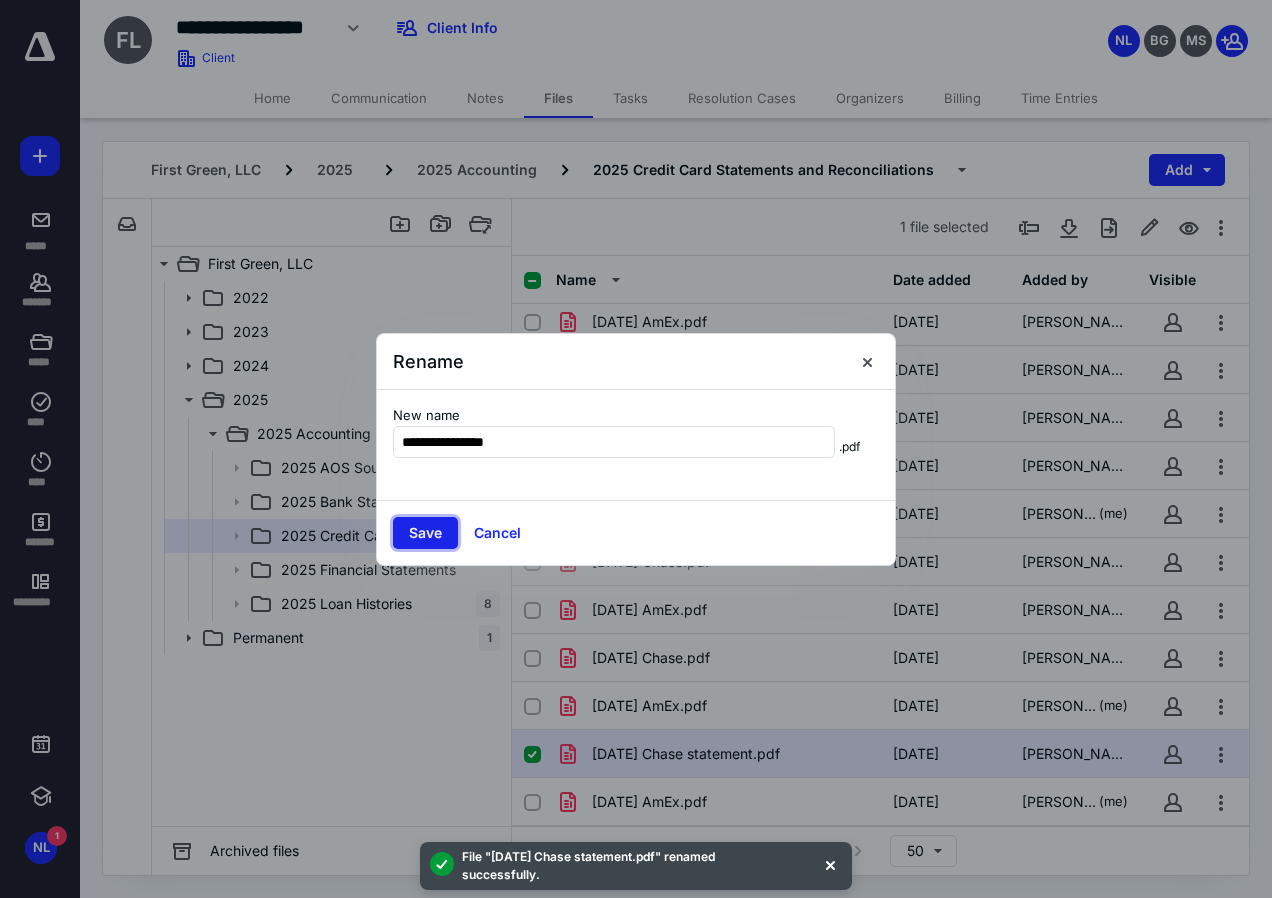 click on "Save" at bounding box center (425, 533) 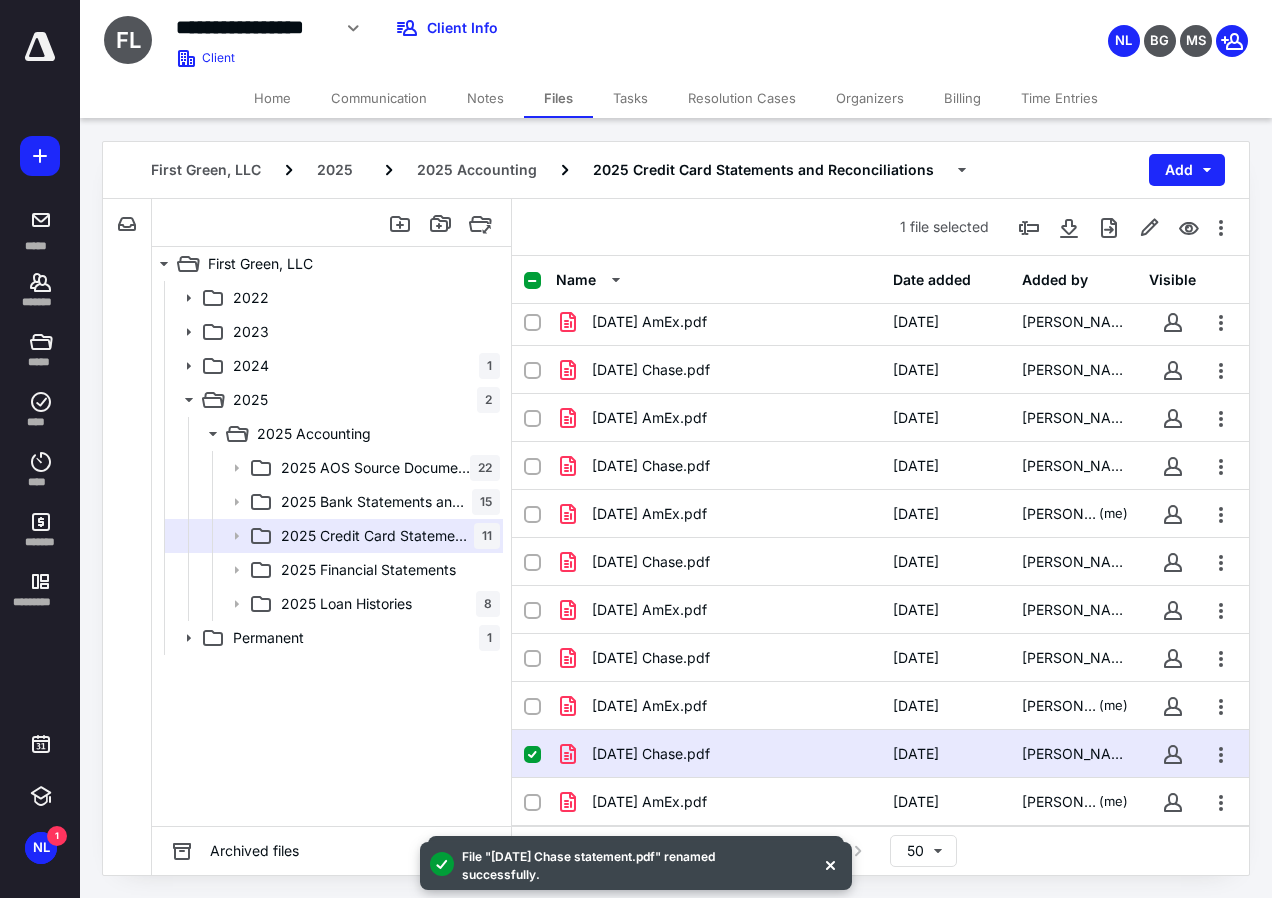click on "2022 2023 2024 1 2025 2 2025 Accounting 2025 AOS Source Documents 22 2025 Bank Statements and Reconciliations 15 2025 Credit Card Statements and Reconciliations 11 2025 Financial Statements 2025 Loan Histories 8 Permanent 1" at bounding box center (331, 553) 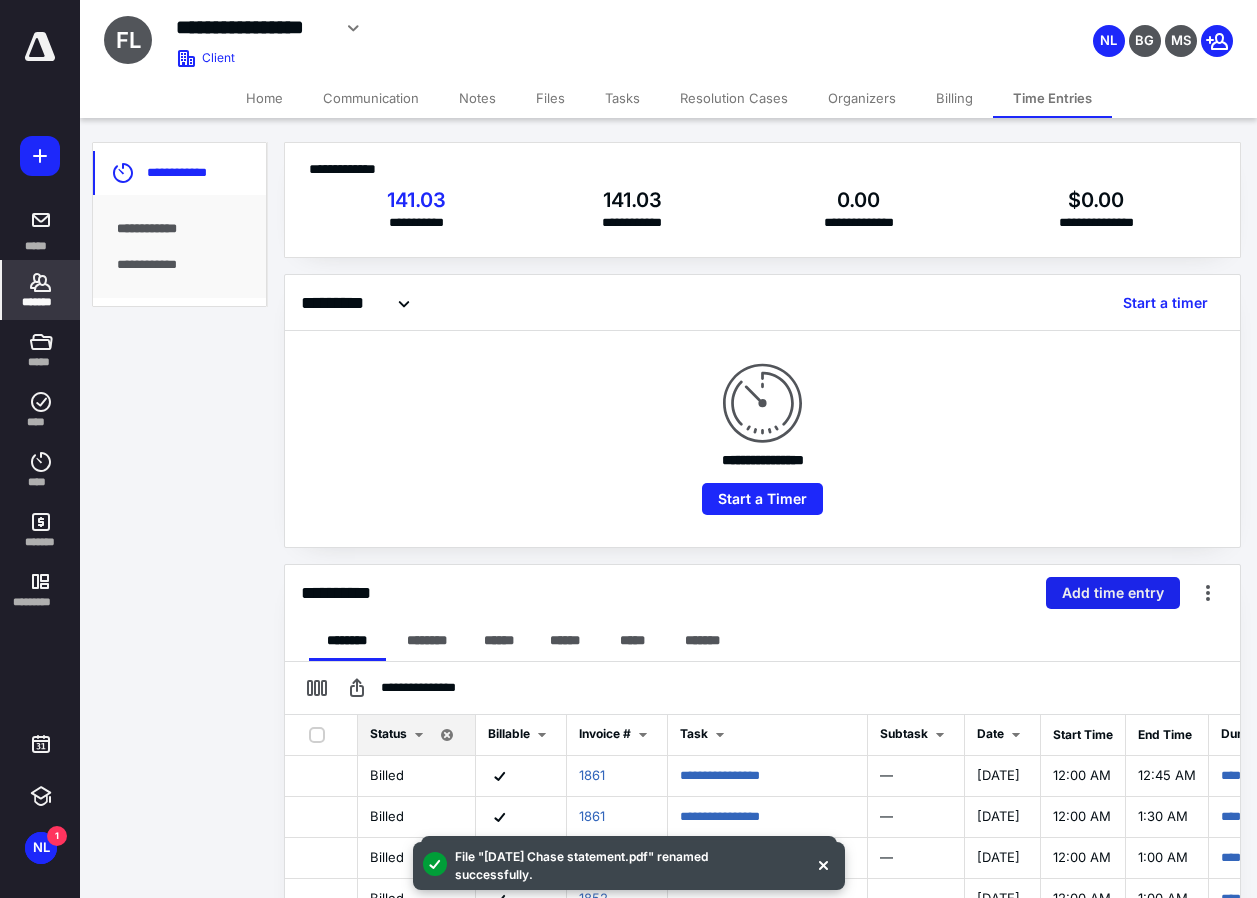click on "Add time entry" at bounding box center [1113, 593] 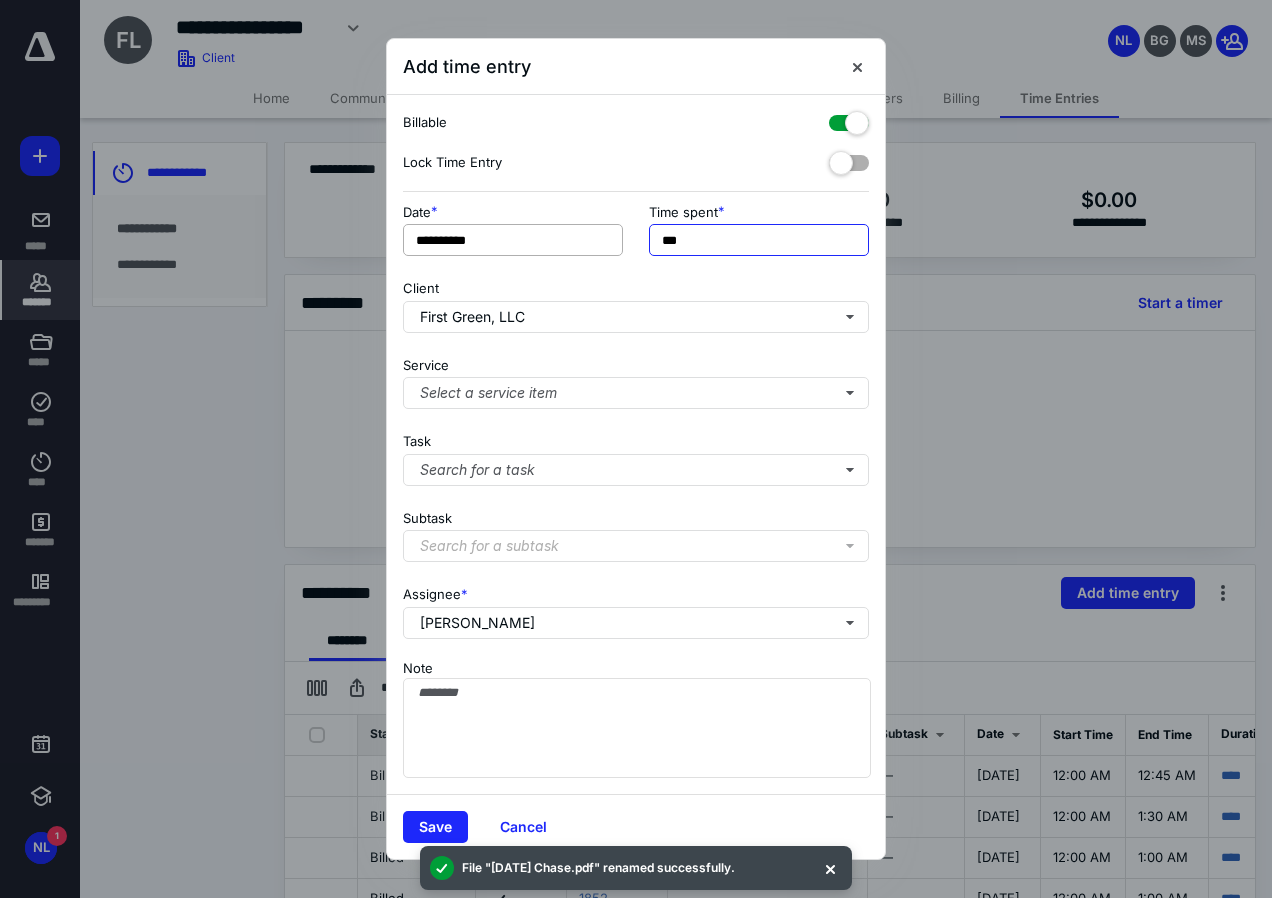 drag, startPoint x: 729, startPoint y: 238, endPoint x: 519, endPoint y: 240, distance: 210.00952 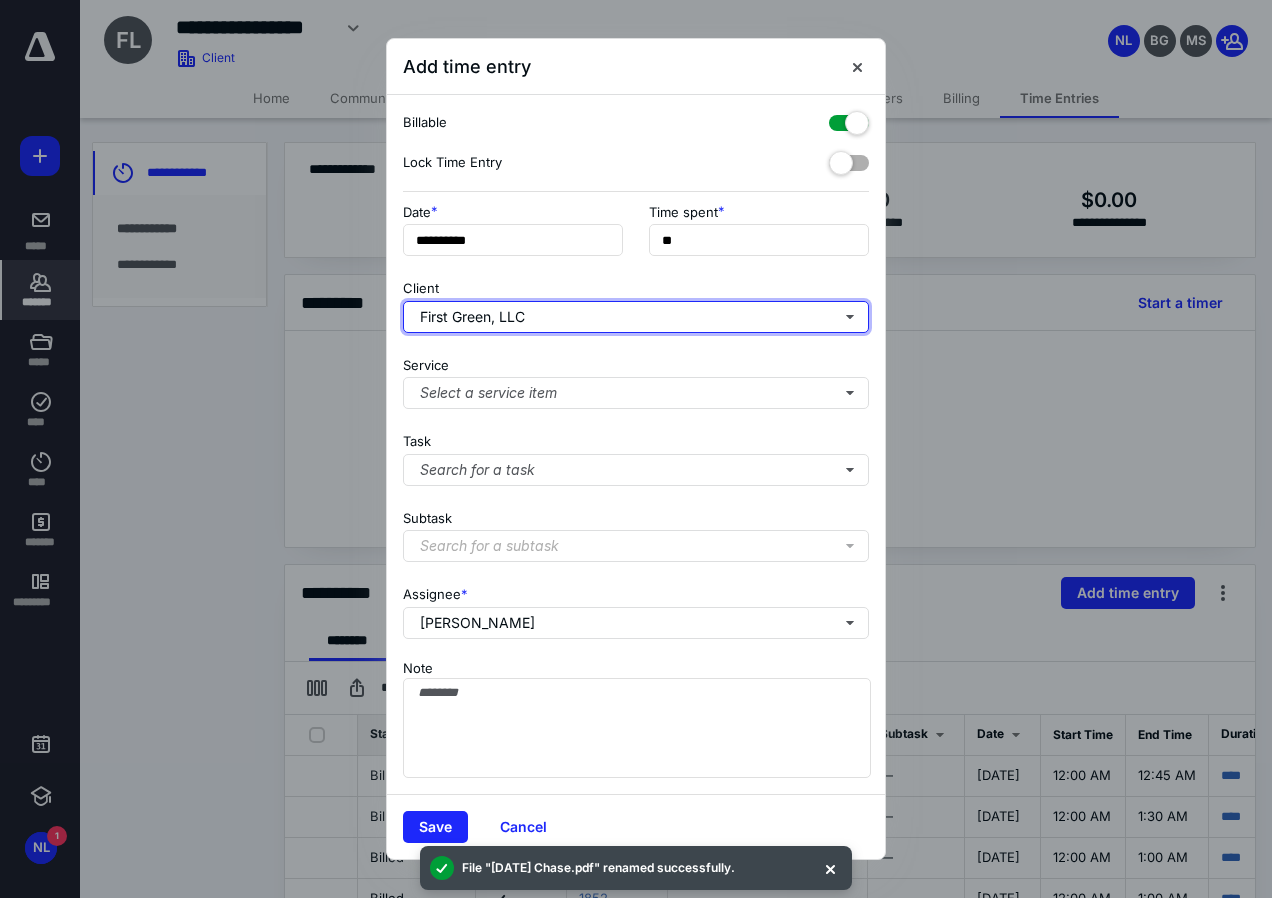 type on "******" 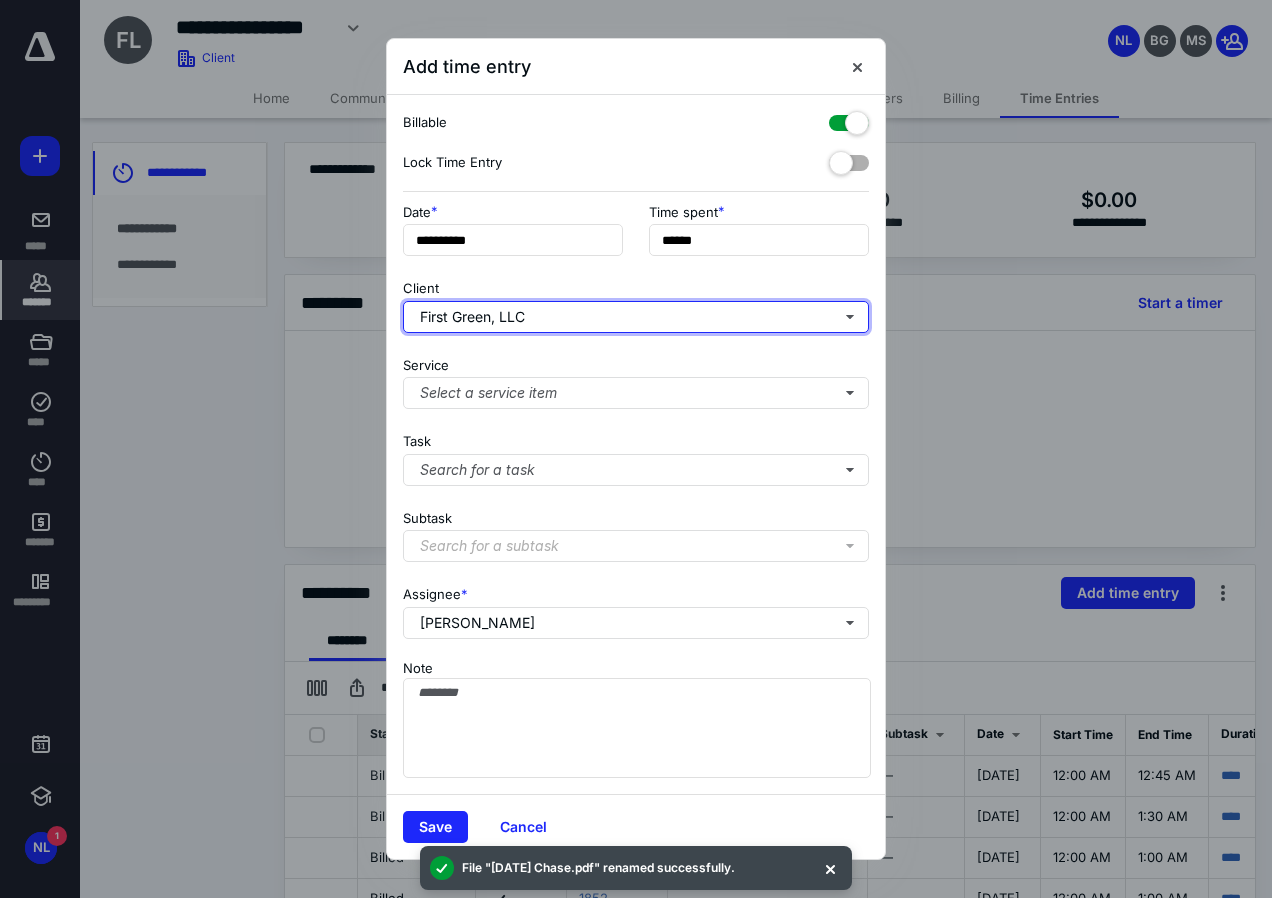 type 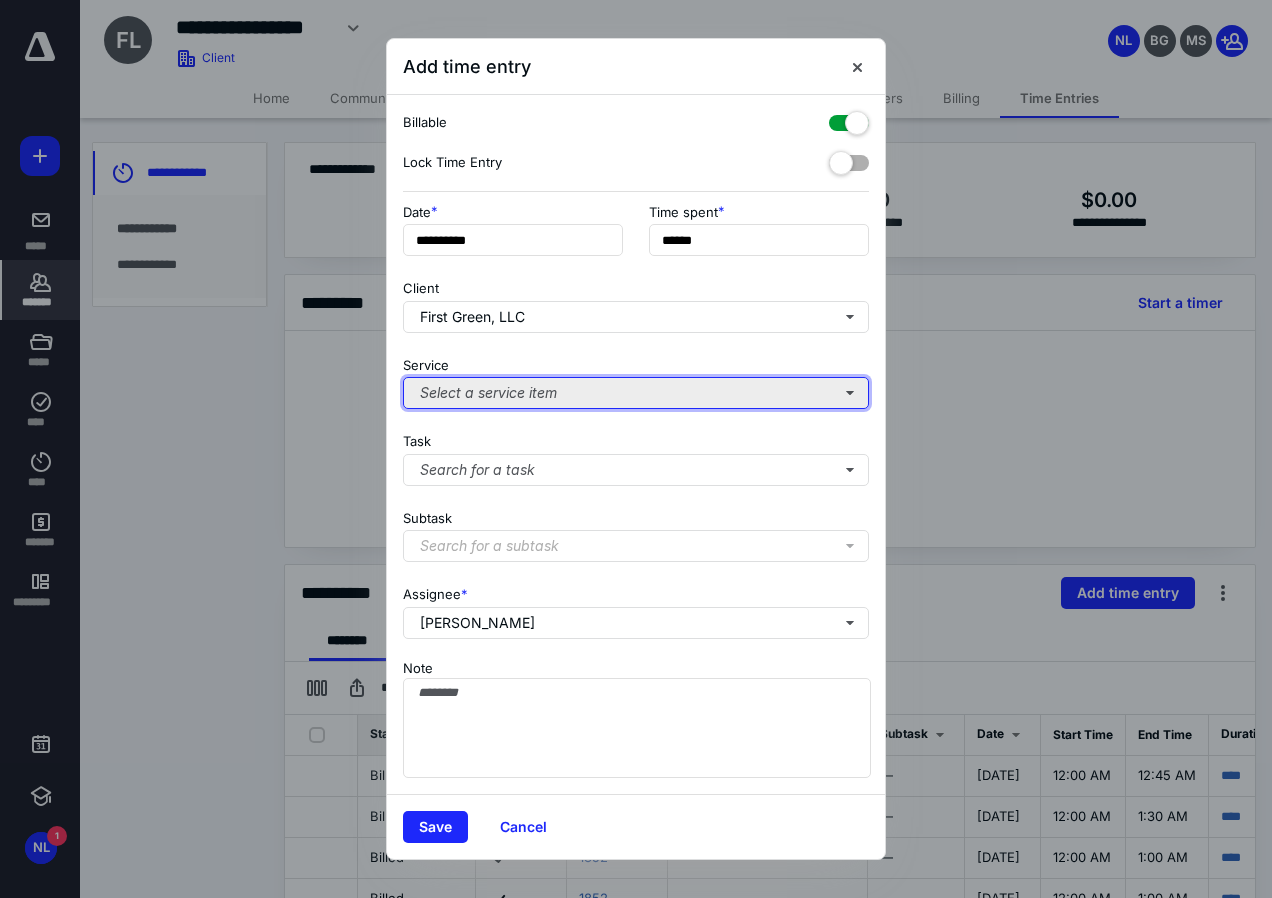 click on "Select a service item" at bounding box center [636, 393] 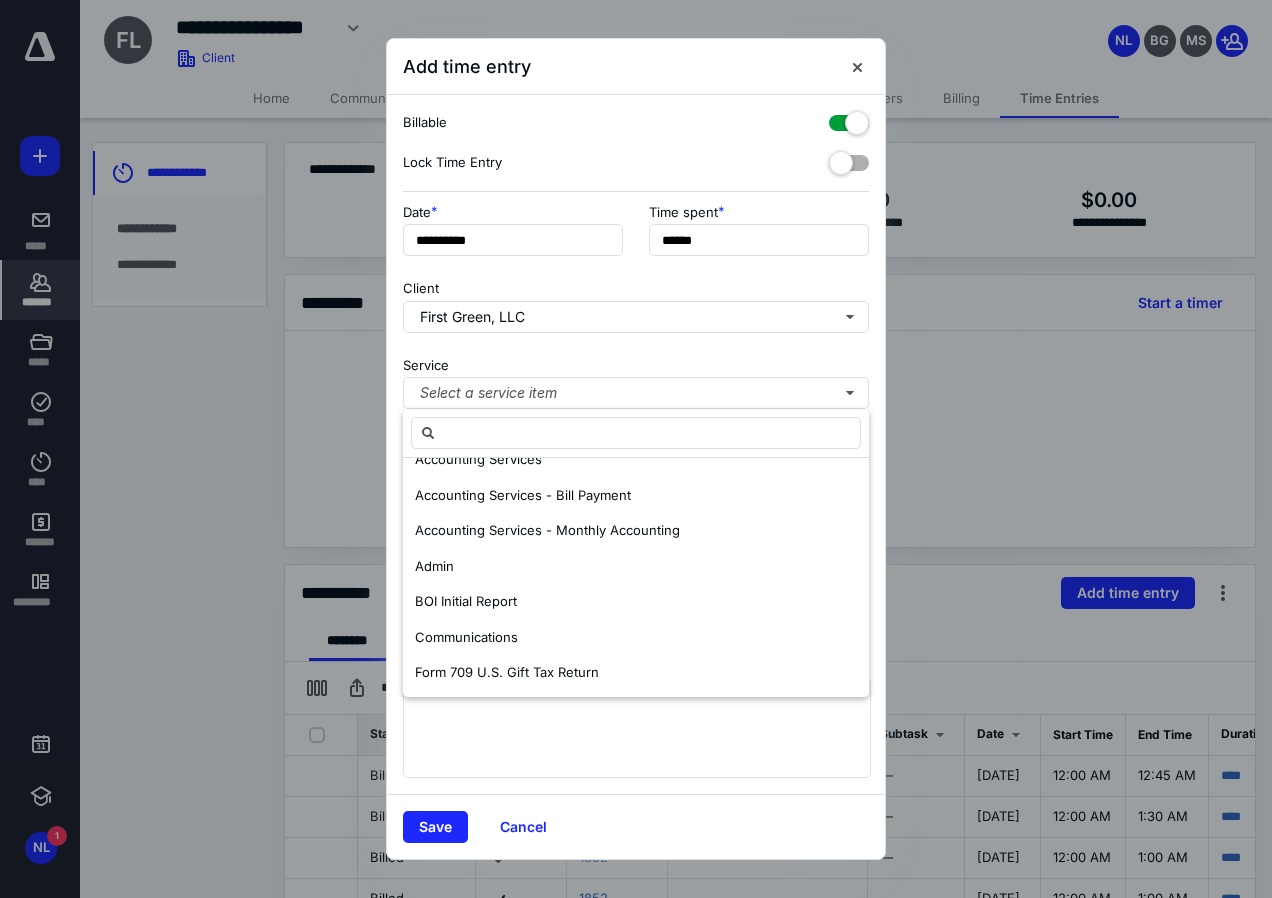 scroll, scrollTop: 300, scrollLeft: 0, axis: vertical 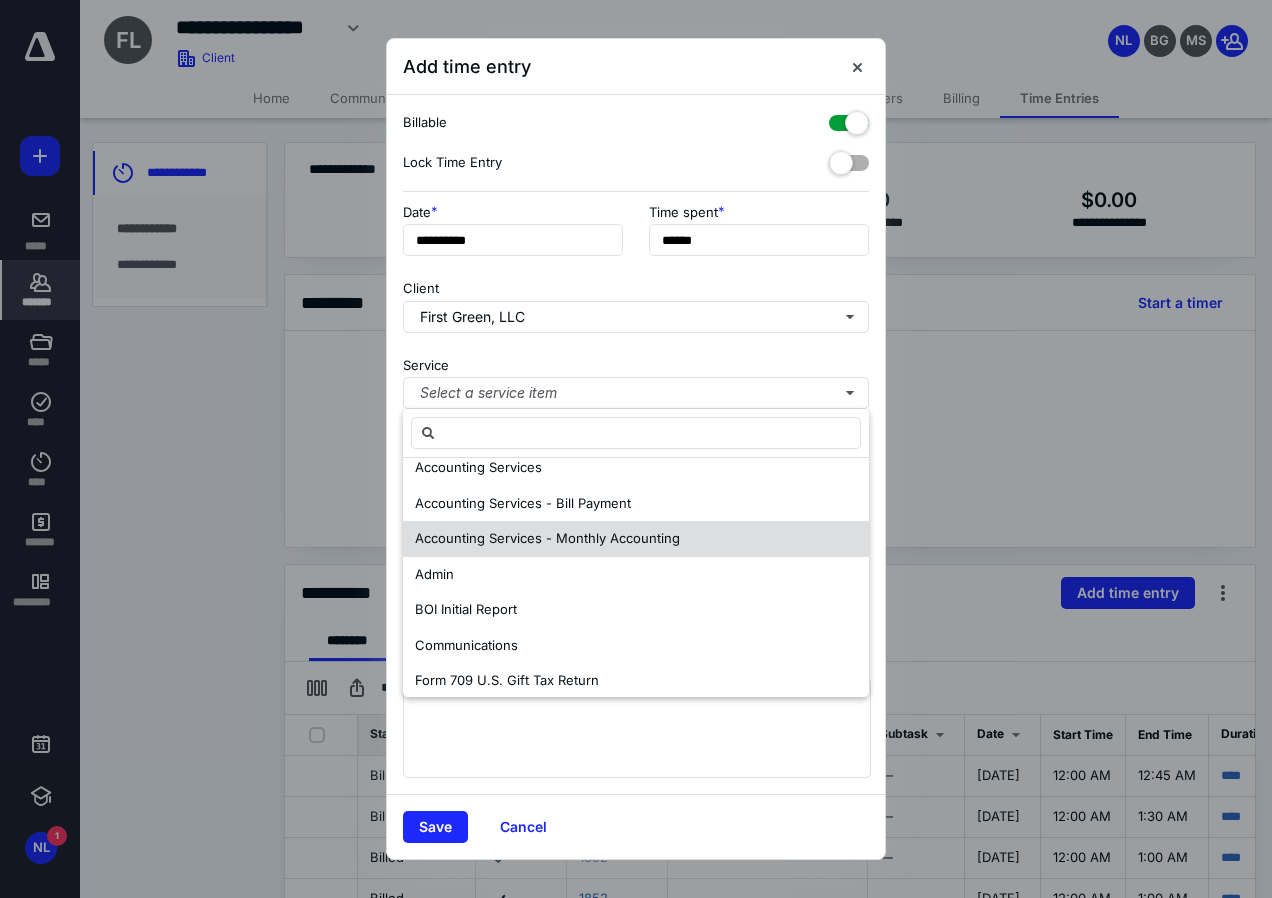 click on "Accounting Services - Monthly Accounting" at bounding box center (547, 538) 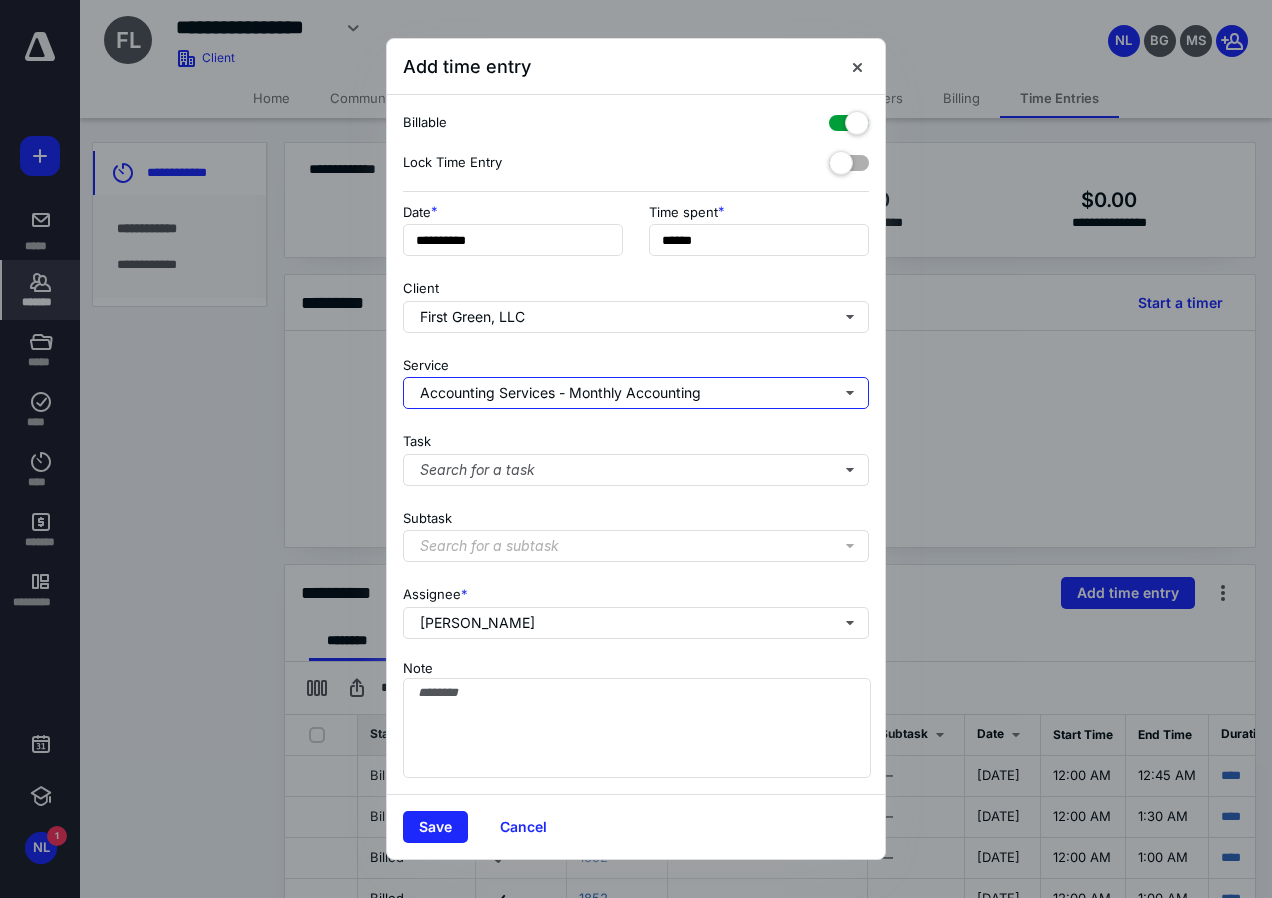 scroll, scrollTop: 0, scrollLeft: 0, axis: both 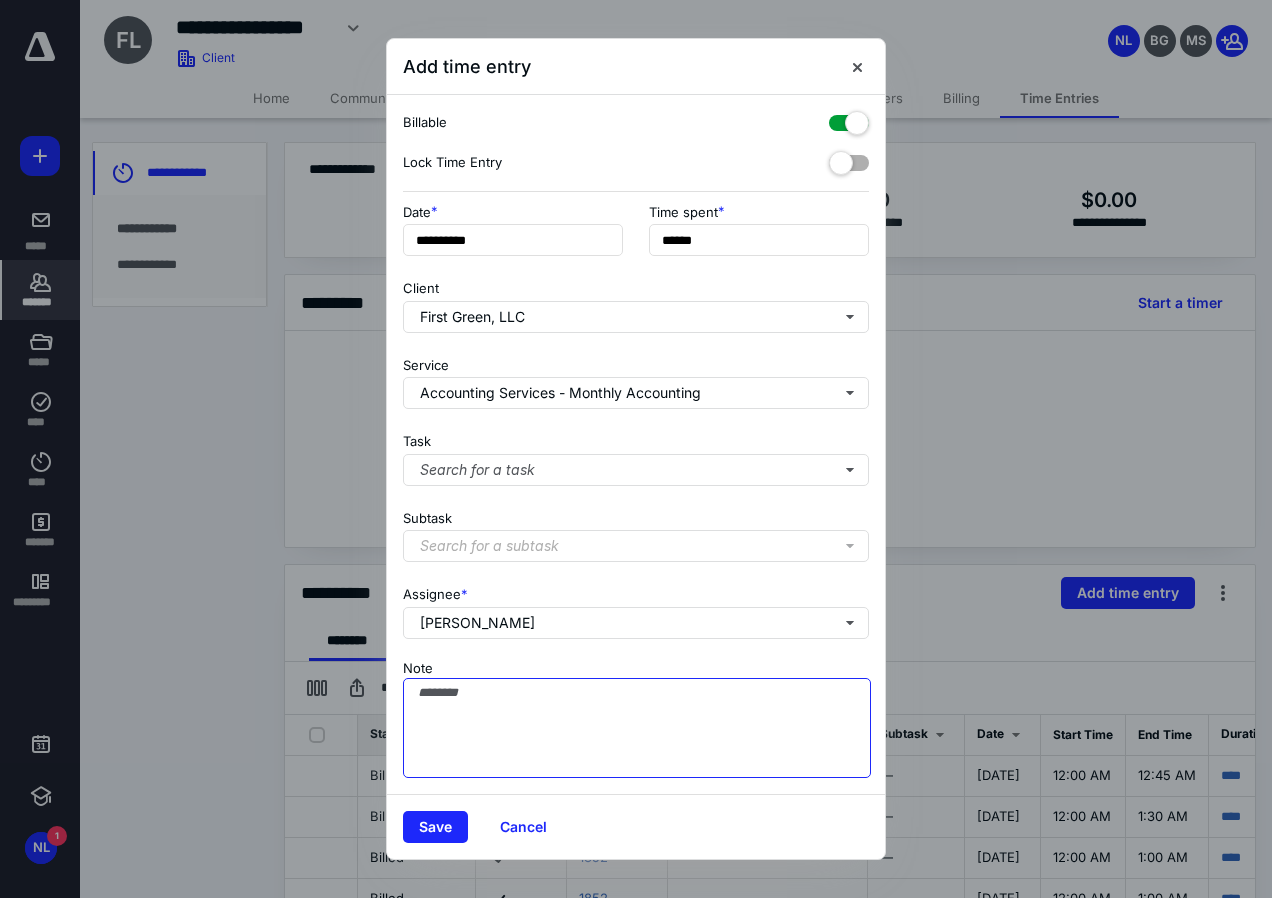 click on "Note" at bounding box center (637, 728) 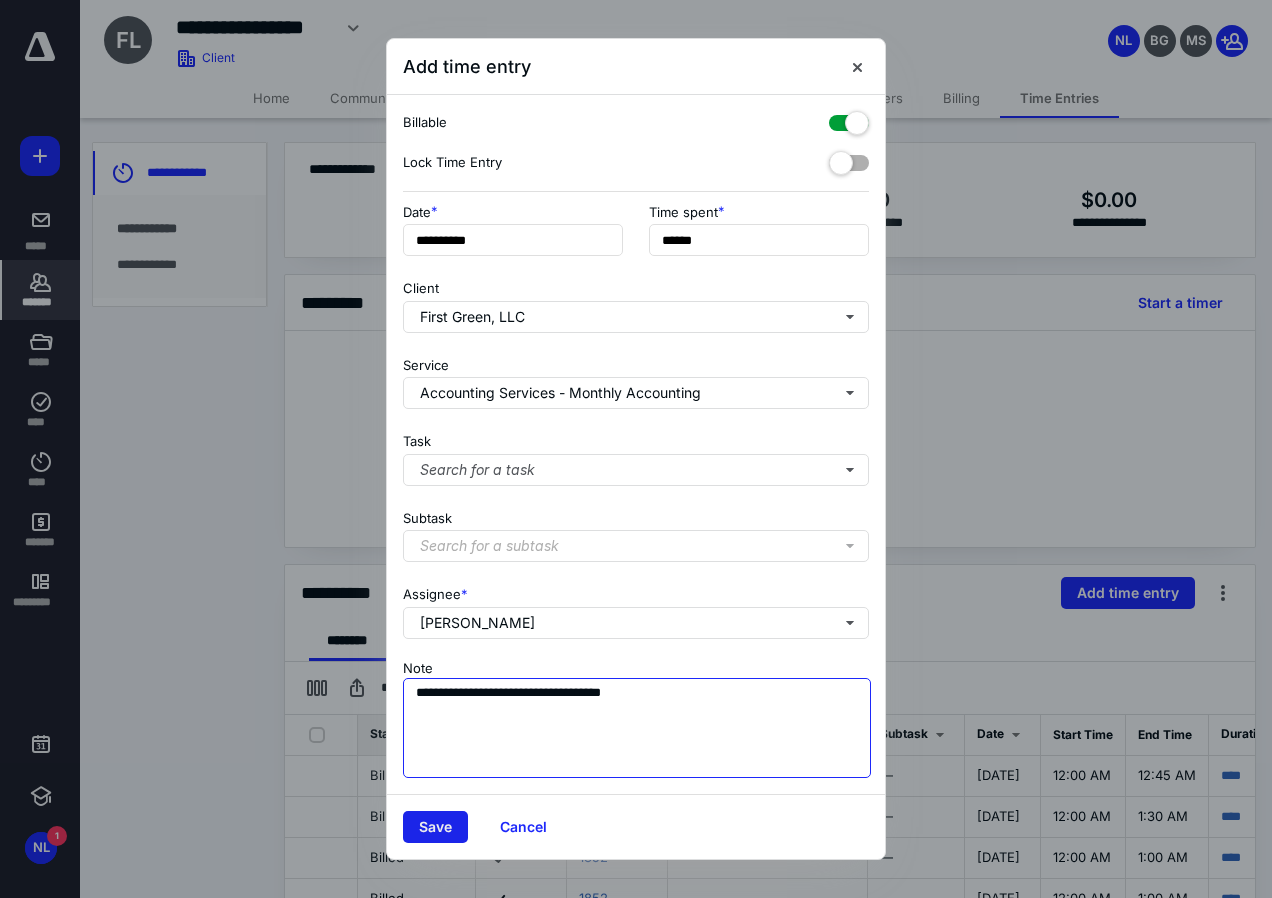 type on "**********" 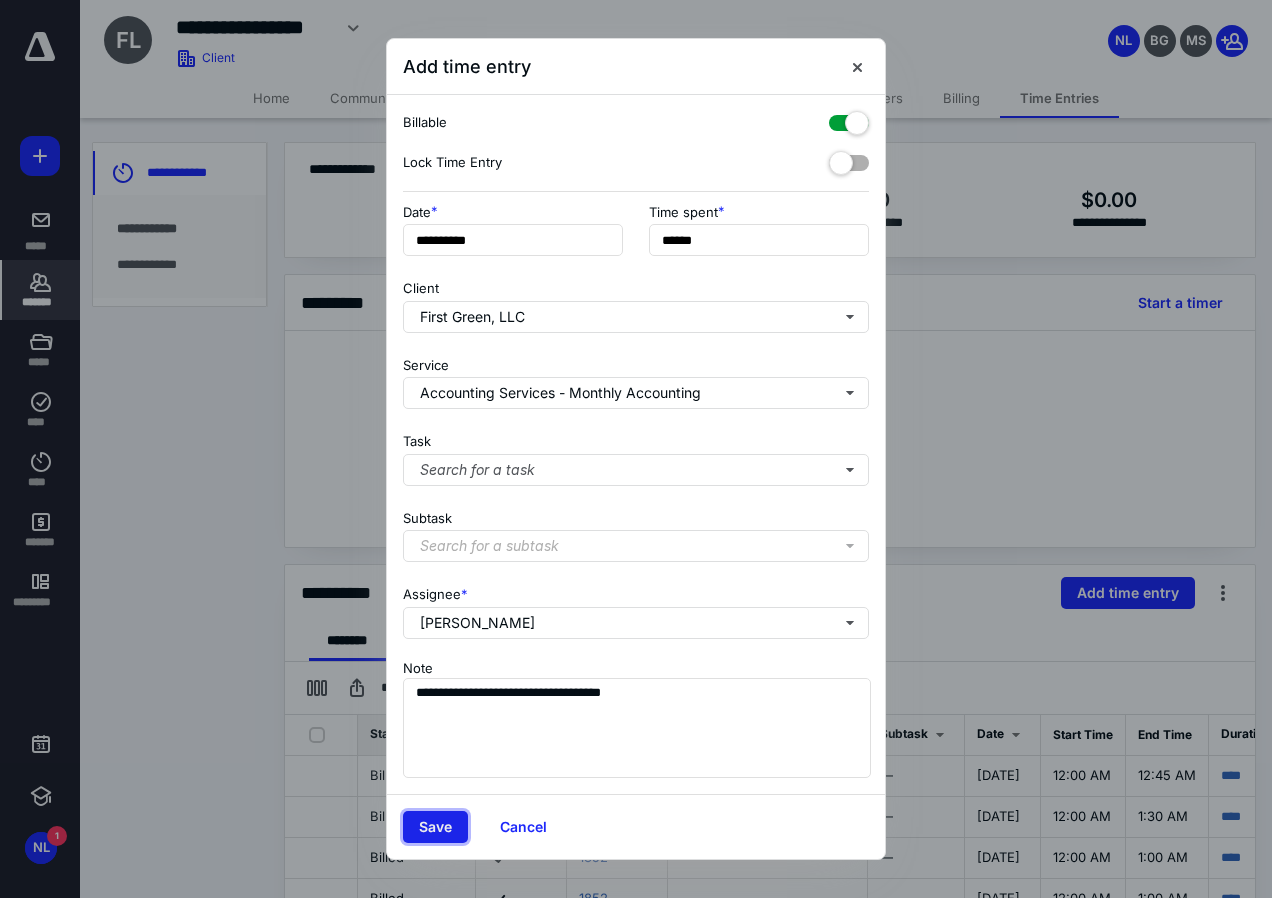 click on "Save" at bounding box center [435, 827] 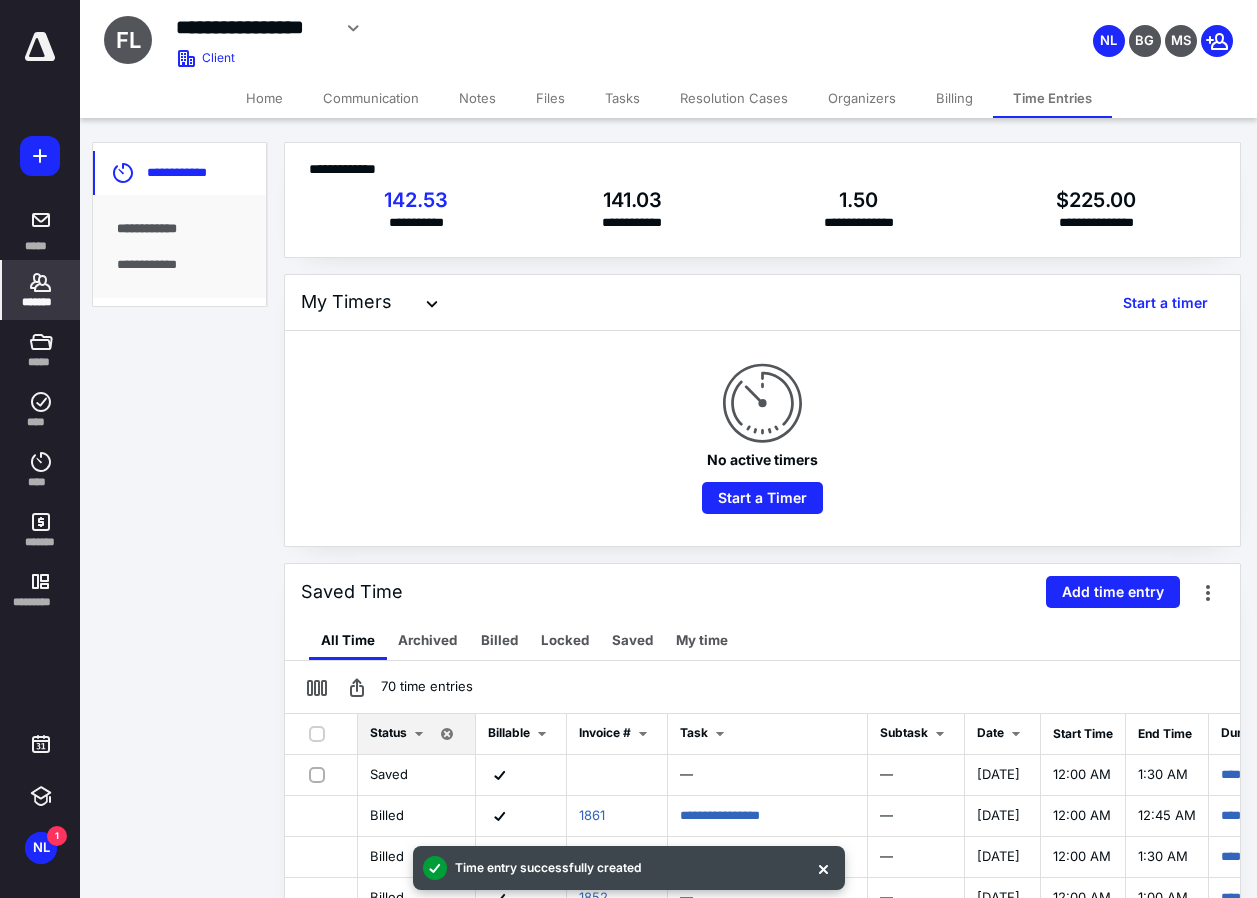 click on "Home" at bounding box center [264, 98] 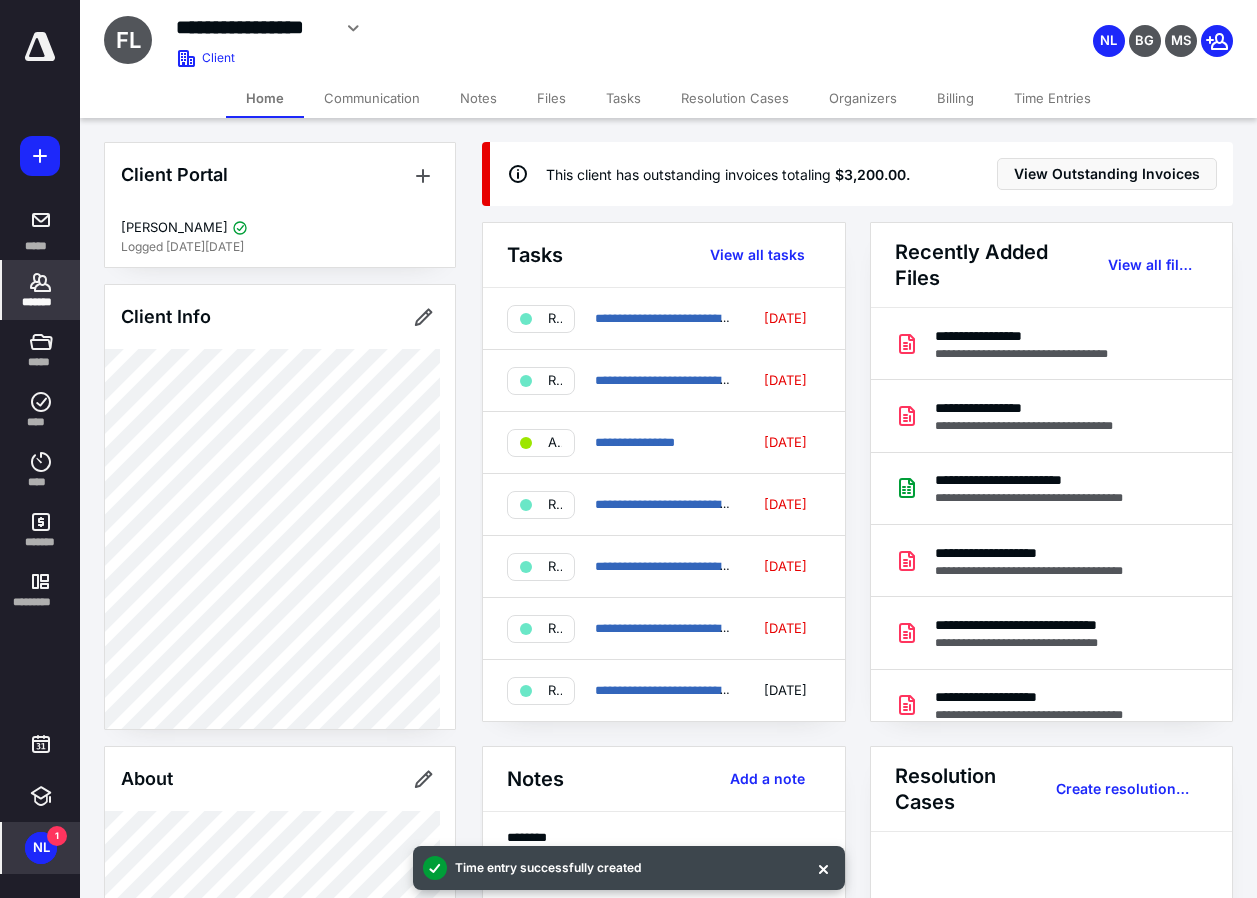 click on "NL" at bounding box center [41, 848] 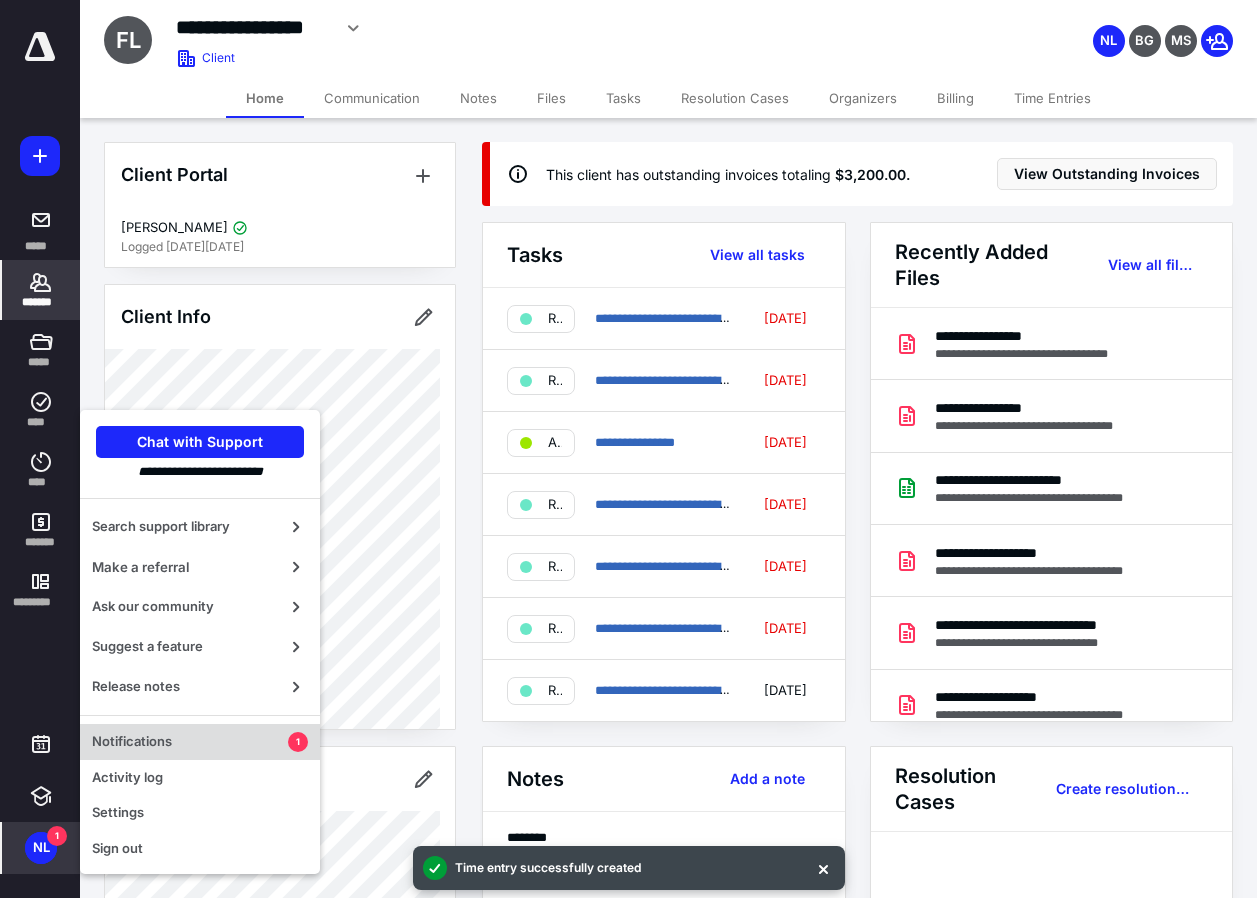 click on "Notifications" at bounding box center (190, 742) 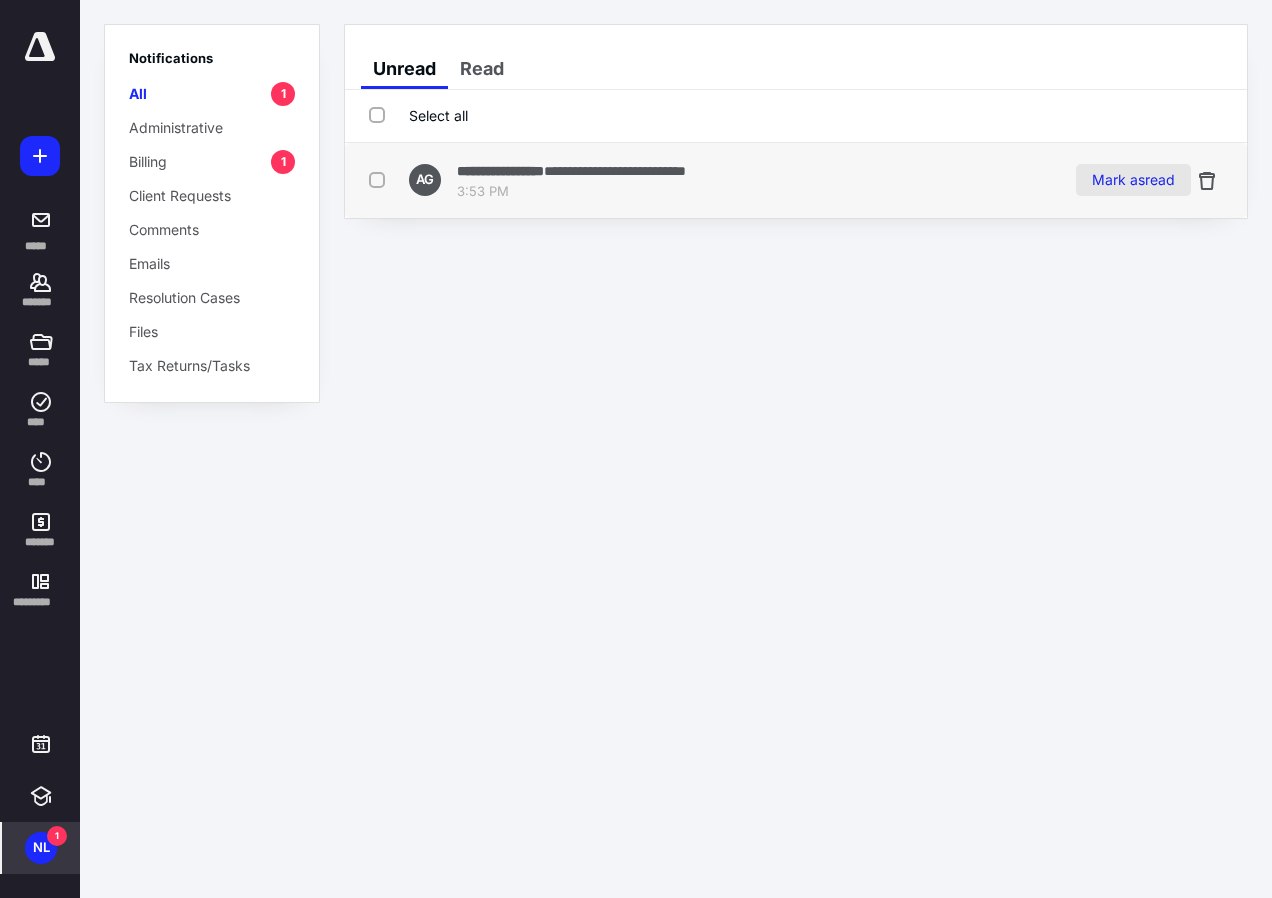 click on "Mark as  read" at bounding box center (1133, 180) 